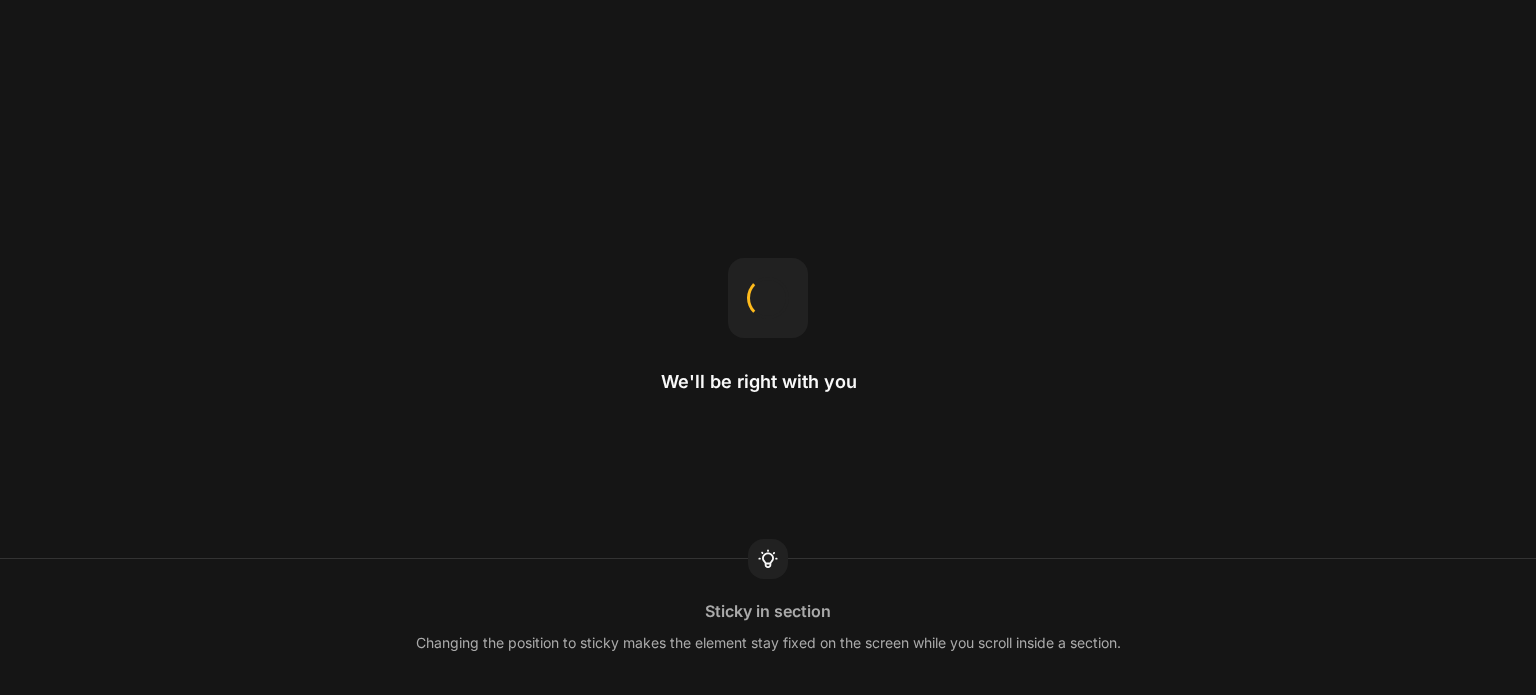 scroll, scrollTop: 0, scrollLeft: 0, axis: both 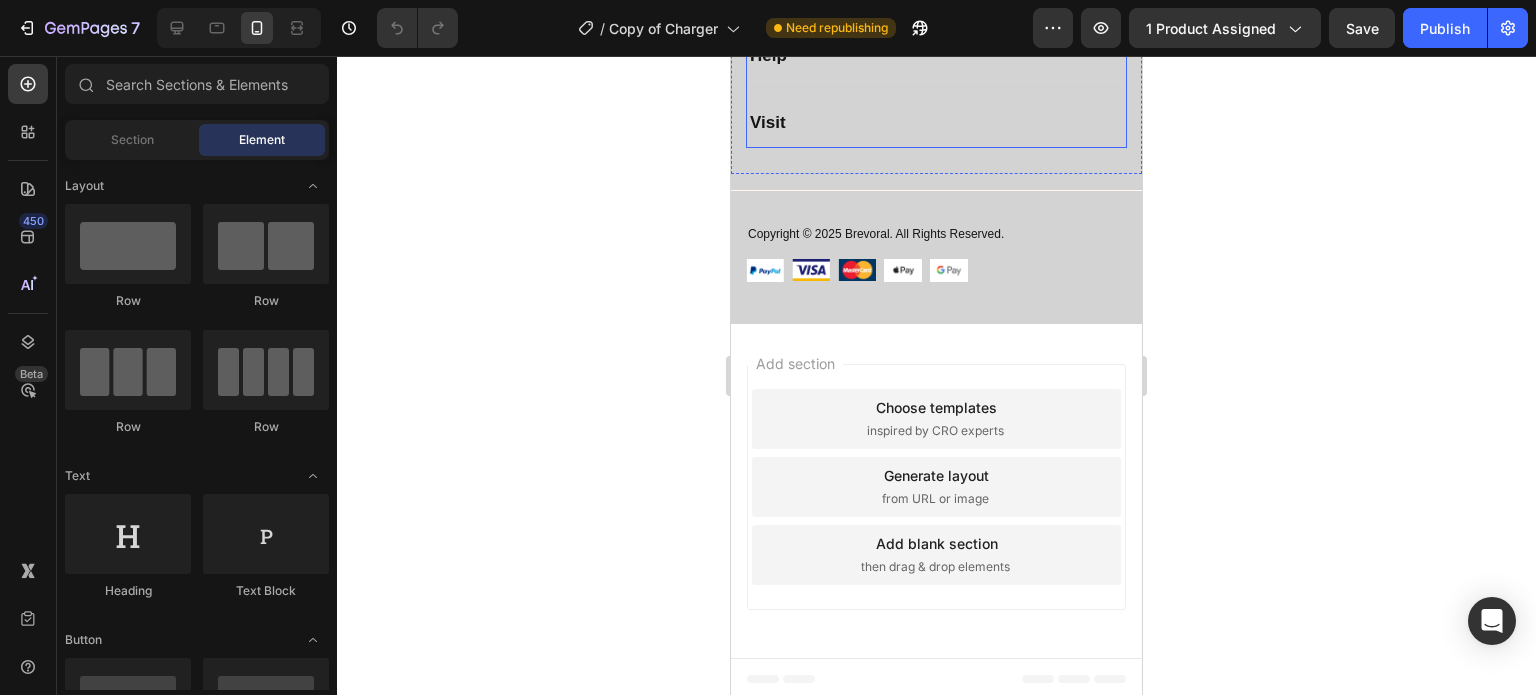 click on "Visit" at bounding box center (936, 123) 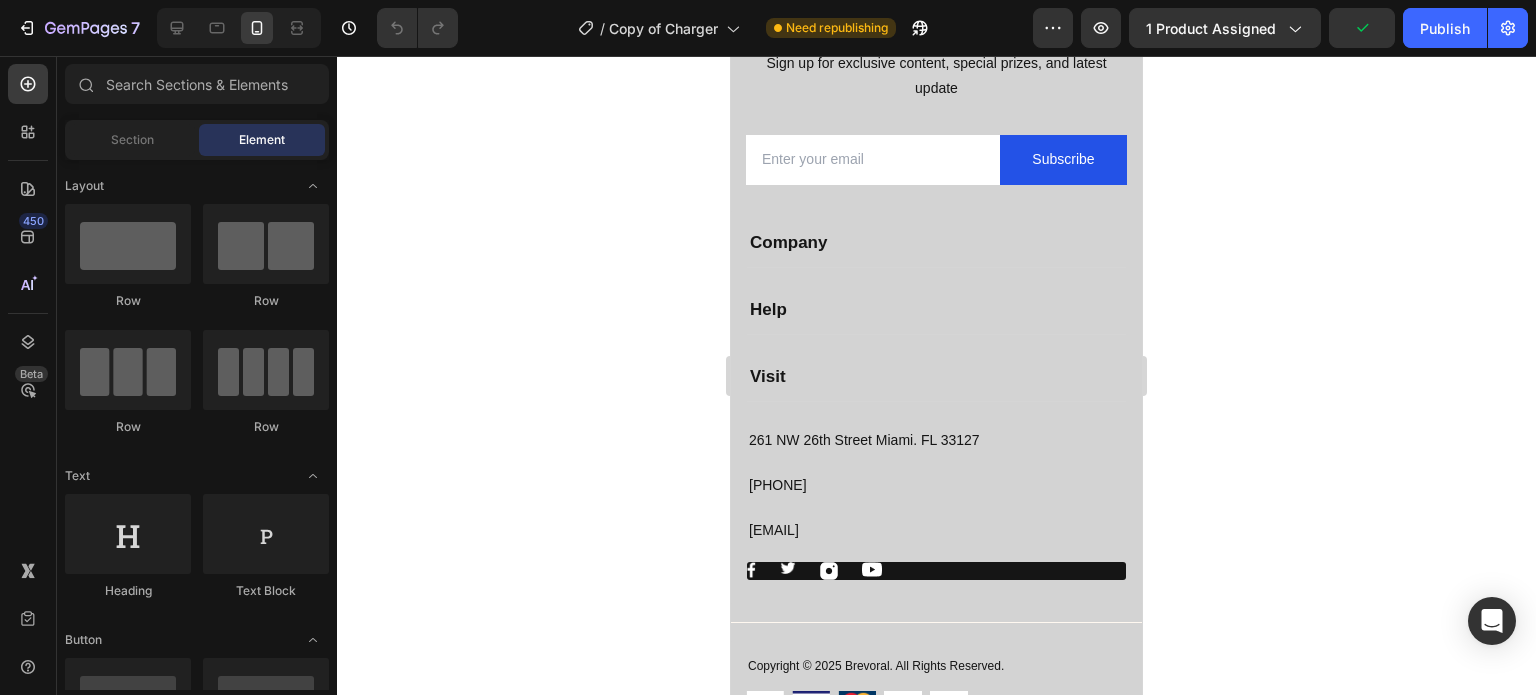 scroll, scrollTop: 3656, scrollLeft: 0, axis: vertical 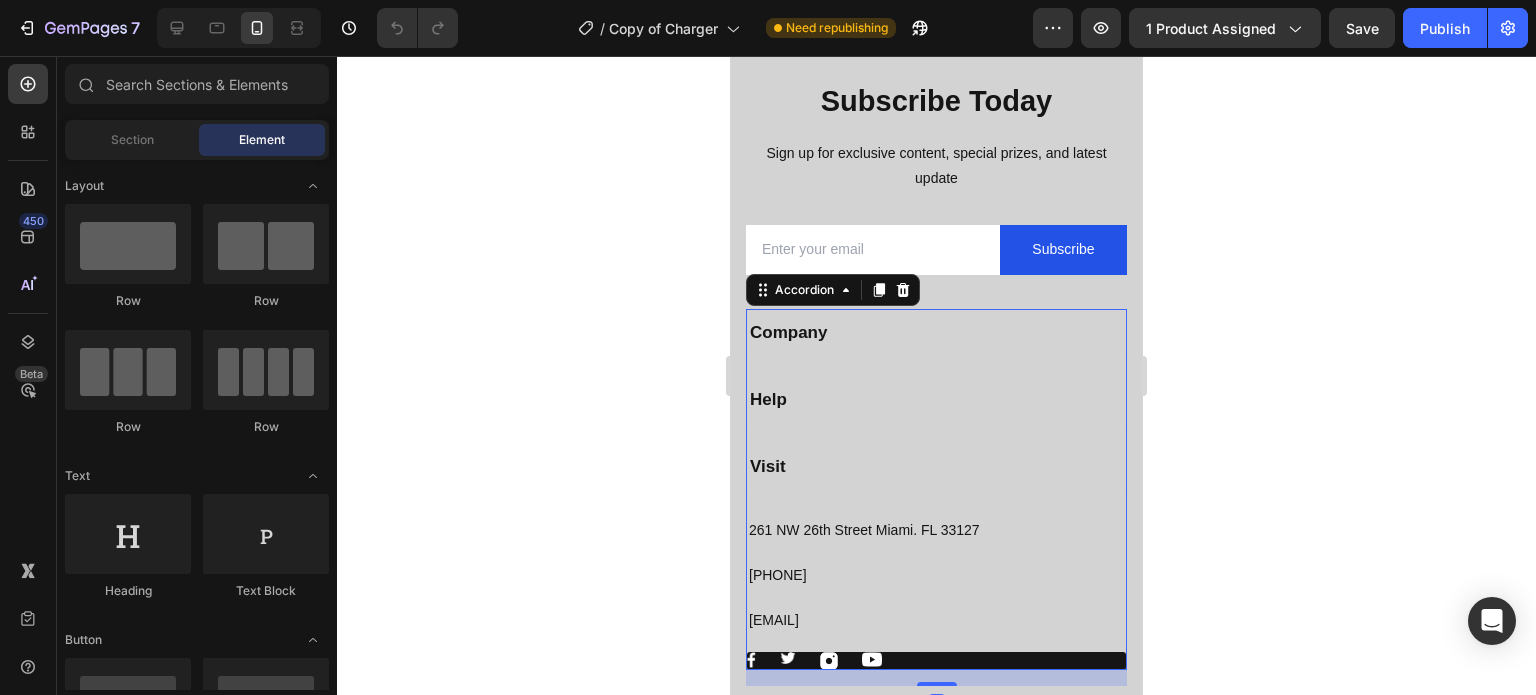 click on "Visit" at bounding box center (936, 467) 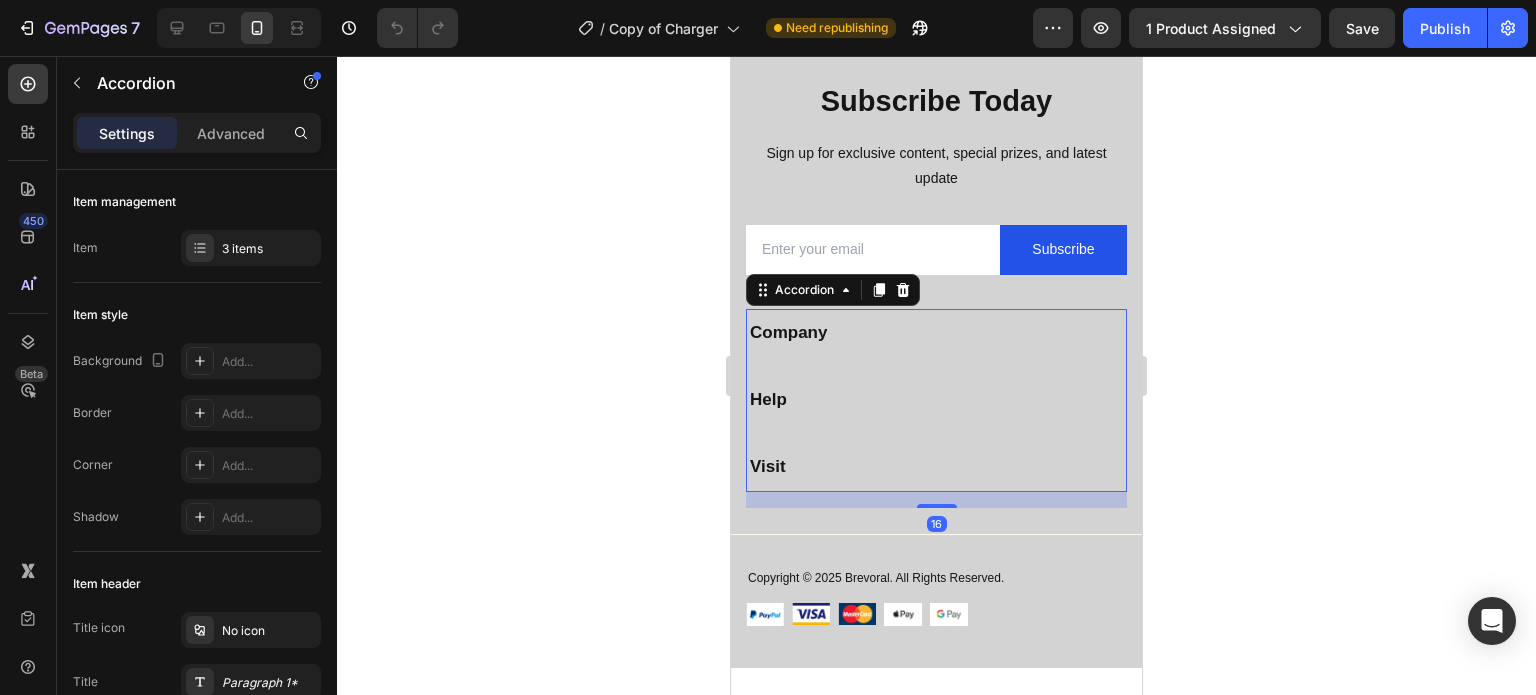 click on "Visit" at bounding box center [936, 467] 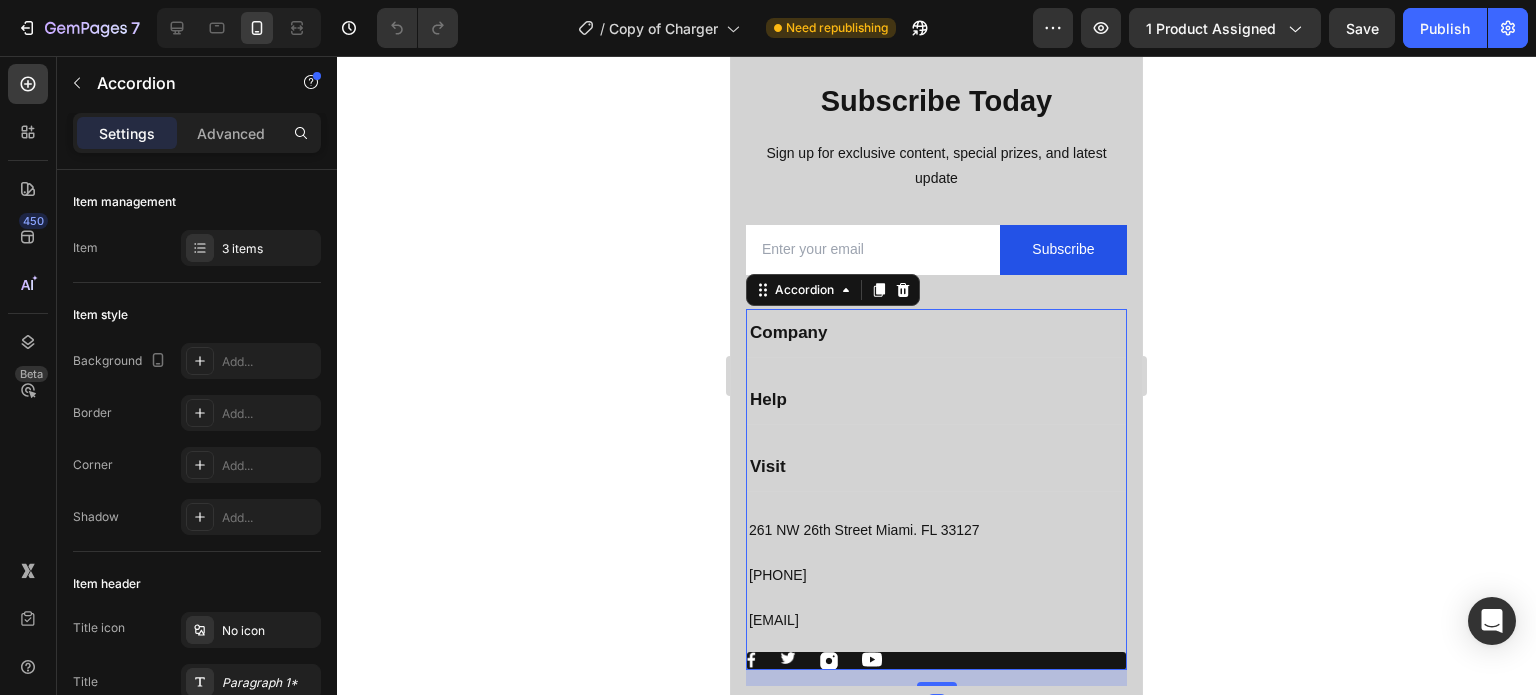 click on "Help" at bounding box center [936, 400] 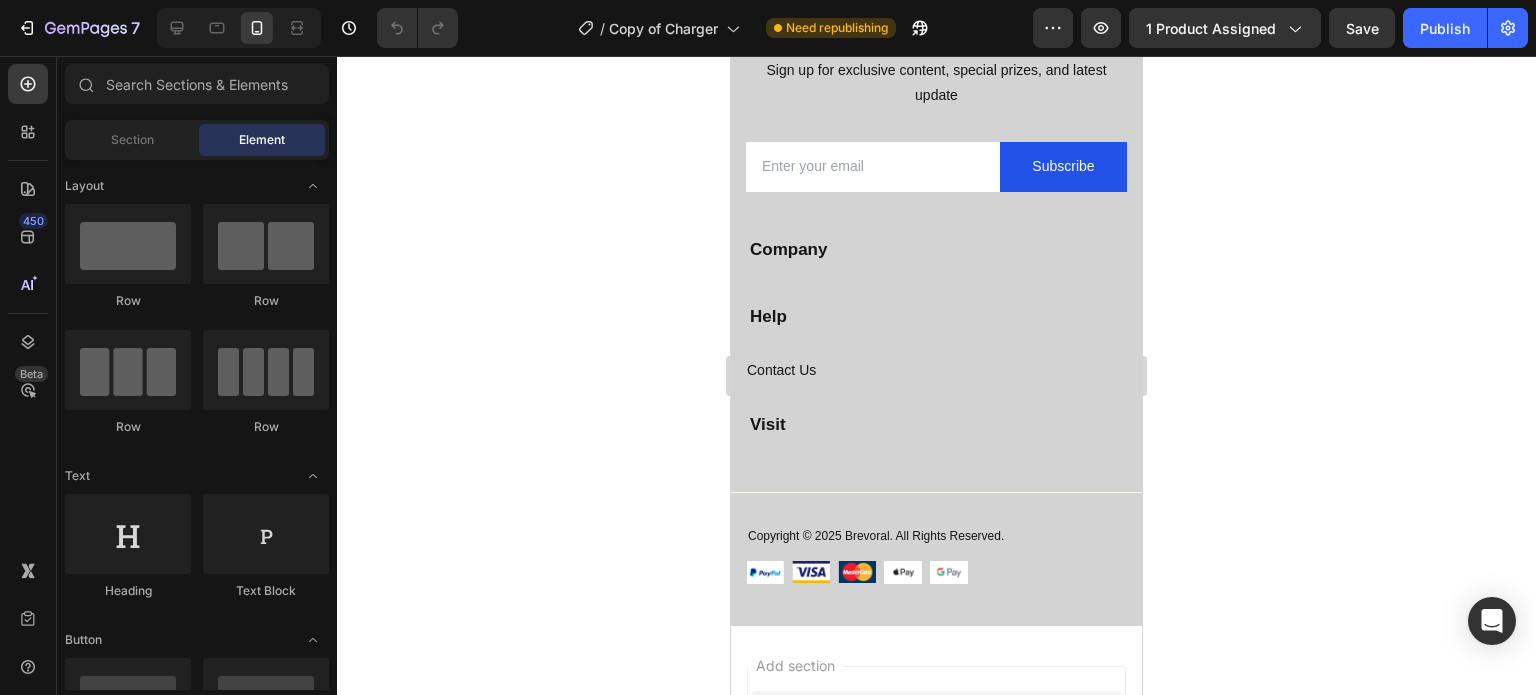 scroll, scrollTop: 3708, scrollLeft: 0, axis: vertical 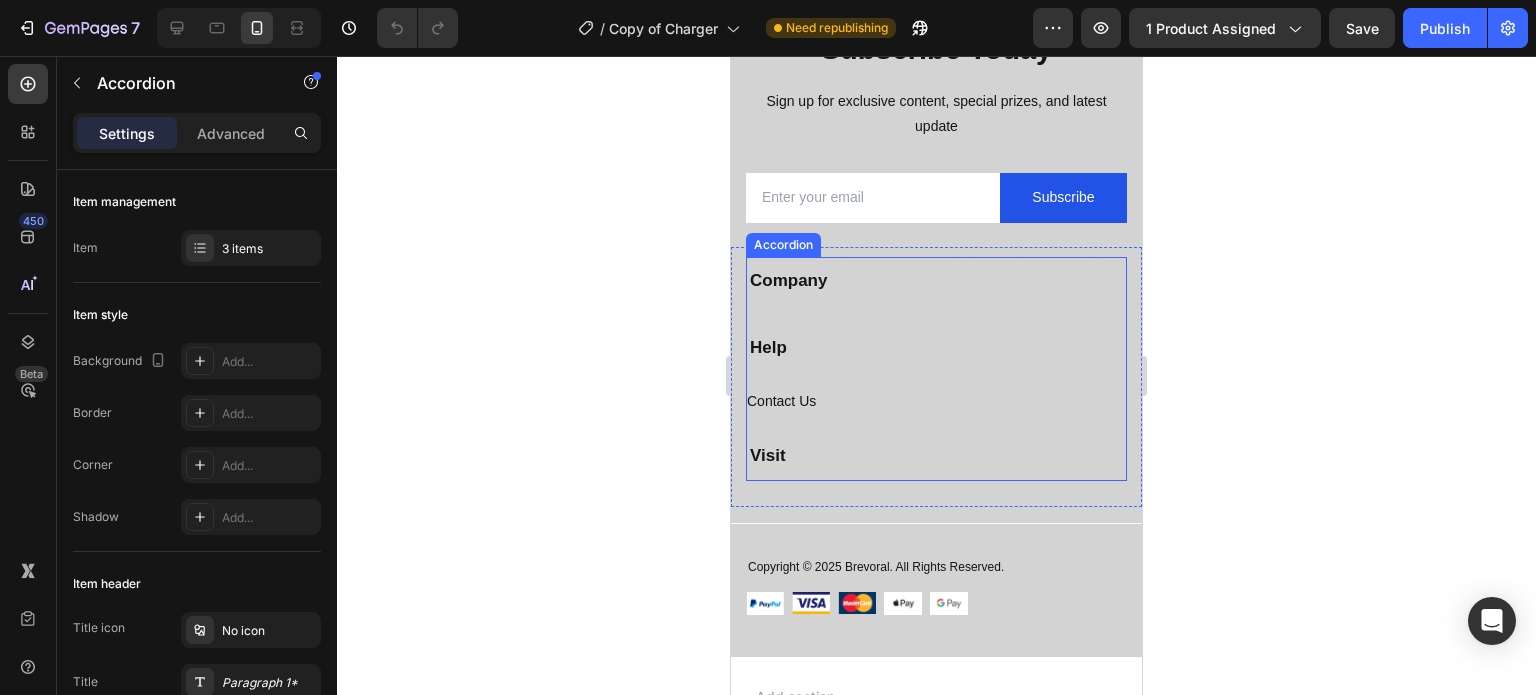 click on "Help" at bounding box center [768, 348] 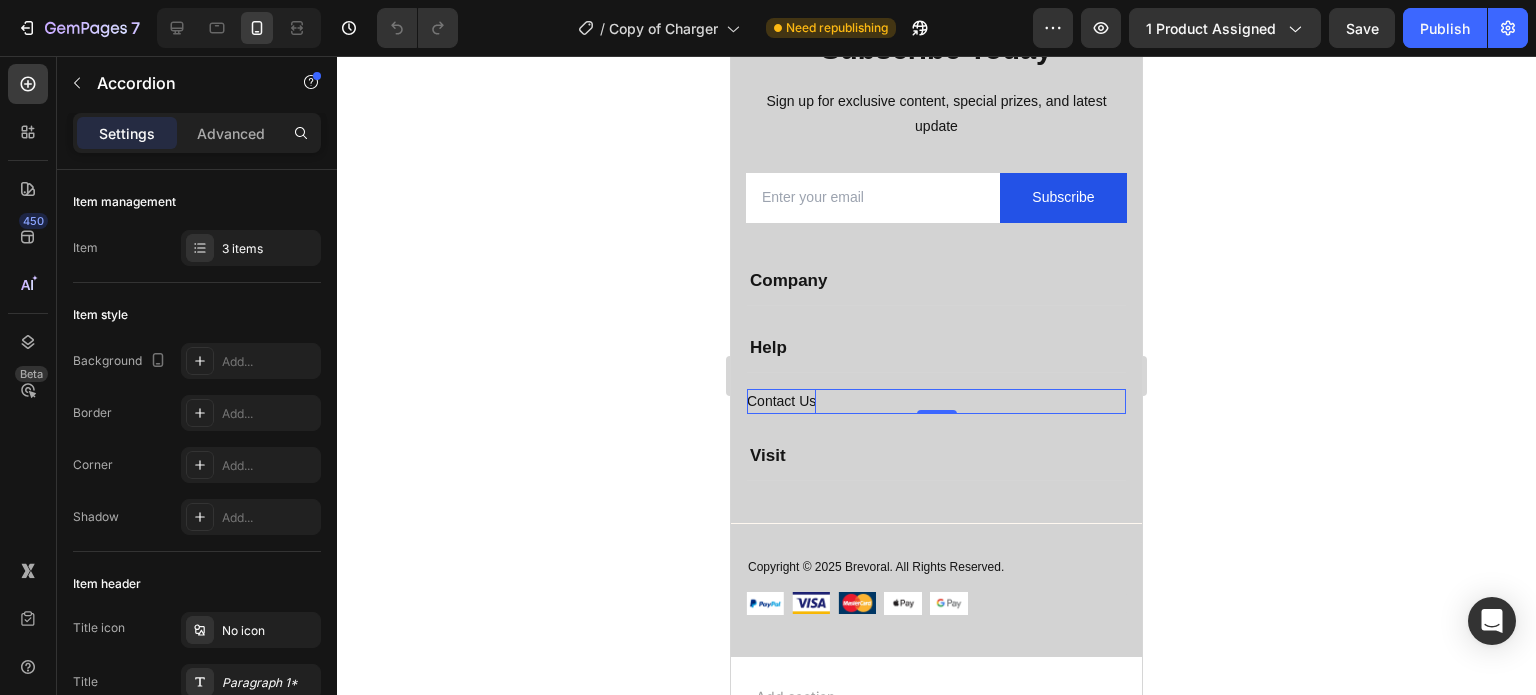 click on "Contact Us" at bounding box center (781, 401) 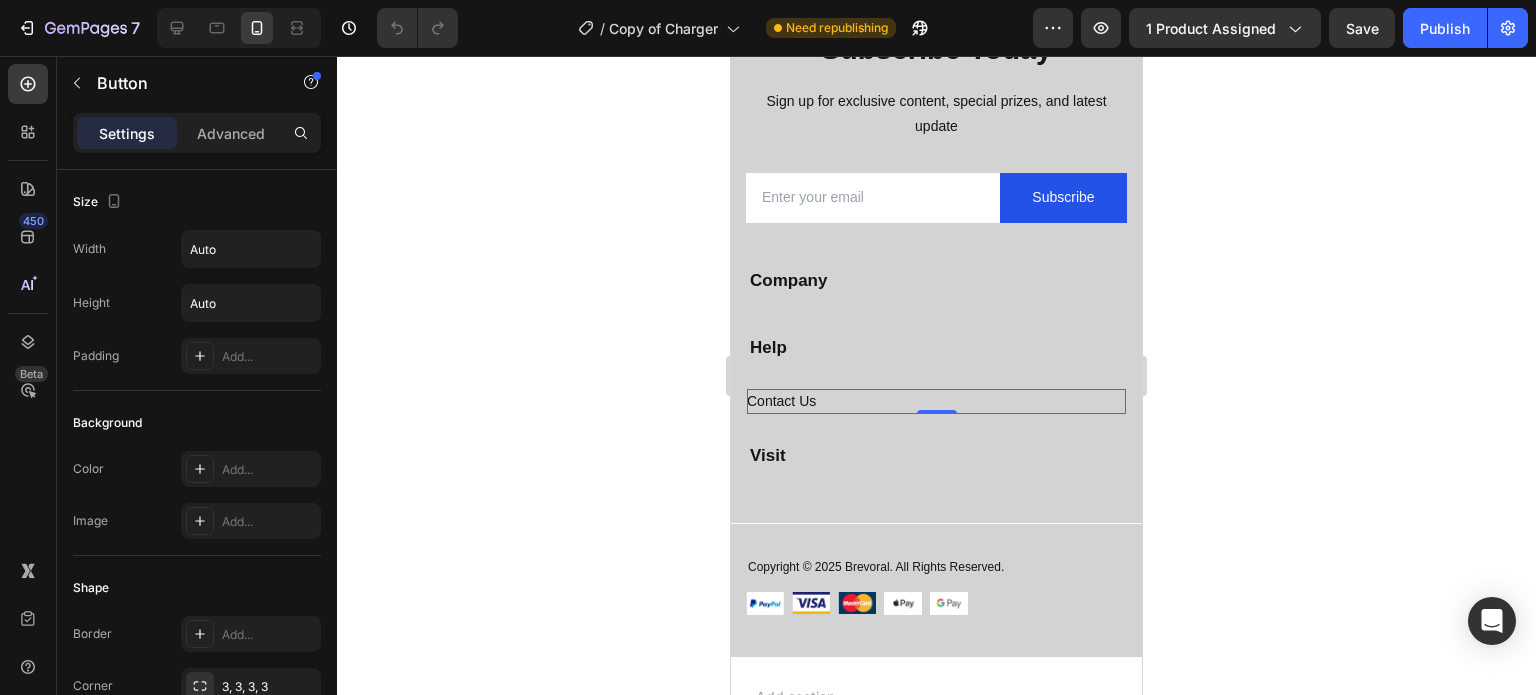 click on "Contact Us Button   0" at bounding box center [936, 401] 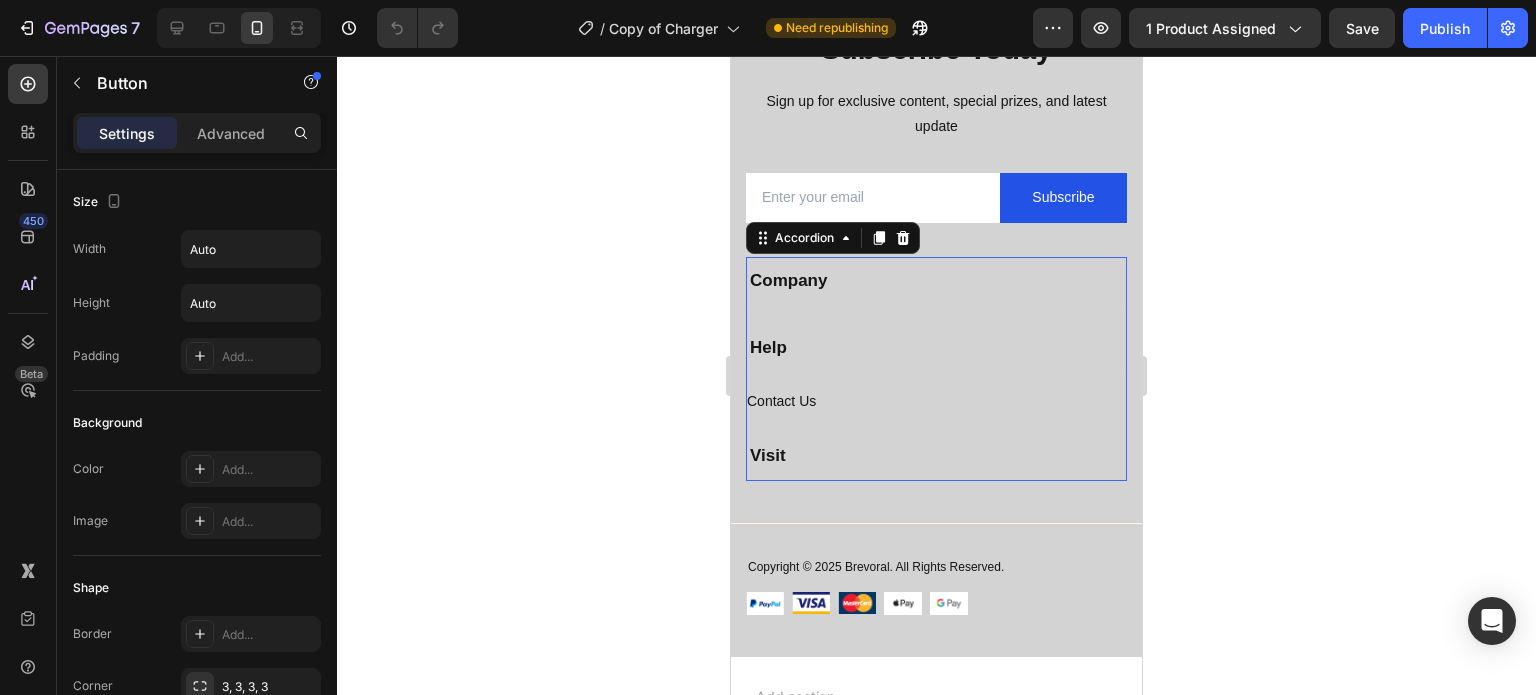 click on "Contact Us Button" at bounding box center (936, 393) 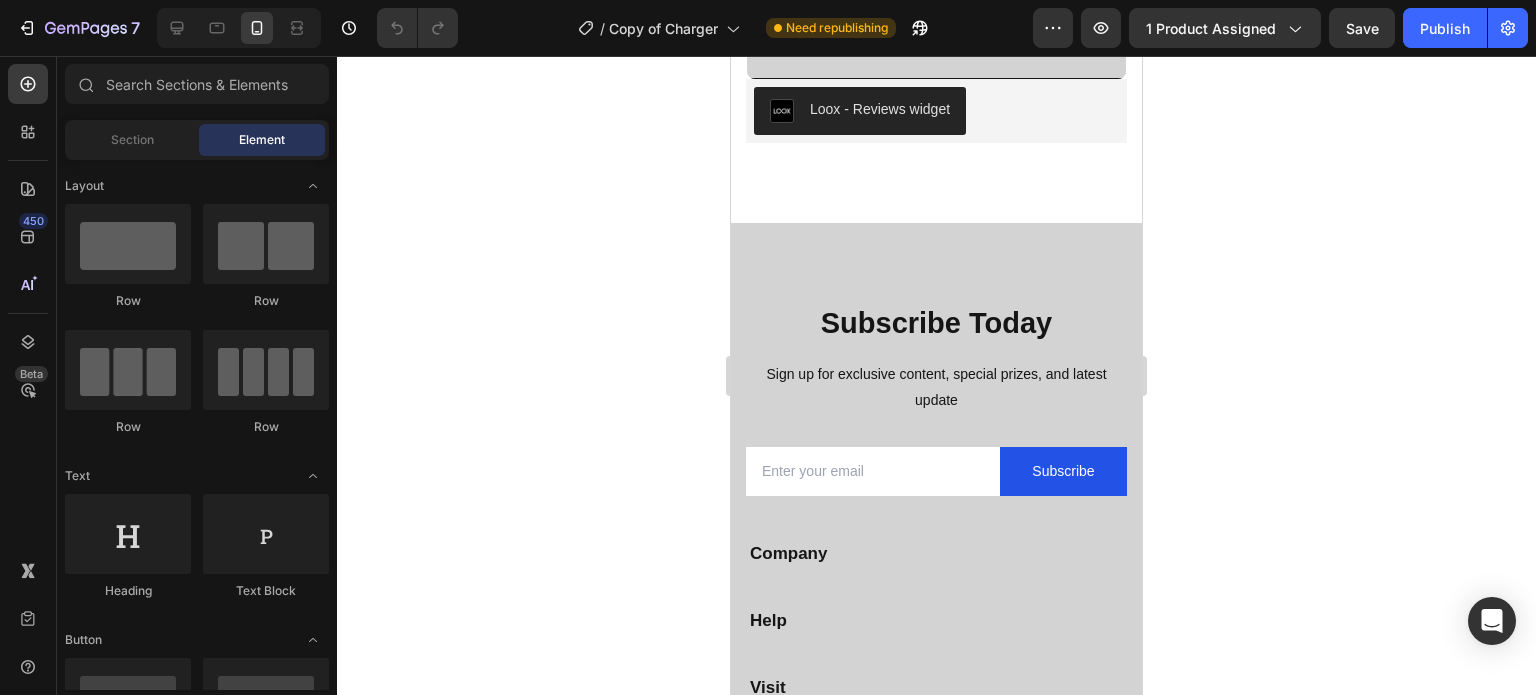 scroll, scrollTop: 3507, scrollLeft: 0, axis: vertical 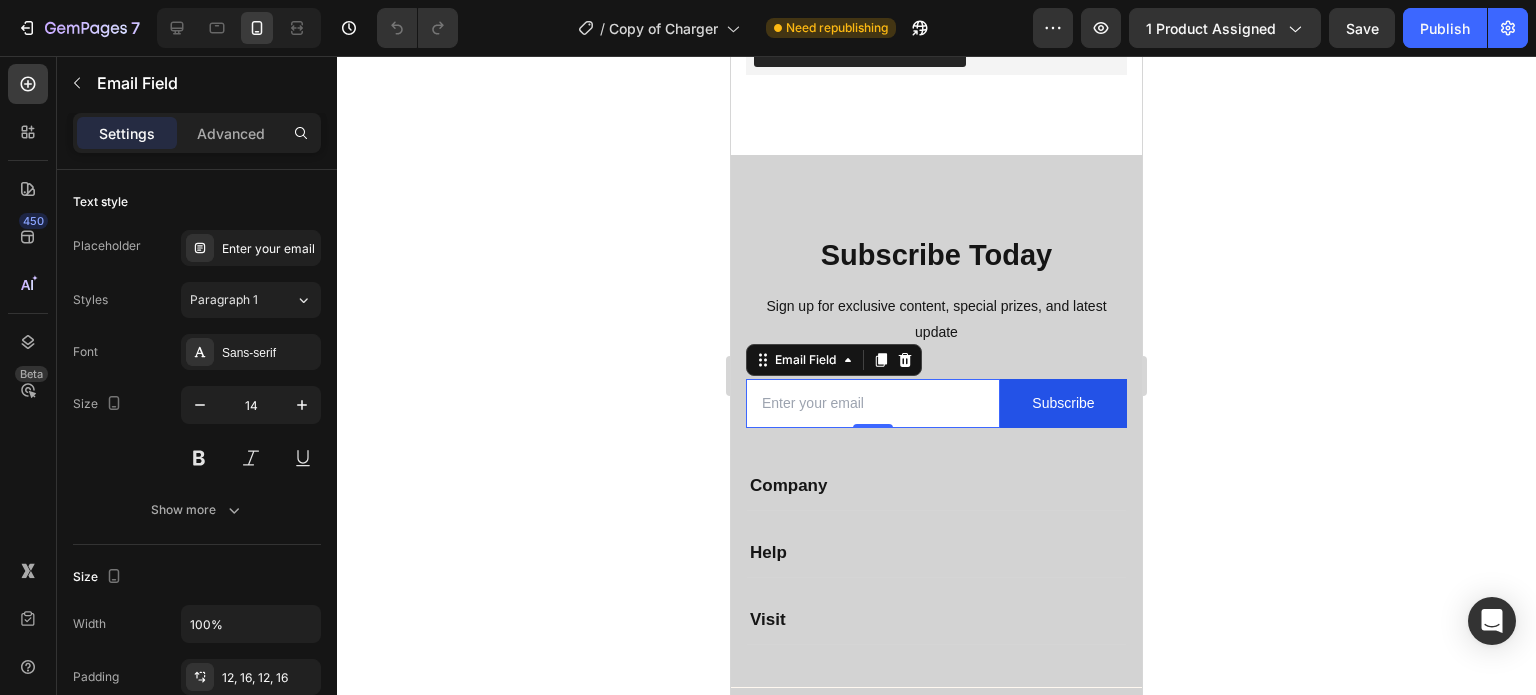 click at bounding box center [873, 403] 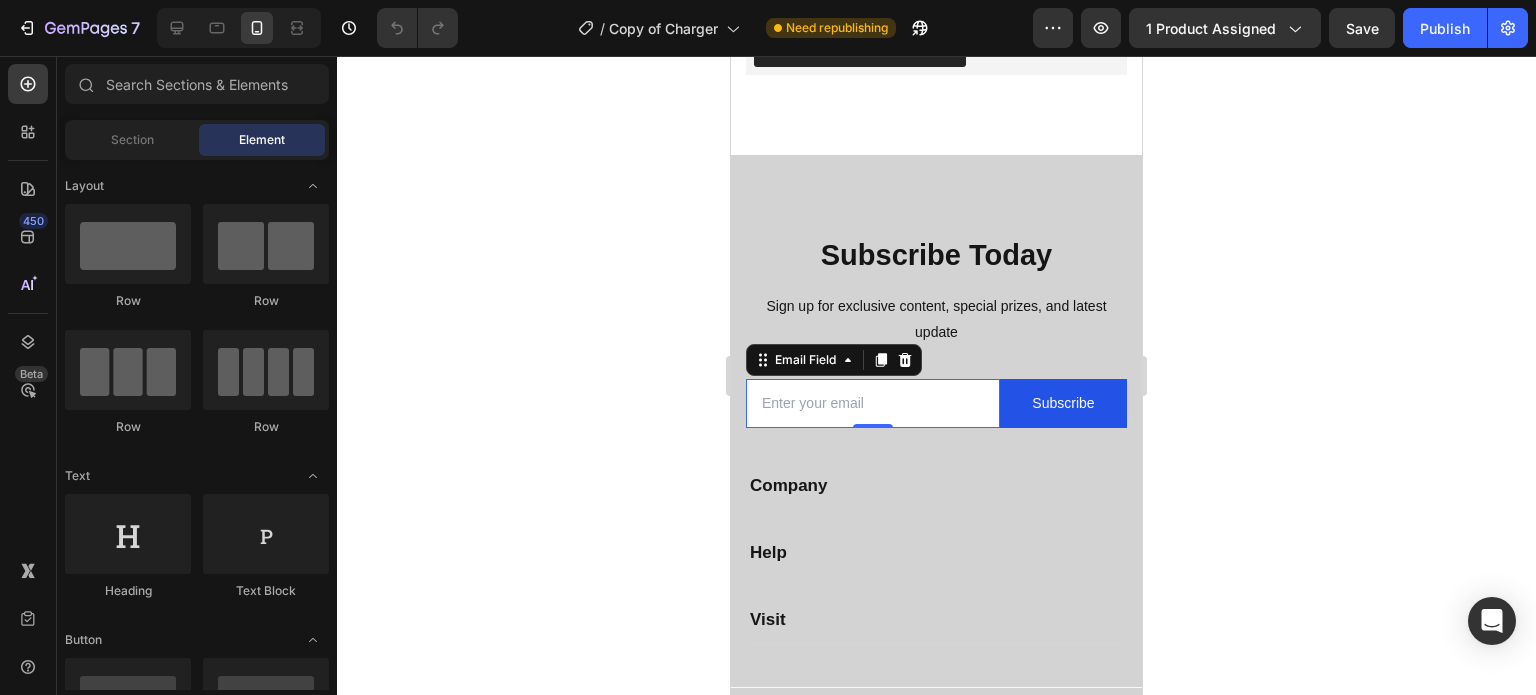 scroll, scrollTop: 3502, scrollLeft: 0, axis: vertical 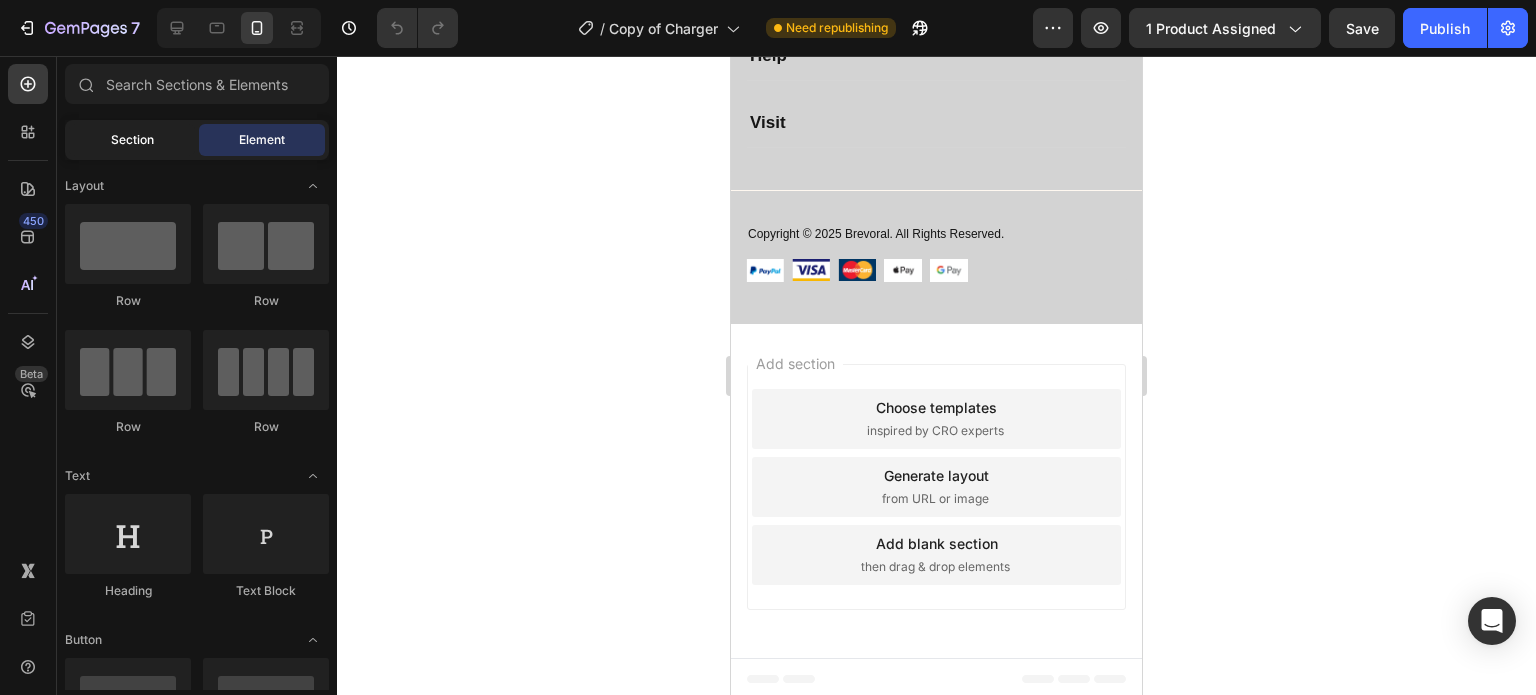click on "Section" at bounding box center (132, 140) 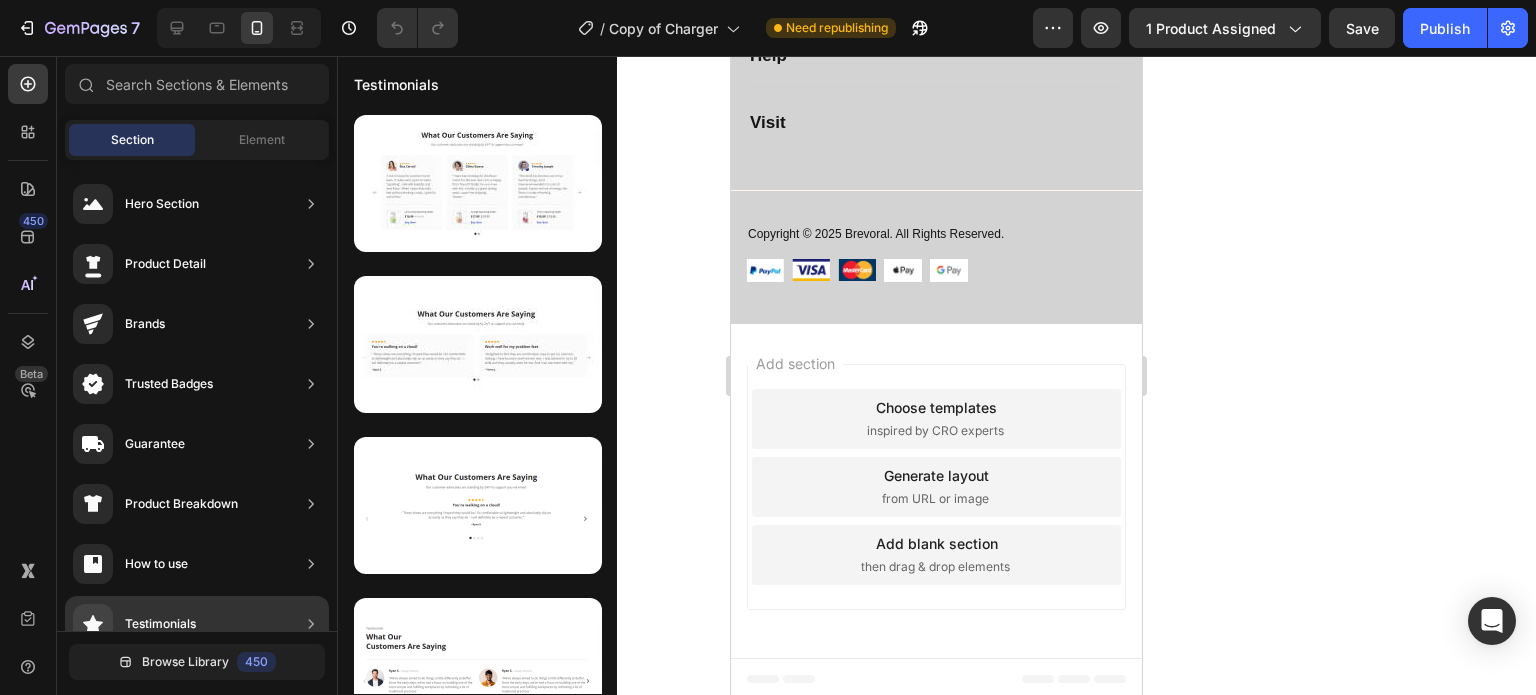 click on "Testimonials" 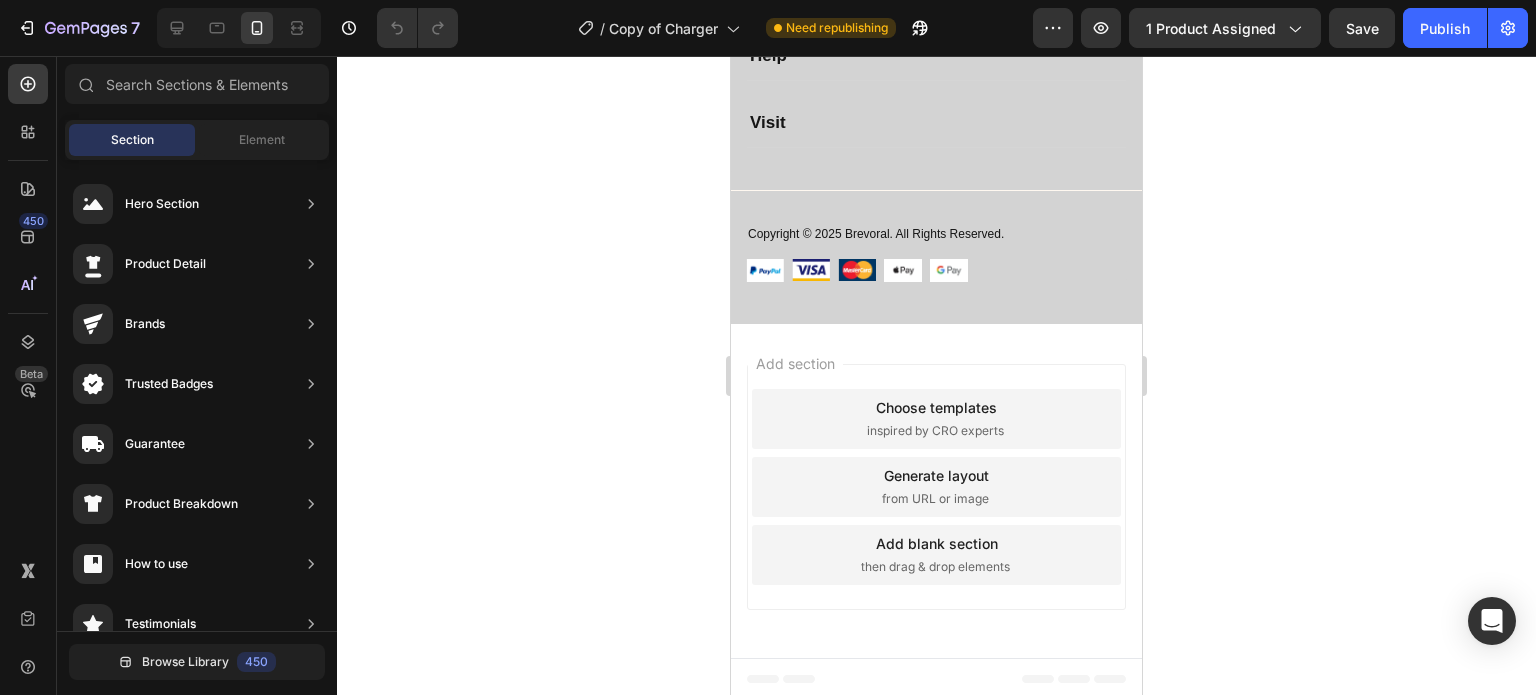 drag, startPoint x: 336, startPoint y: 405, endPoint x: 300, endPoint y: 575, distance: 173.76996 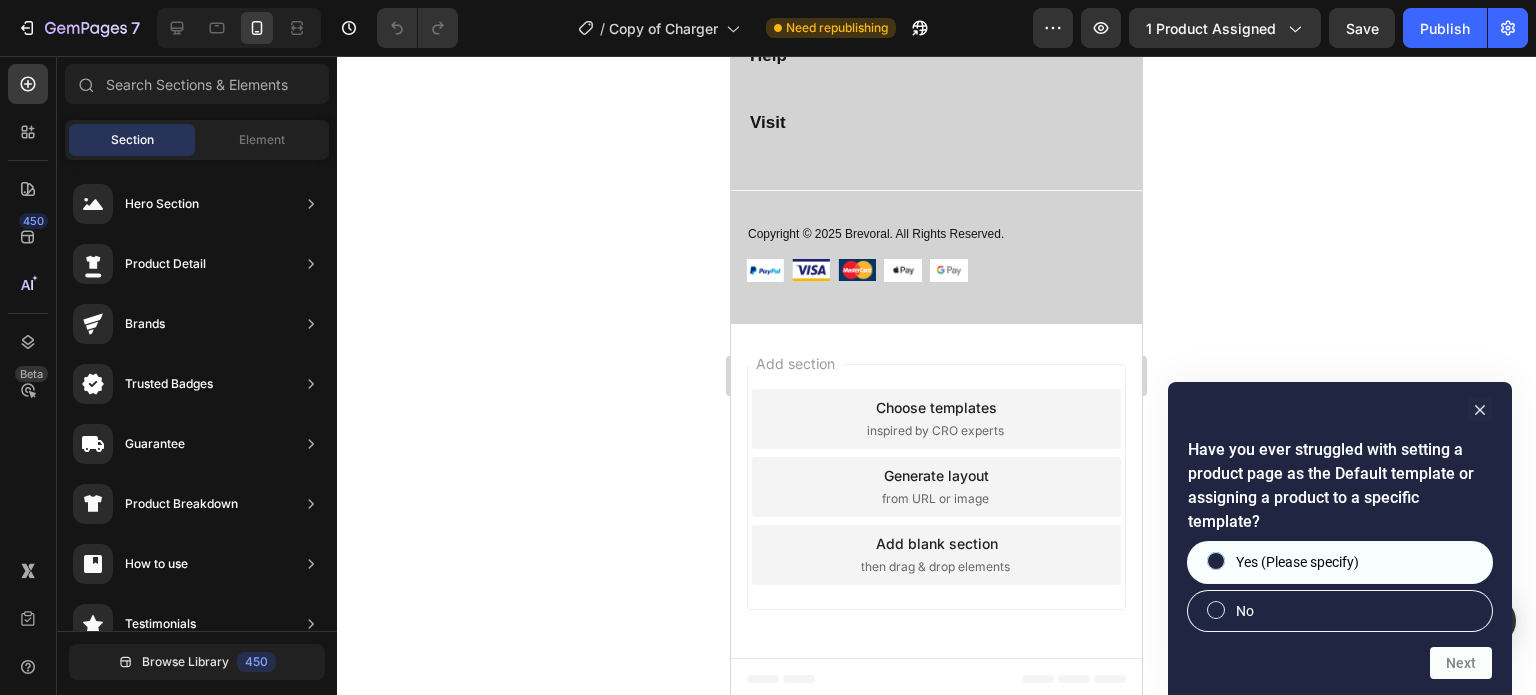 click on "Yes (Please specify)" at bounding box center [1216, 561] 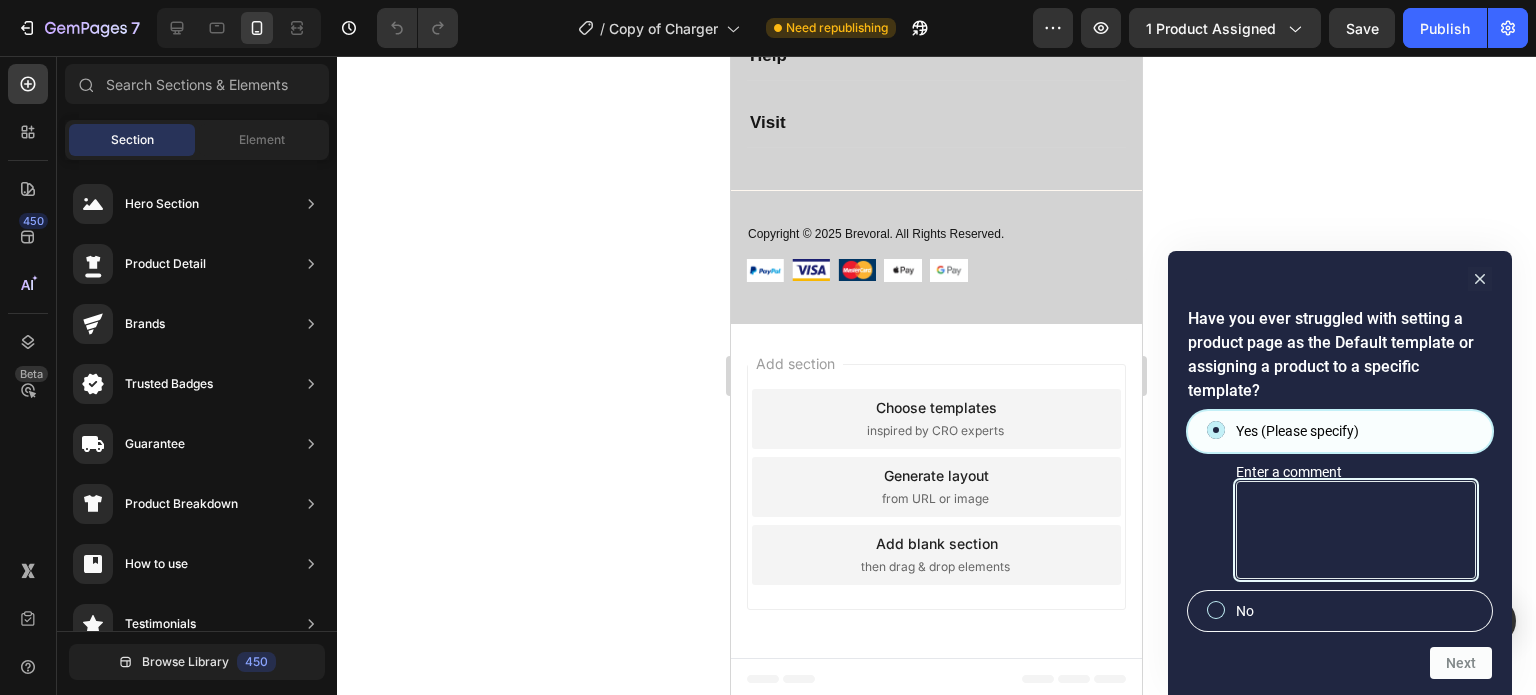 click on "Enter a comment" at bounding box center (1356, 530) 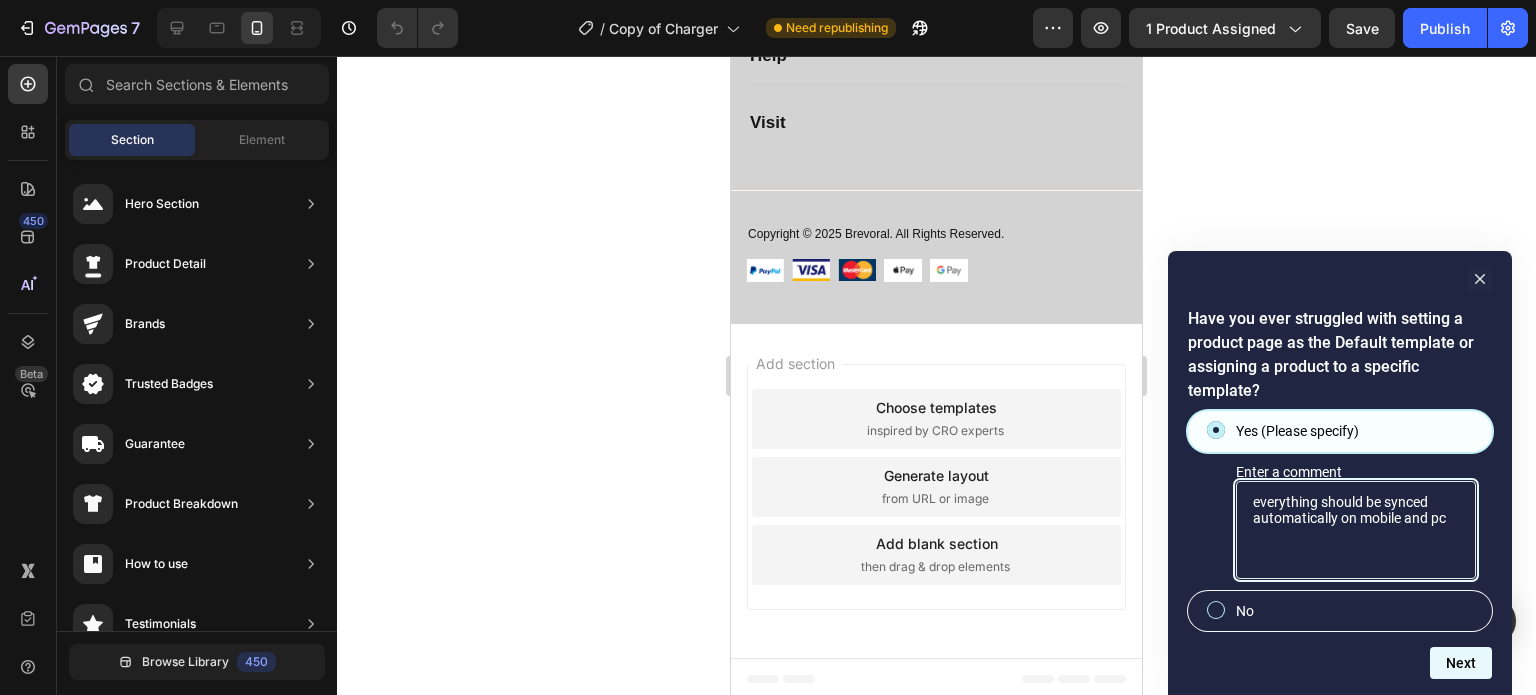 type on "everything should be synced automatically on mobile and pc" 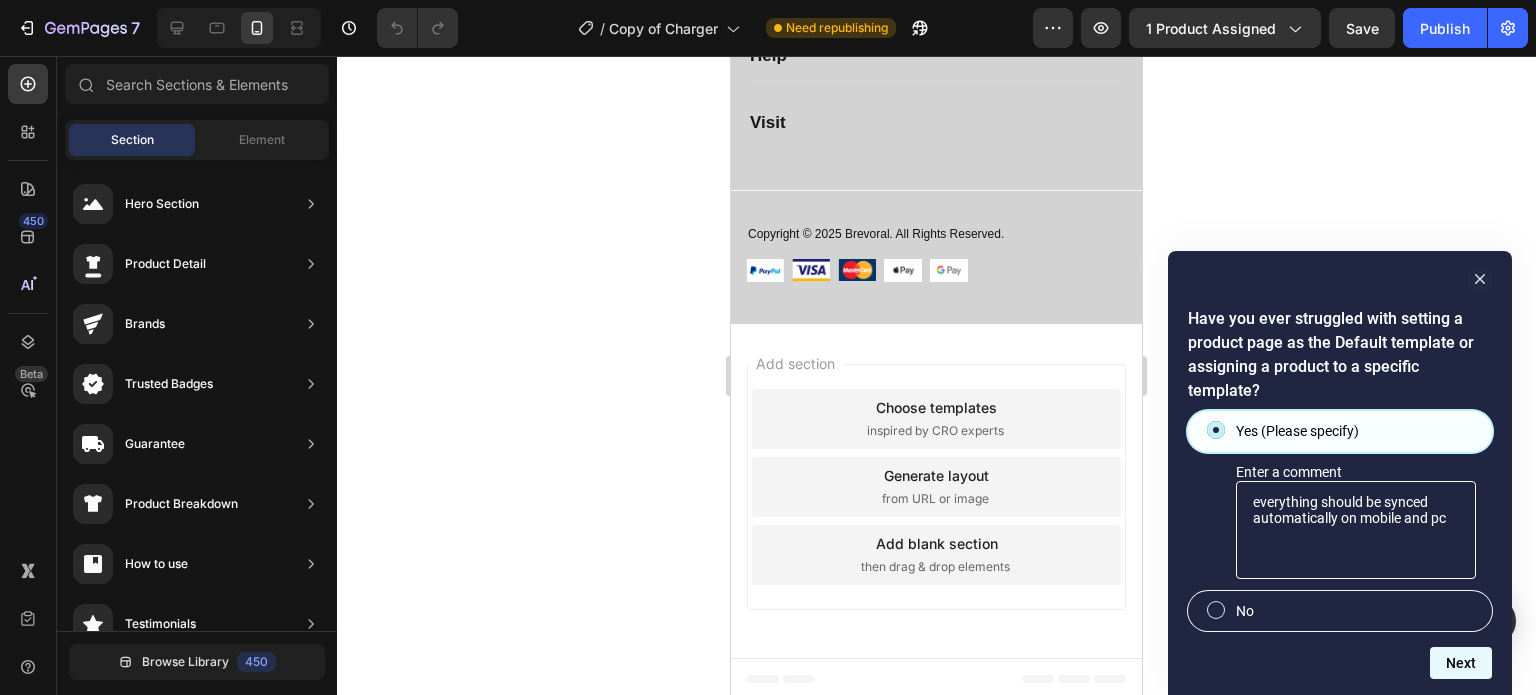 click on "Next" at bounding box center [1461, 663] 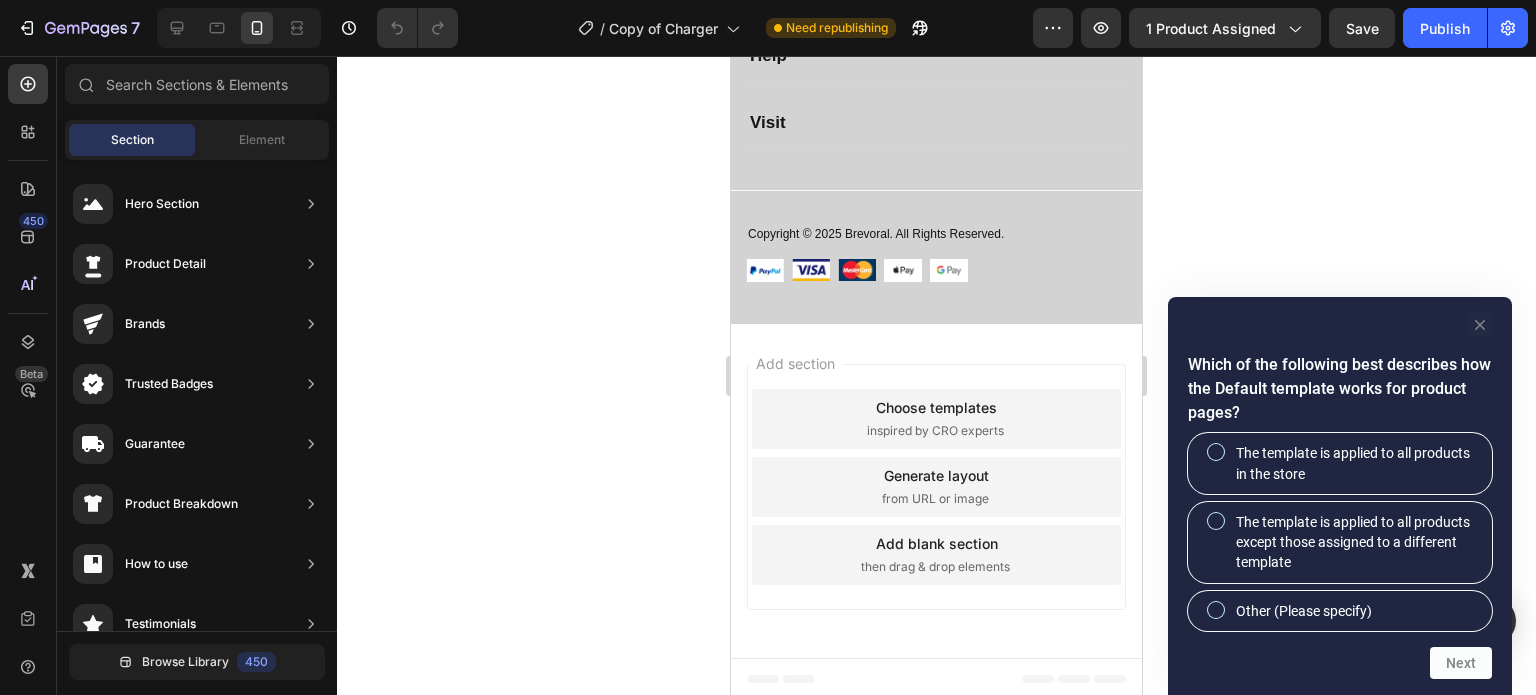 click 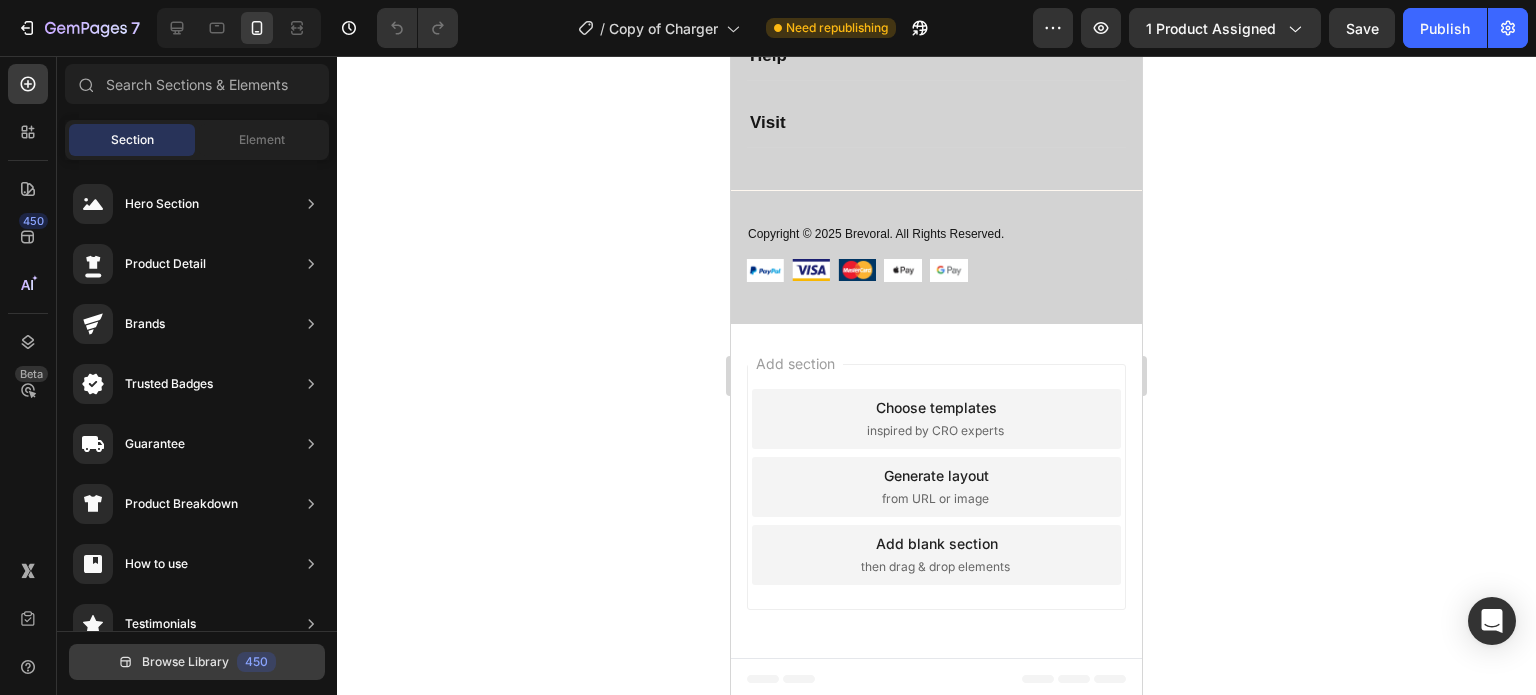 drag, startPoint x: 218, startPoint y: 475, endPoint x: 242, endPoint y: 672, distance: 198.45654 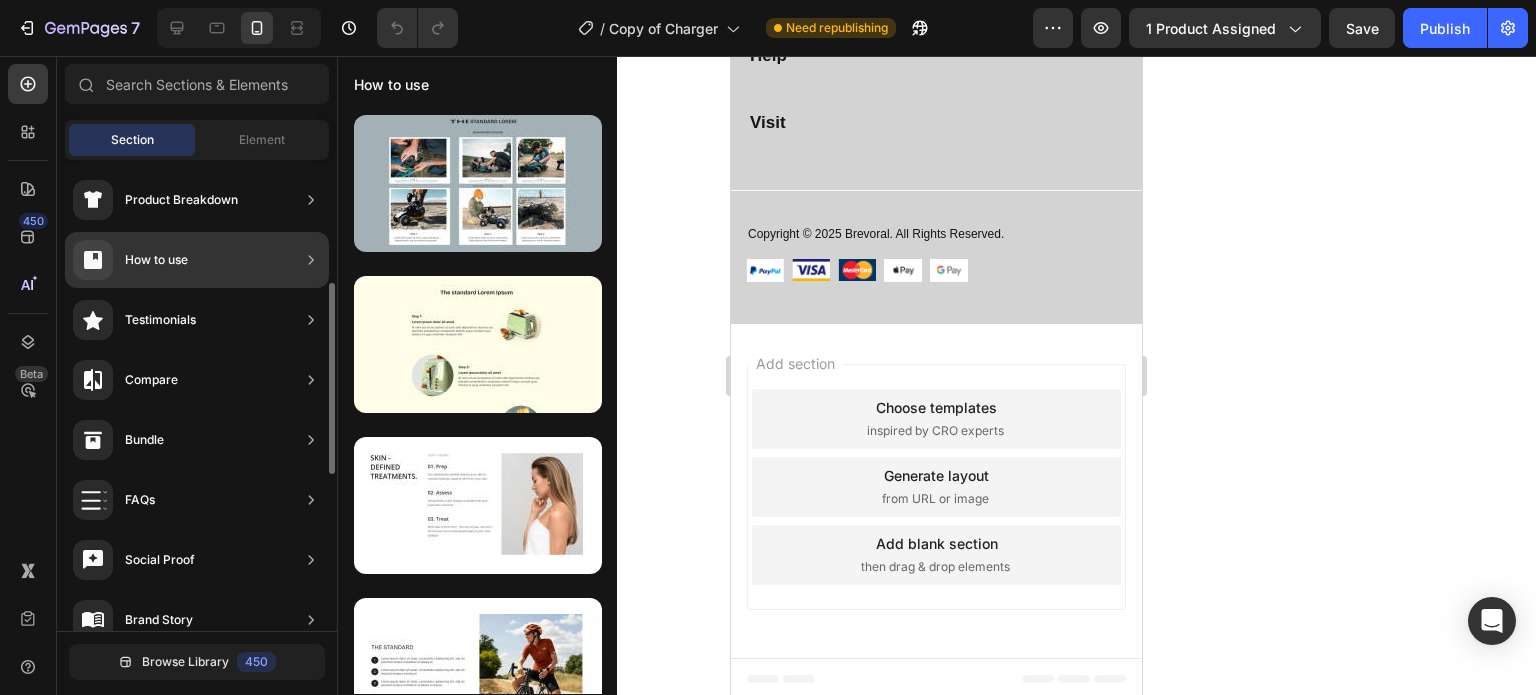 scroll, scrollTop: 334, scrollLeft: 0, axis: vertical 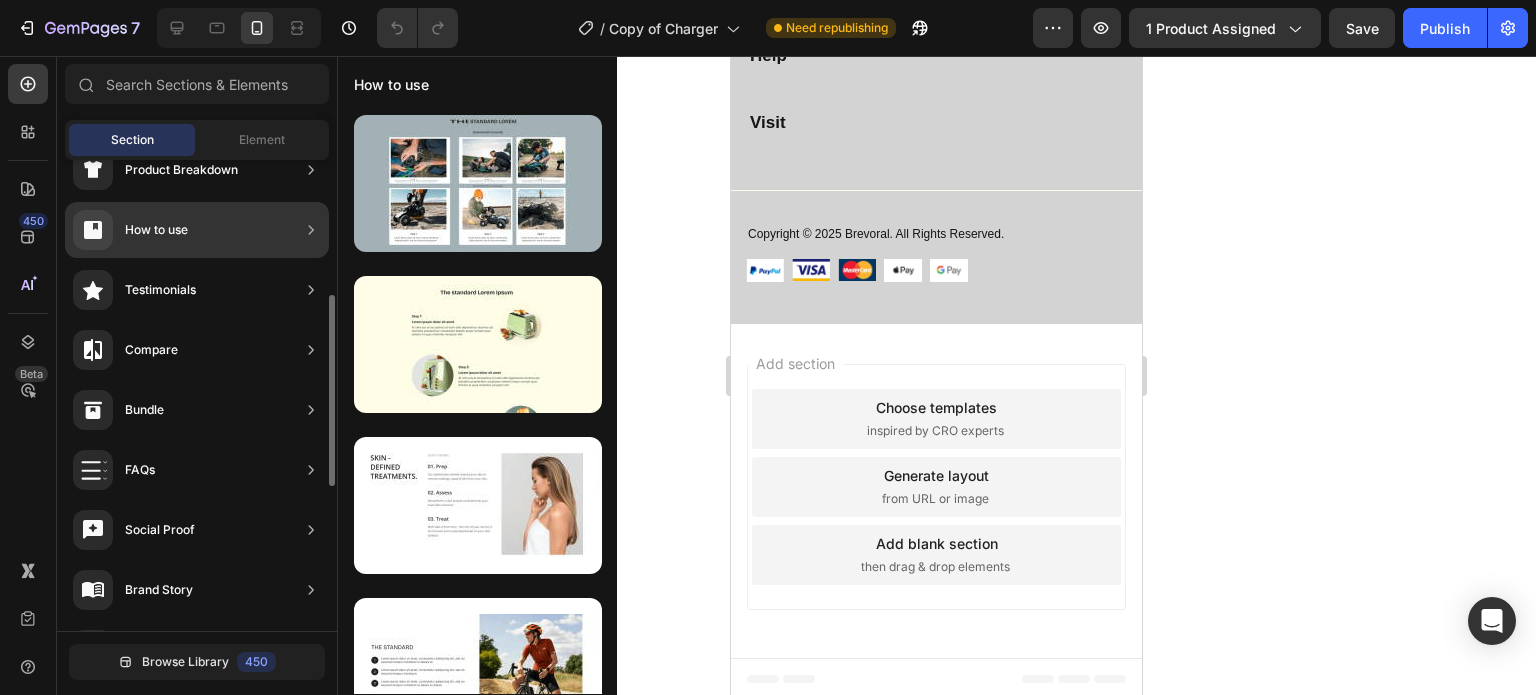 click 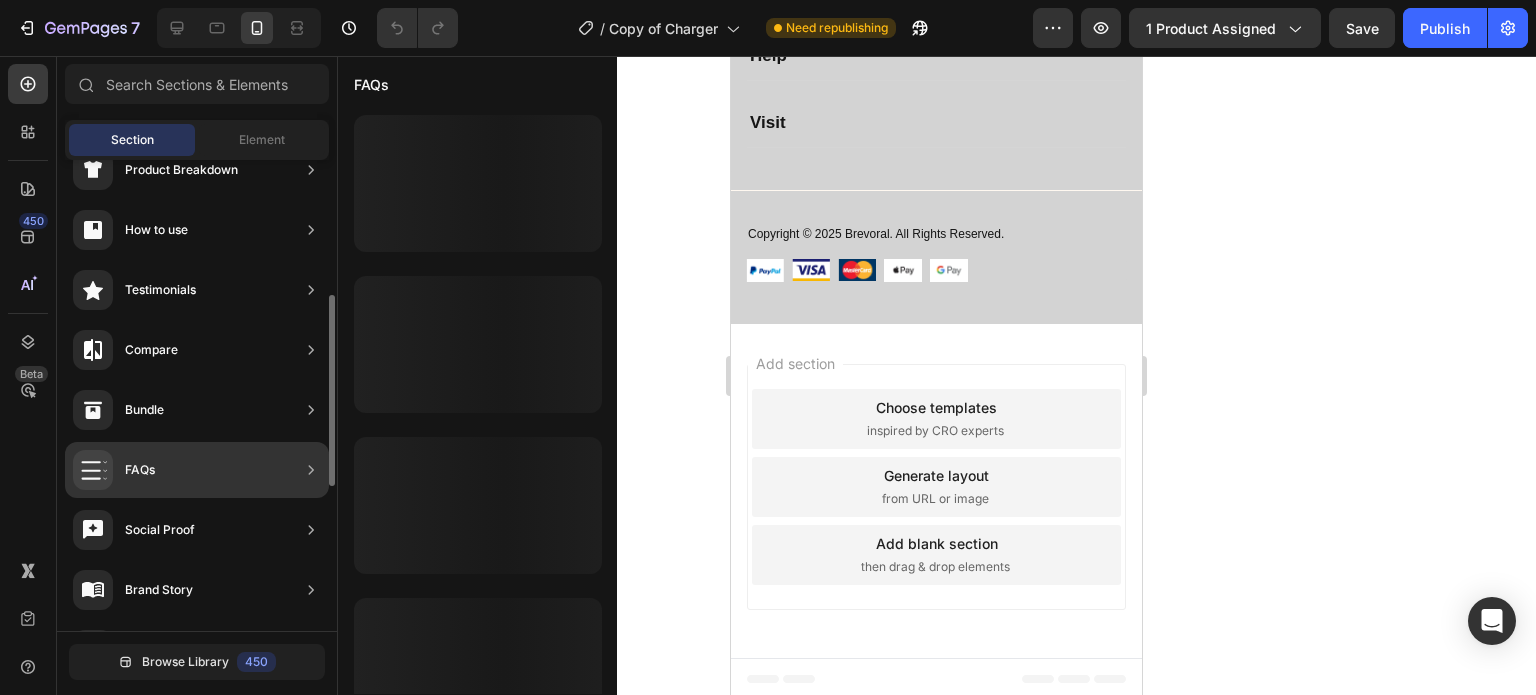 click on "FAQs" 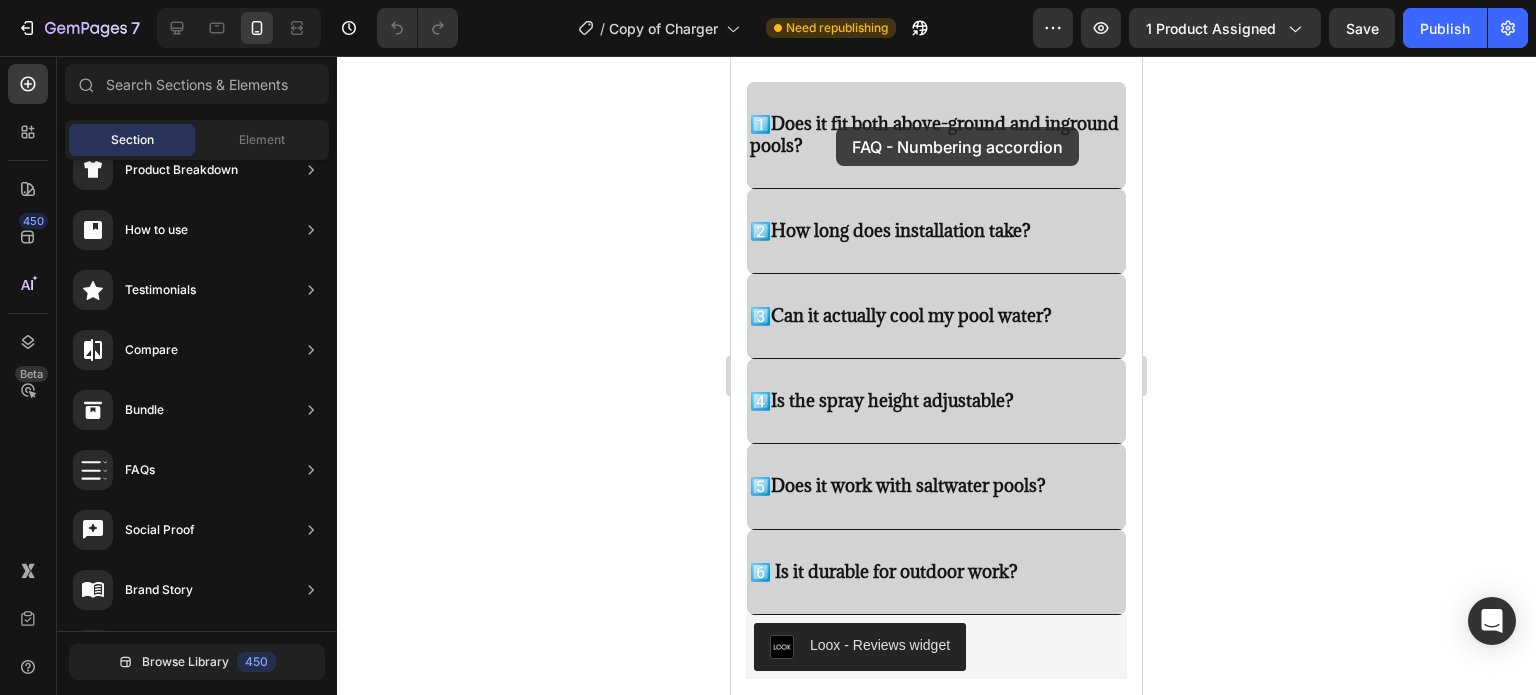 scroll, scrollTop: 2800, scrollLeft: 0, axis: vertical 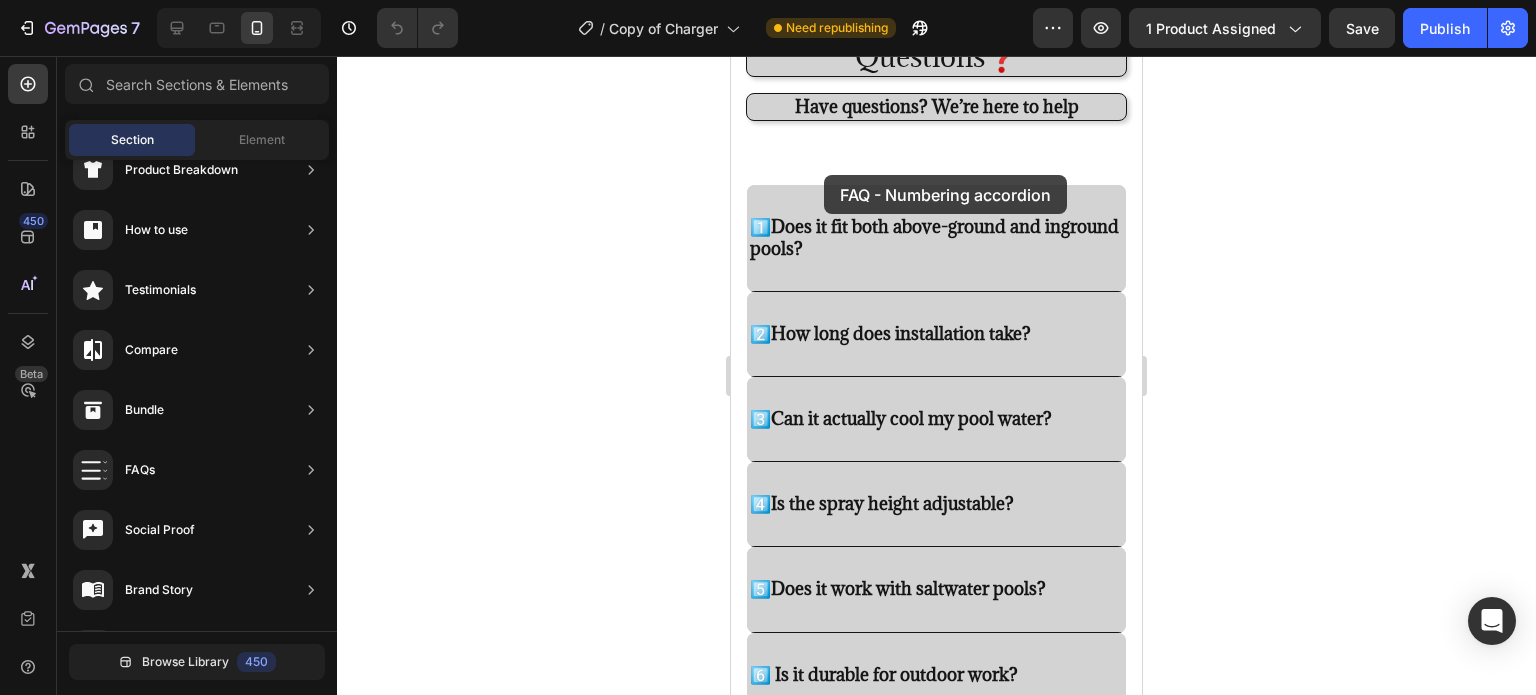 drag, startPoint x: 1216, startPoint y: 196, endPoint x: 824, endPoint y: 175, distance: 392.5621 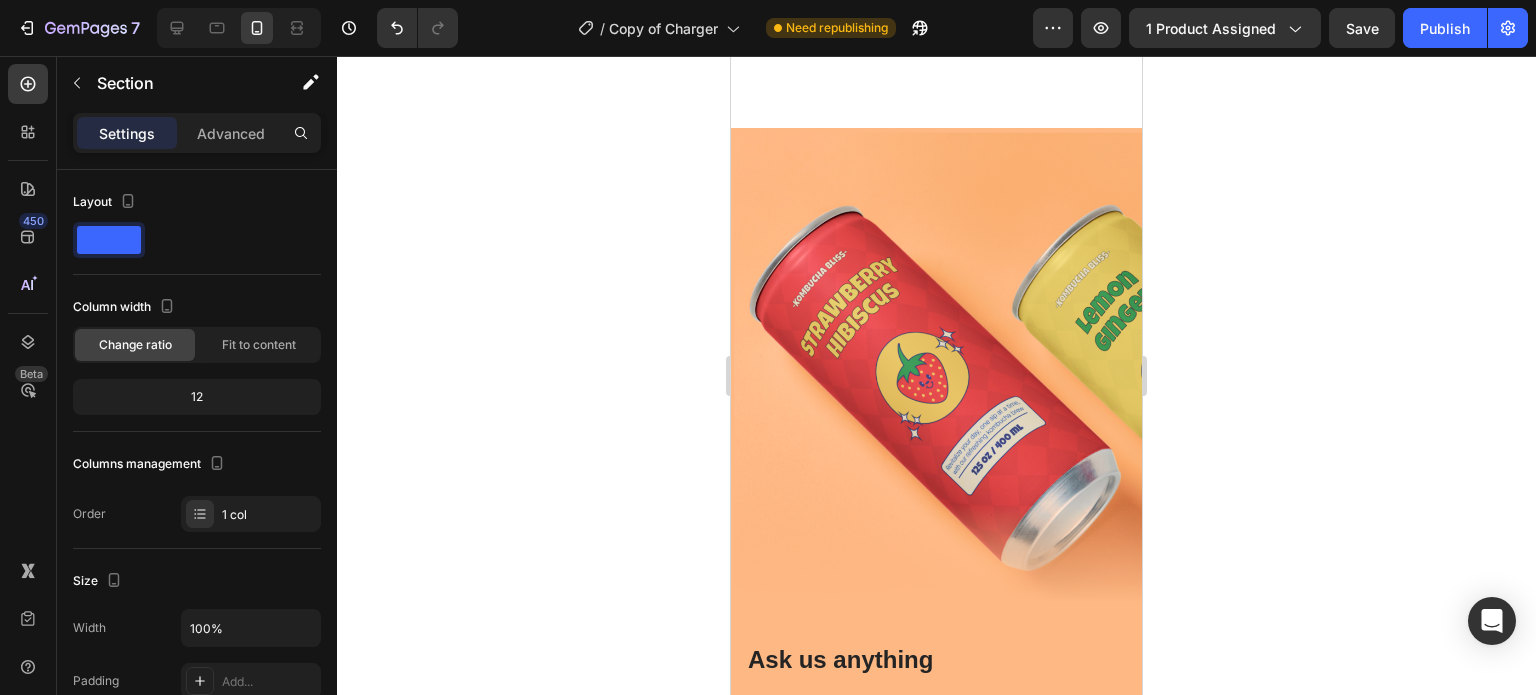 scroll, scrollTop: 2654, scrollLeft: 0, axis: vertical 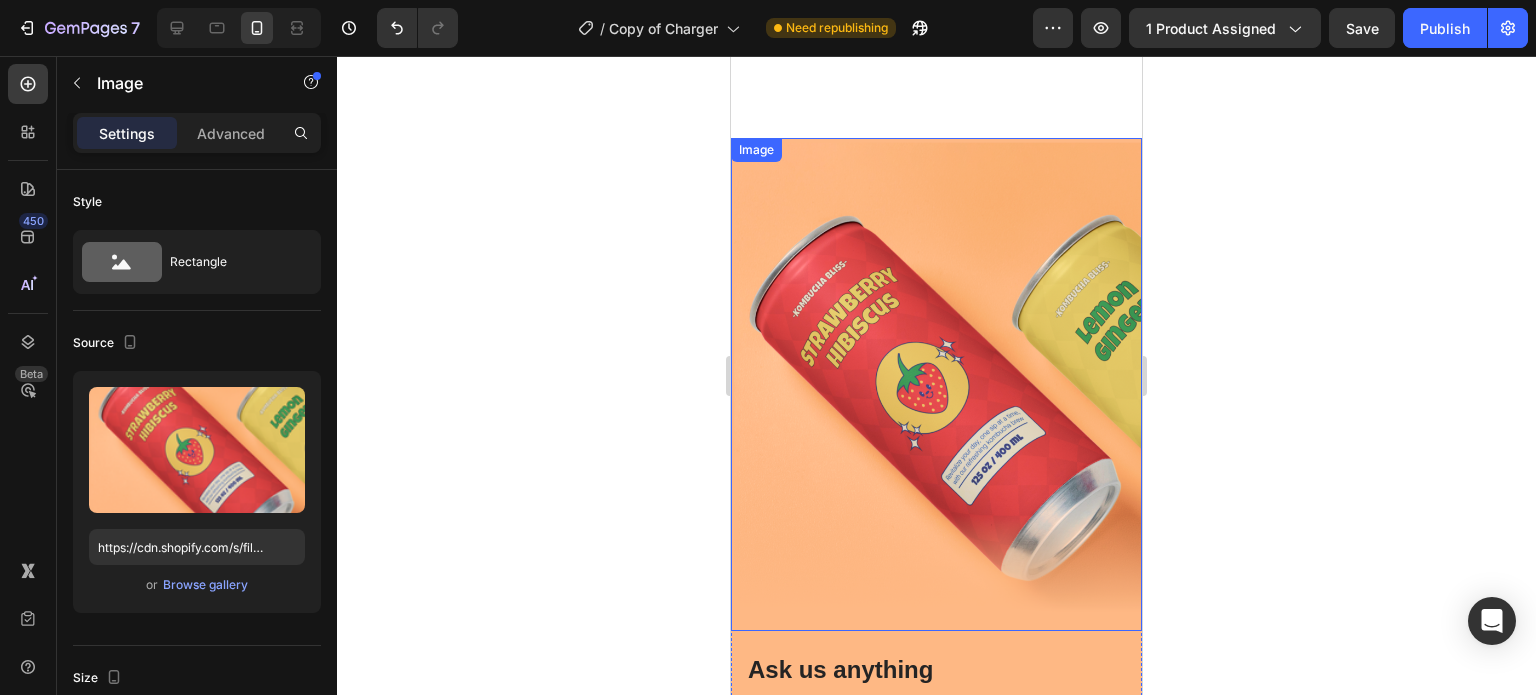 click at bounding box center (936, 384) 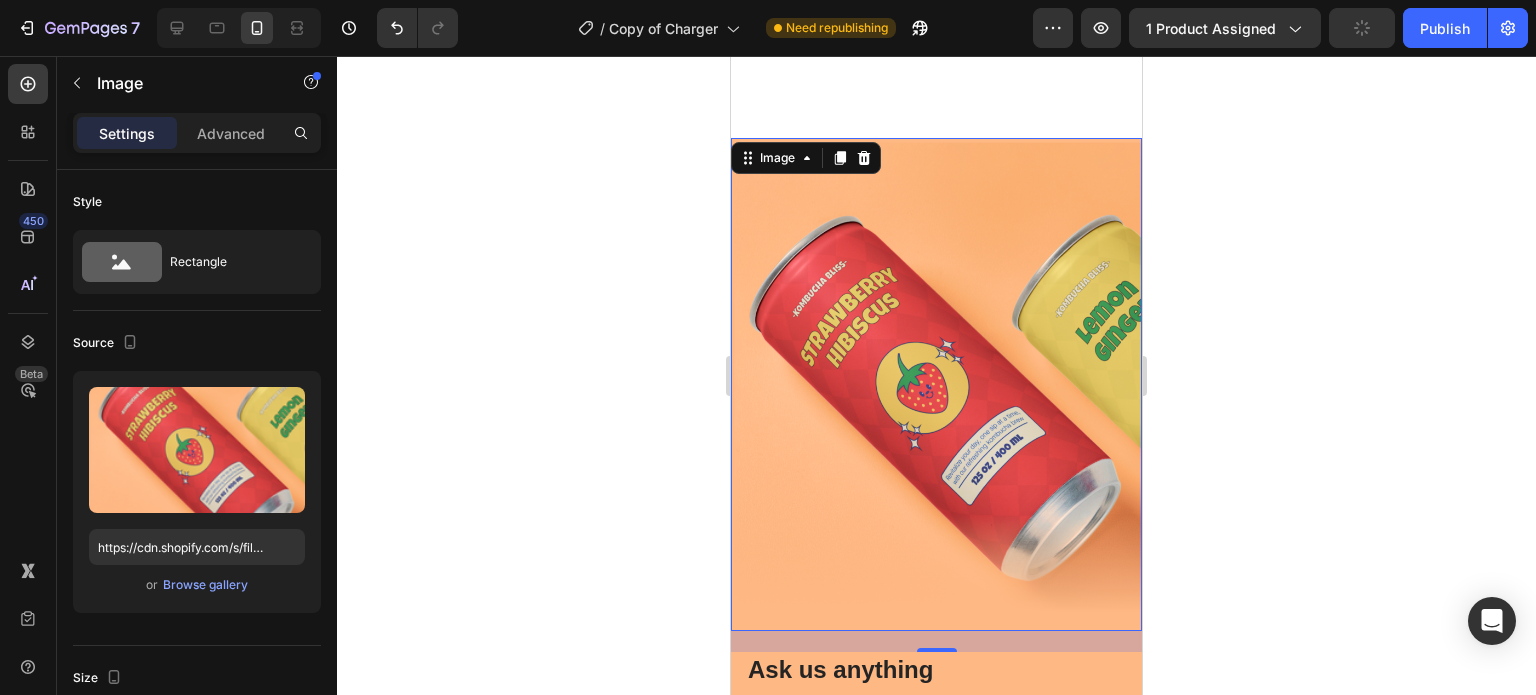 click at bounding box center [936, 384] 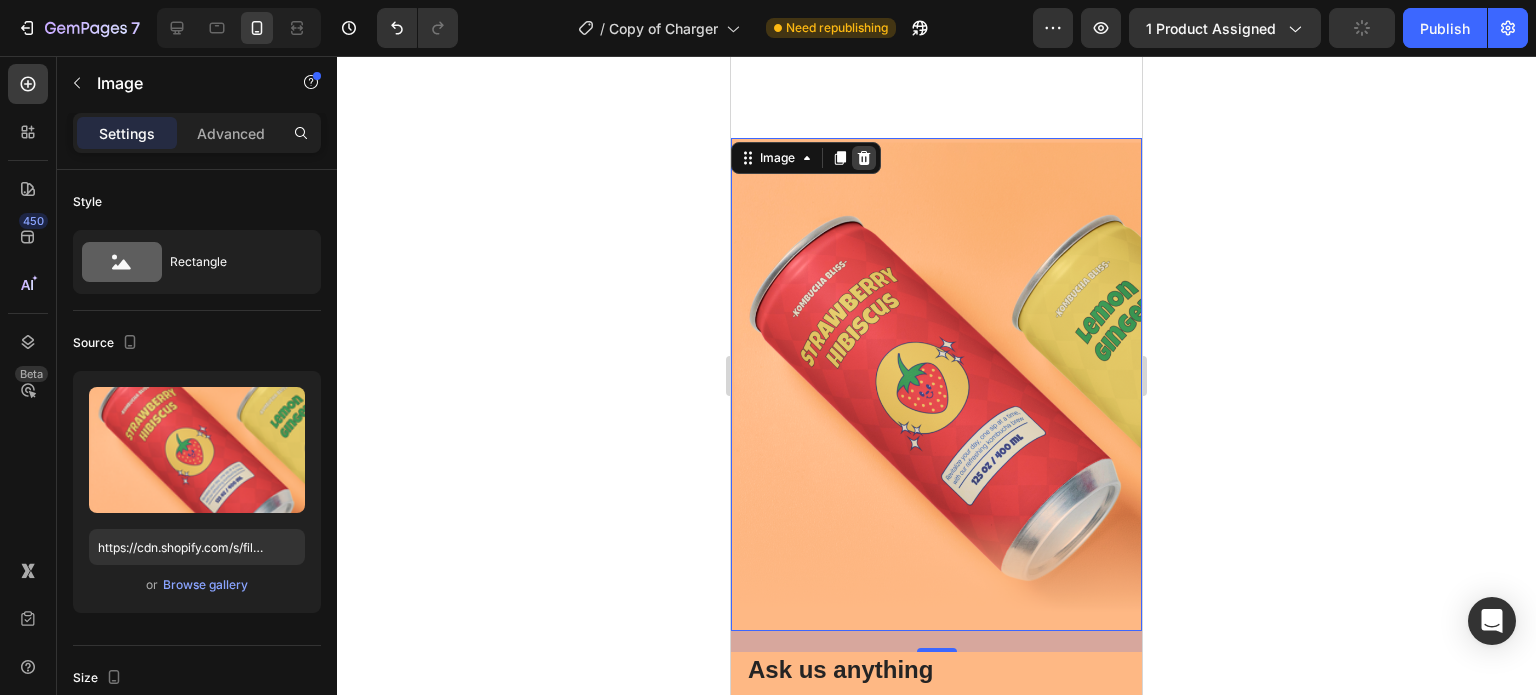 click 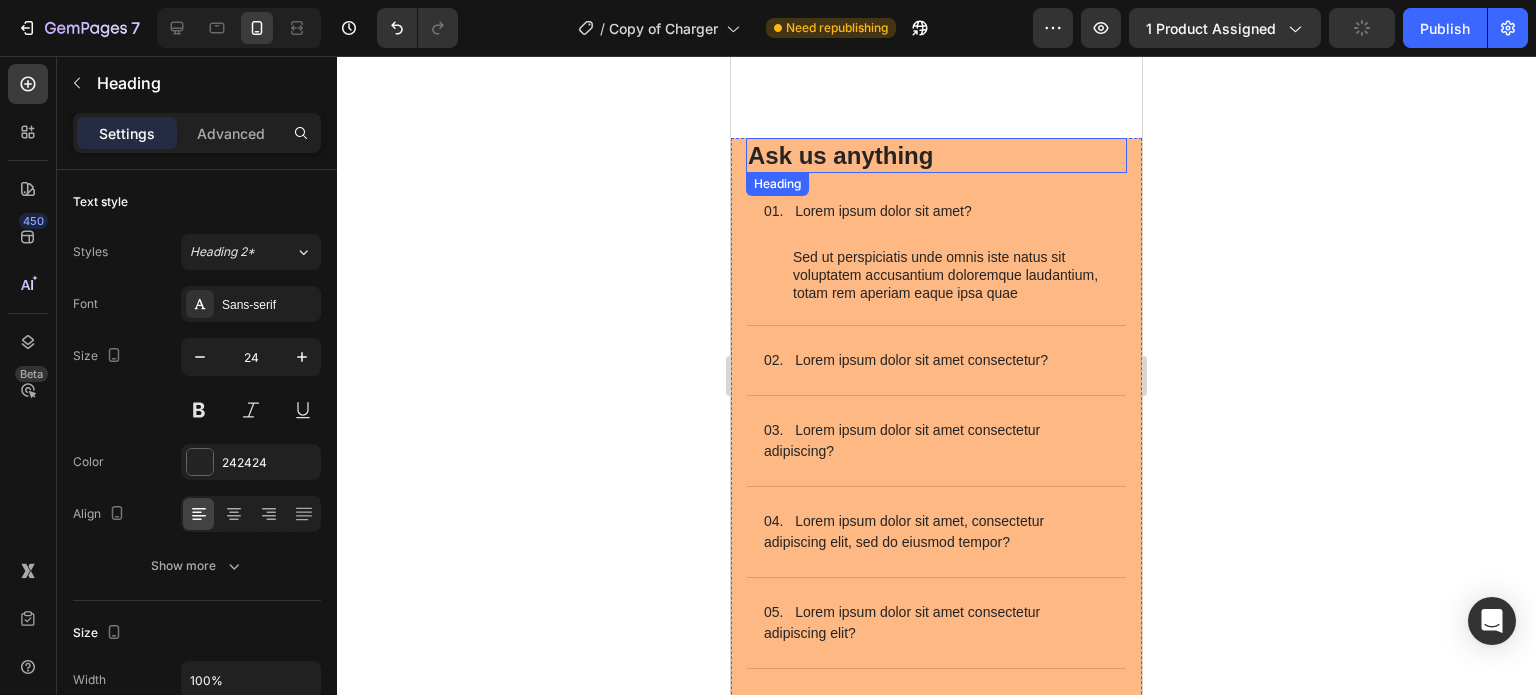 click on "Ask us anything" at bounding box center [936, 155] 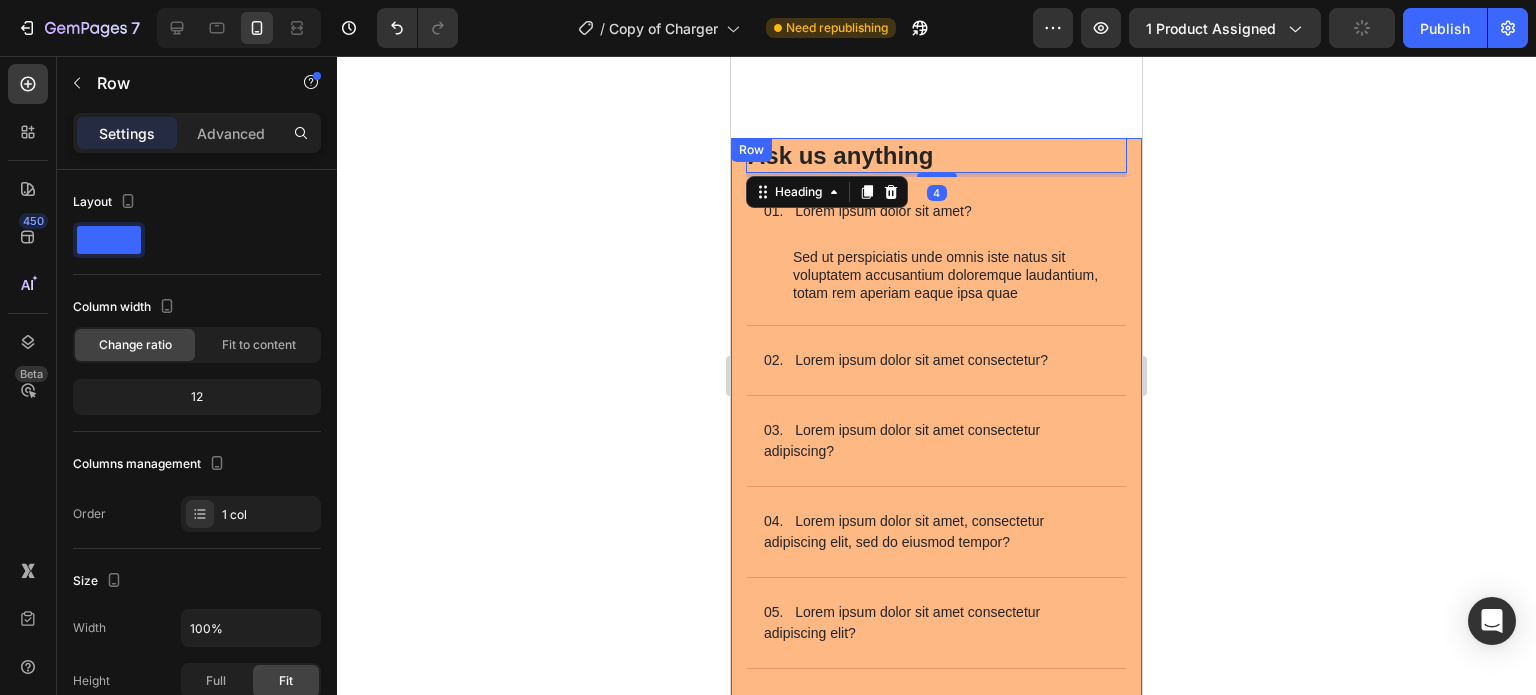 click on "Ask us anything Heading   4
01.   Lorem ipsum dolor sit amet? Sed ut perspiciatis unde omnis iste natus sit voluptatem accusantium doloremque laudantium, totam rem aperiam eaque ipsa quae  Text Block
02.   Lorem ipsum dolor sit amet consectetur?
03.   Lorem ipsum dolor sit amet consectetur adipiscing?
04.   Lorem ipsum dolor sit amet, consectetur adipiscing elit, sed do eiusmod tempor?
05.   Lorem ipsum dolor sit amet consectetur adipiscing elit?
06.   Lorem ipsum dolor sit amet, consectetur adipiscing elit, sed do eiusmod tempor incididunt? Accordion Row" at bounding box center [936, 456] 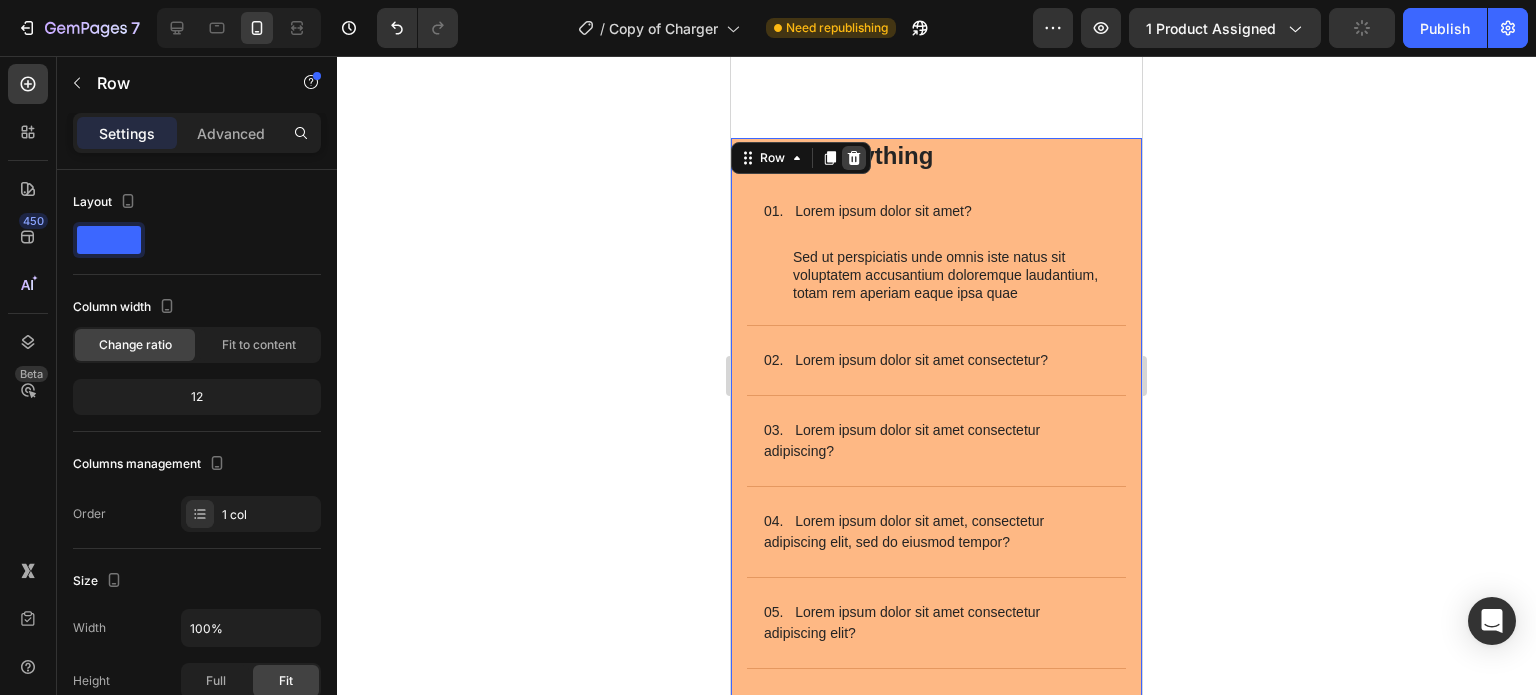 click 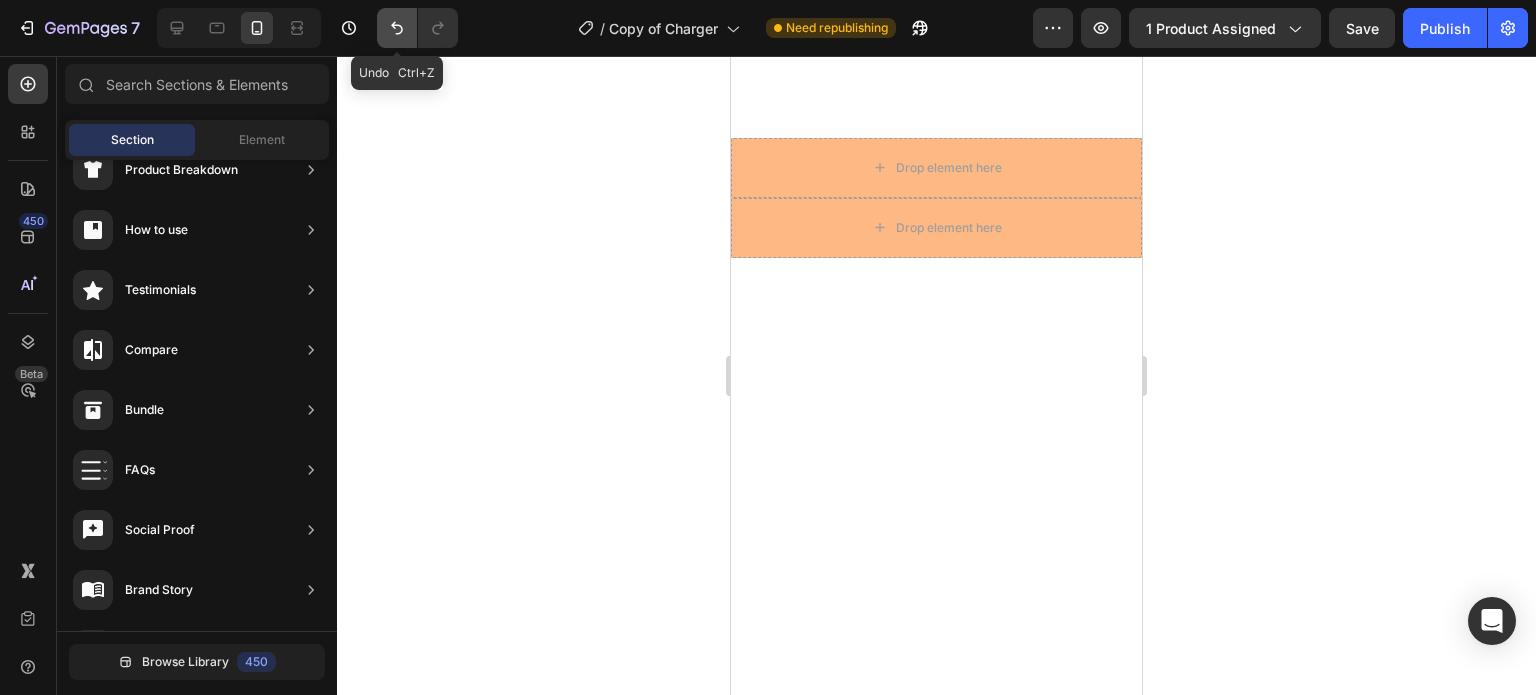 click 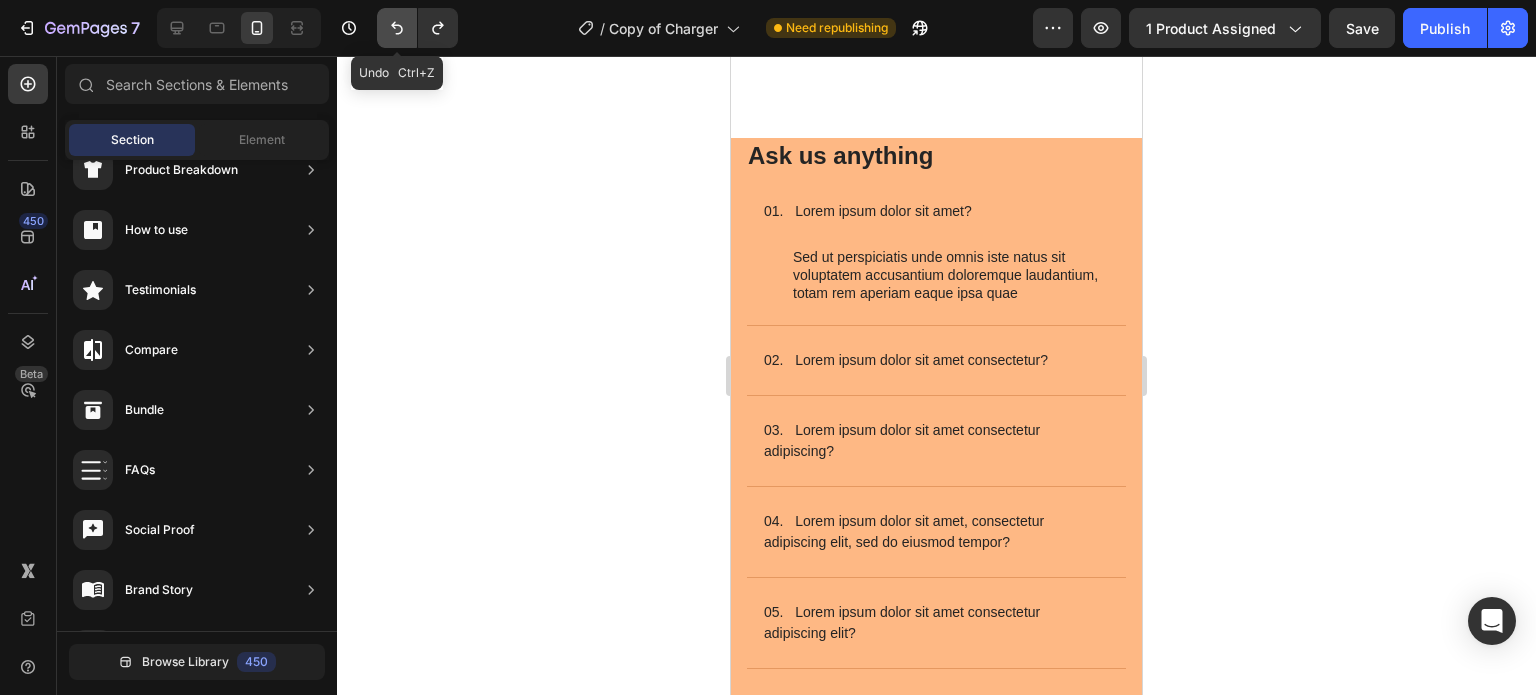 click 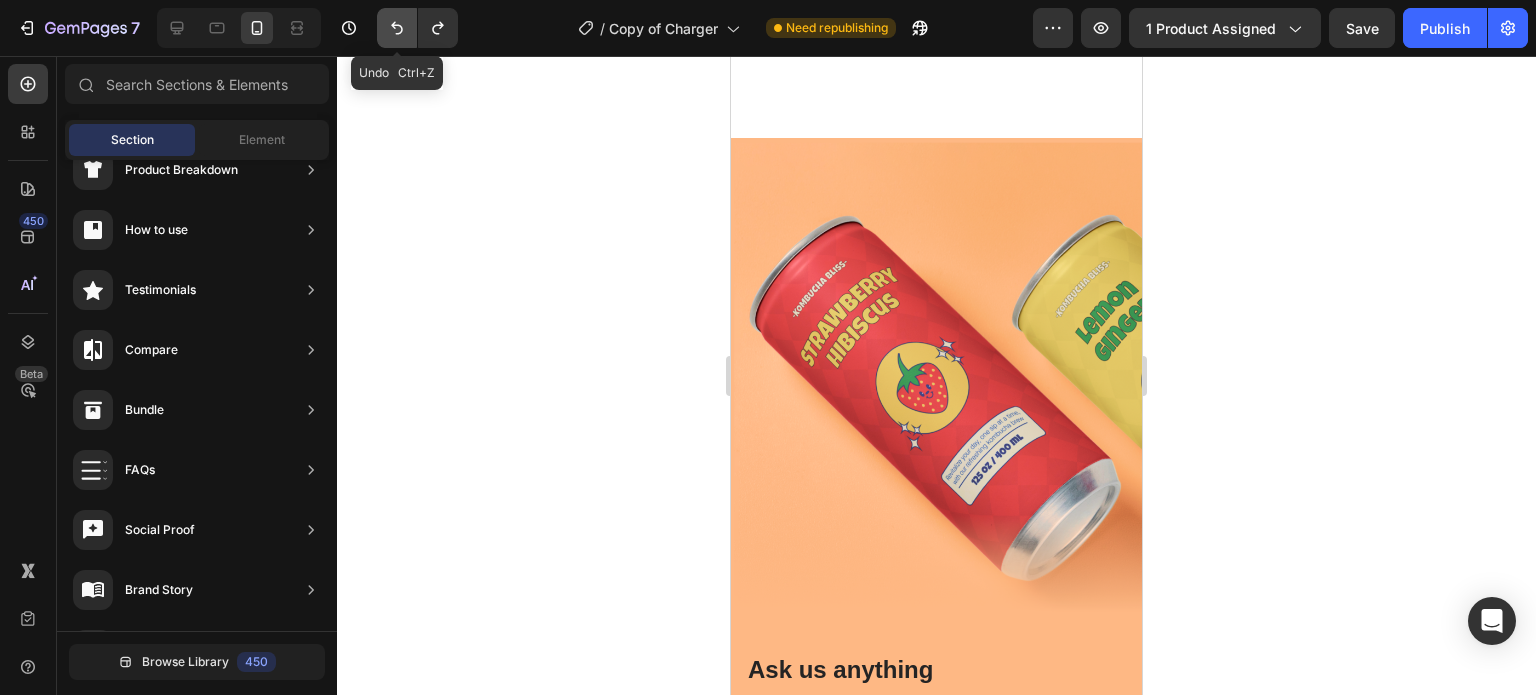 click 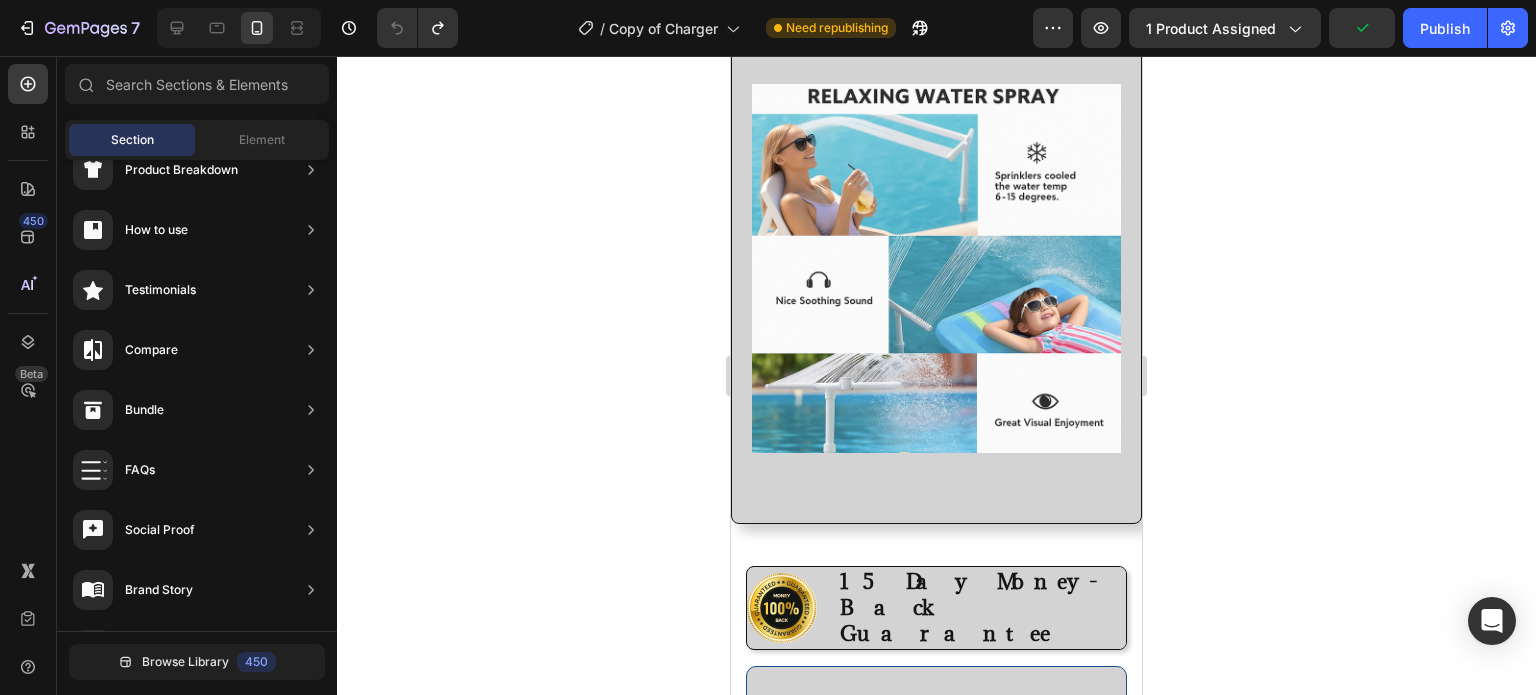 scroll, scrollTop: 1952, scrollLeft: 0, axis: vertical 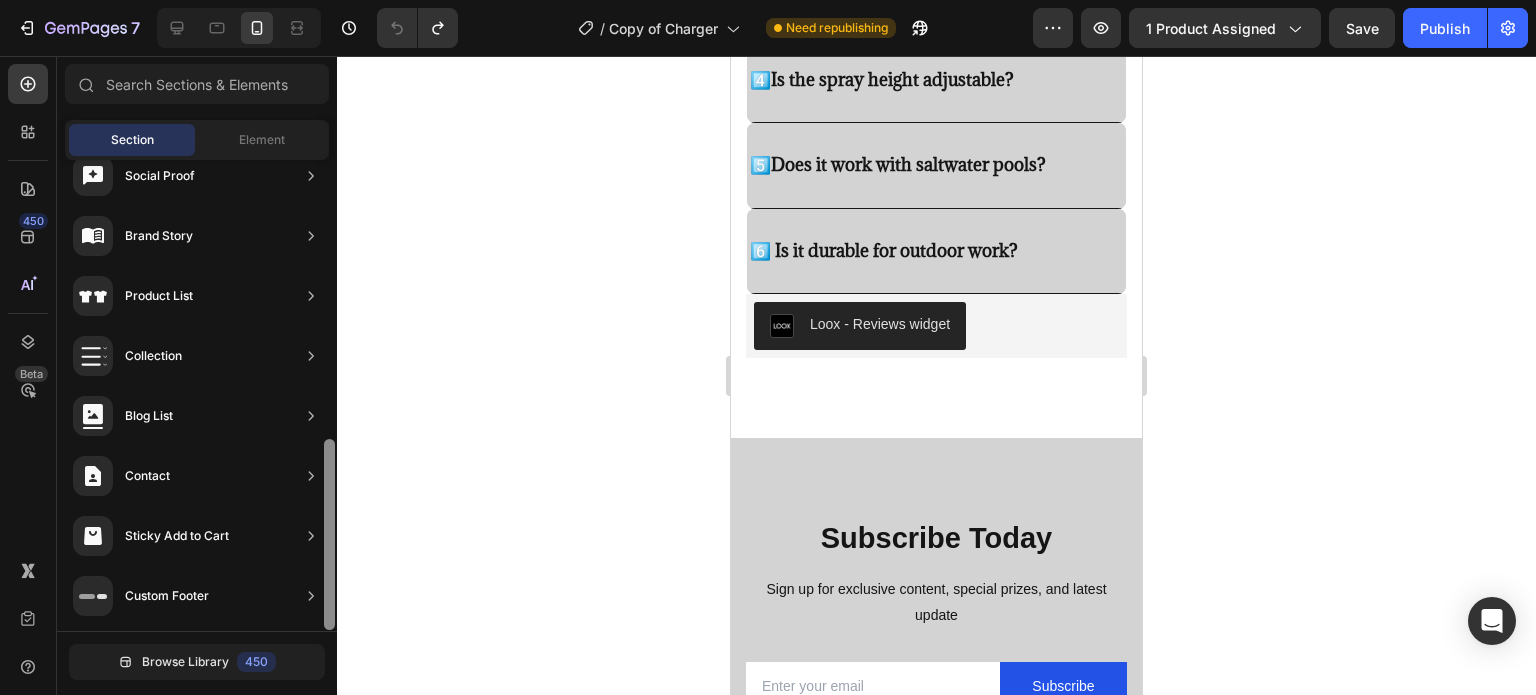 drag, startPoint x: 329, startPoint y: 451, endPoint x: 363, endPoint y: 645, distance: 196.95685 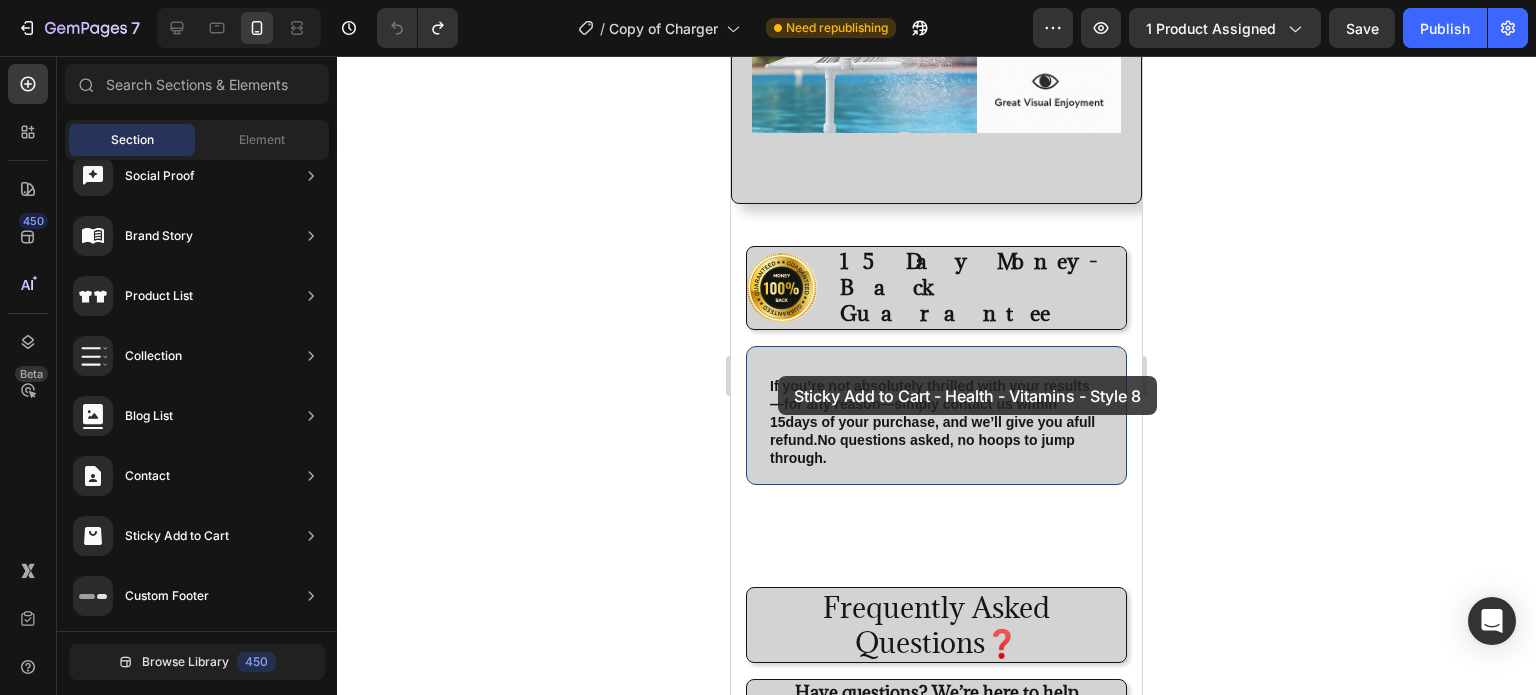 scroll, scrollTop: 2268, scrollLeft: 0, axis: vertical 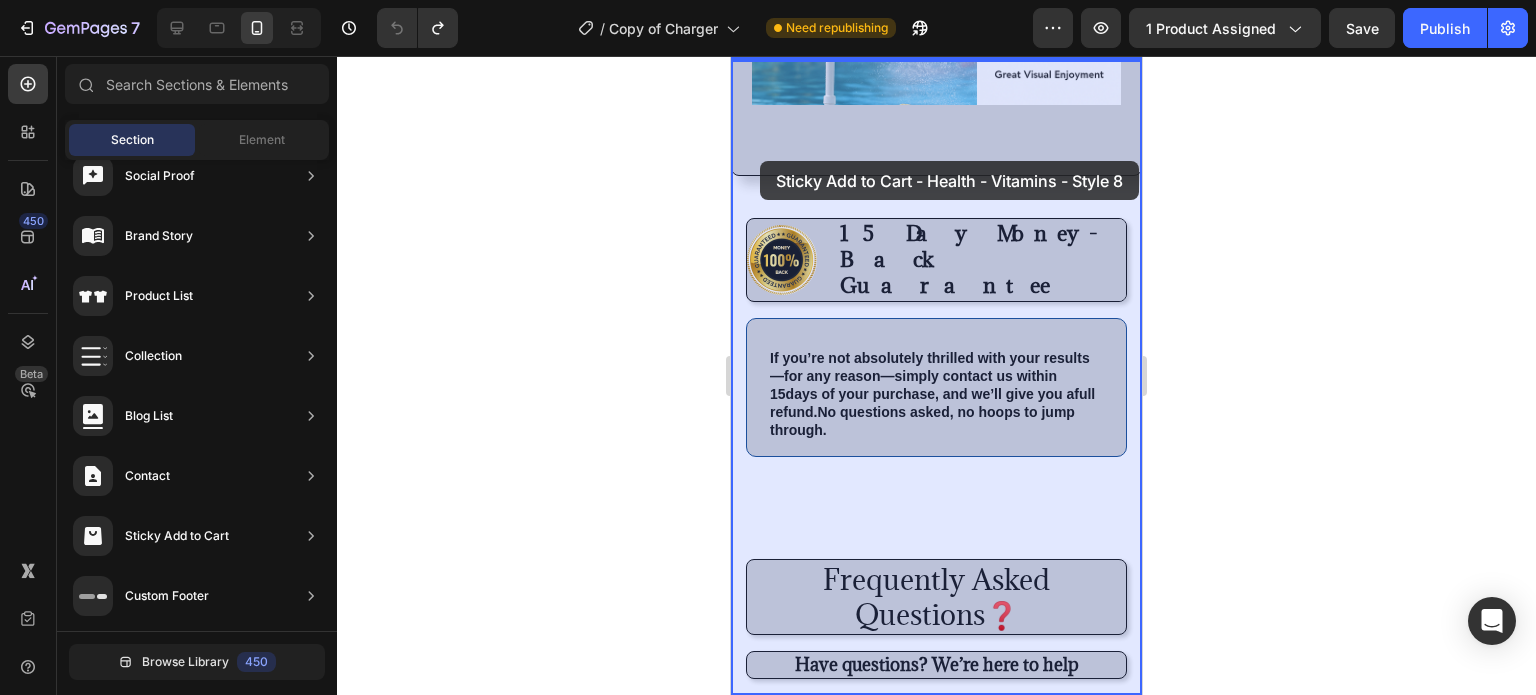 drag, startPoint x: 1232, startPoint y: 228, endPoint x: 758, endPoint y: 162, distance: 478.57288 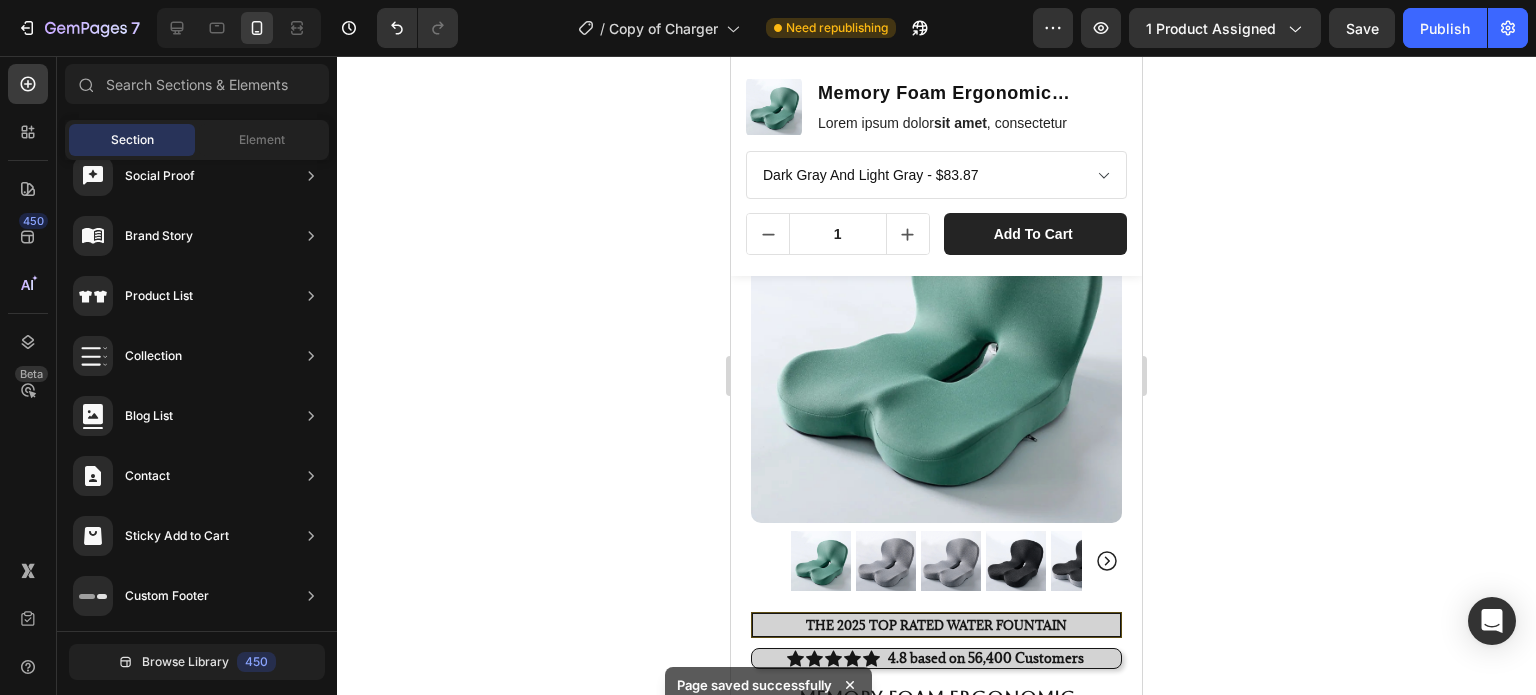 scroll, scrollTop: 0, scrollLeft: 0, axis: both 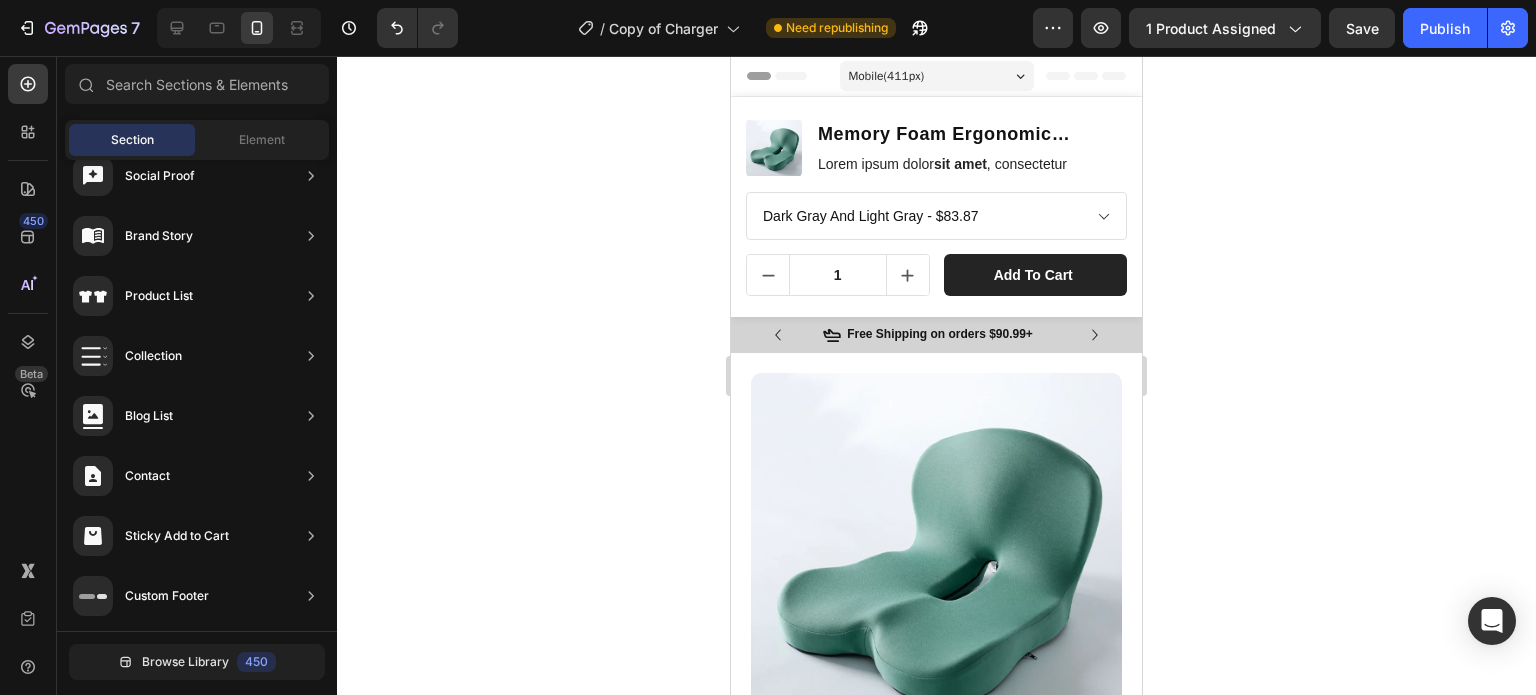 drag, startPoint x: 1132, startPoint y: 395, endPoint x: 1806, endPoint y: 76, distance: 745.6789 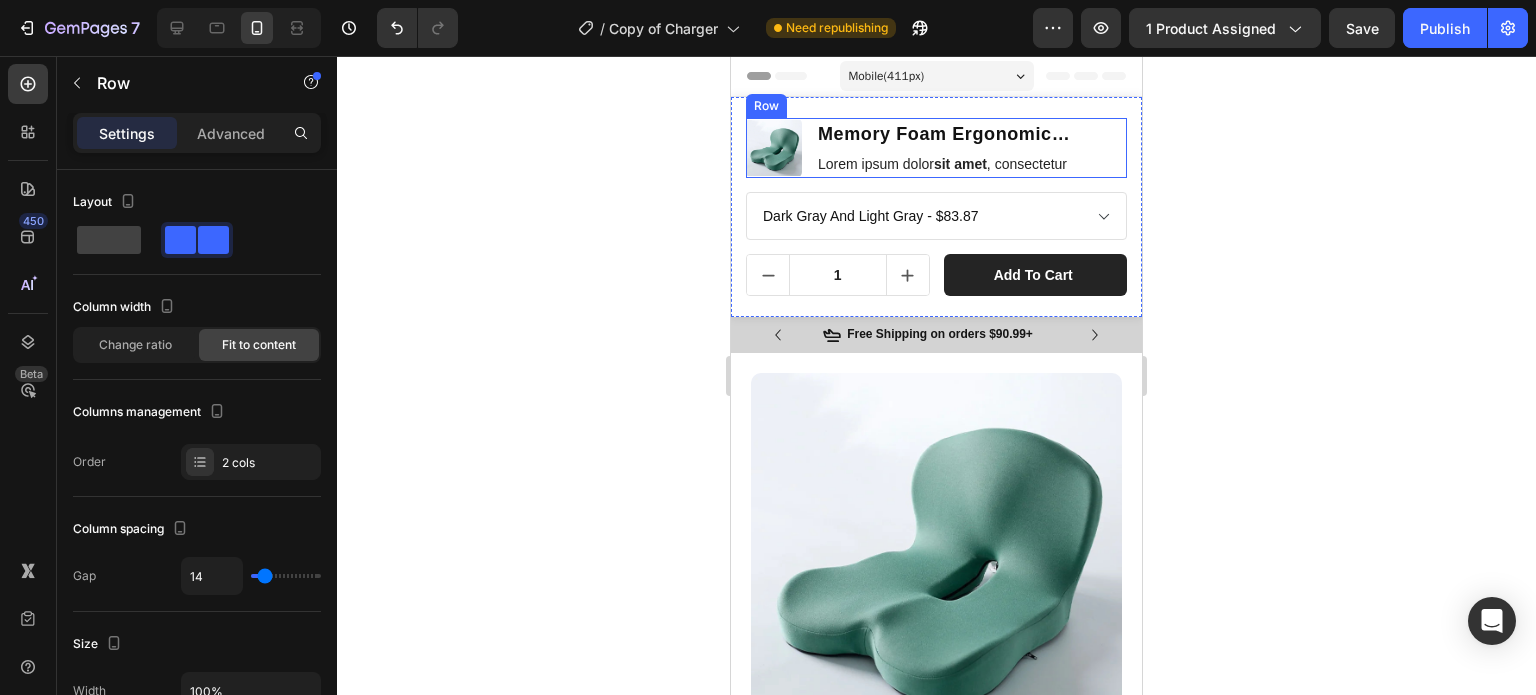 click on "Memory Foam Ergonomic Cushion Product Title Lorem ipsum dolor  sit amet , consectetur  Text Block" at bounding box center [971, 148] 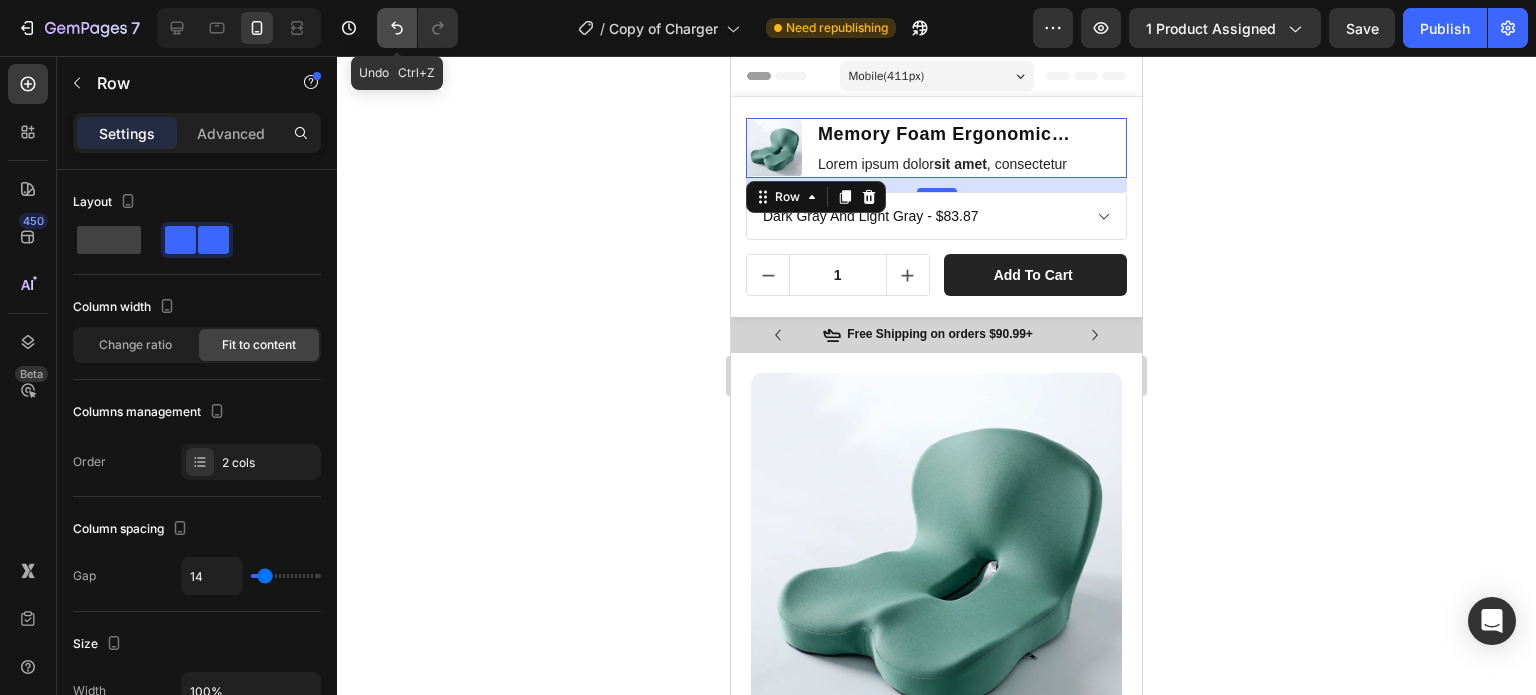 click 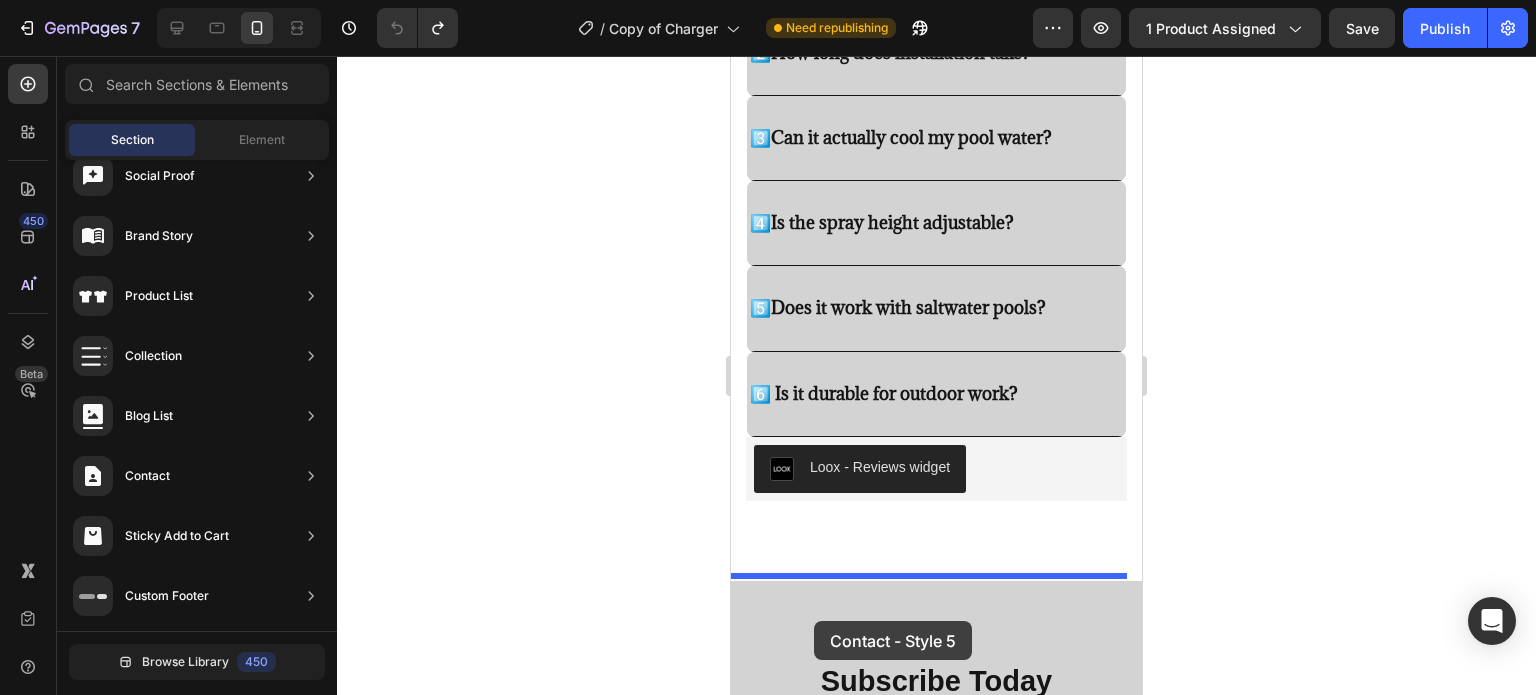 scroll, scrollTop: 3152, scrollLeft: 0, axis: vertical 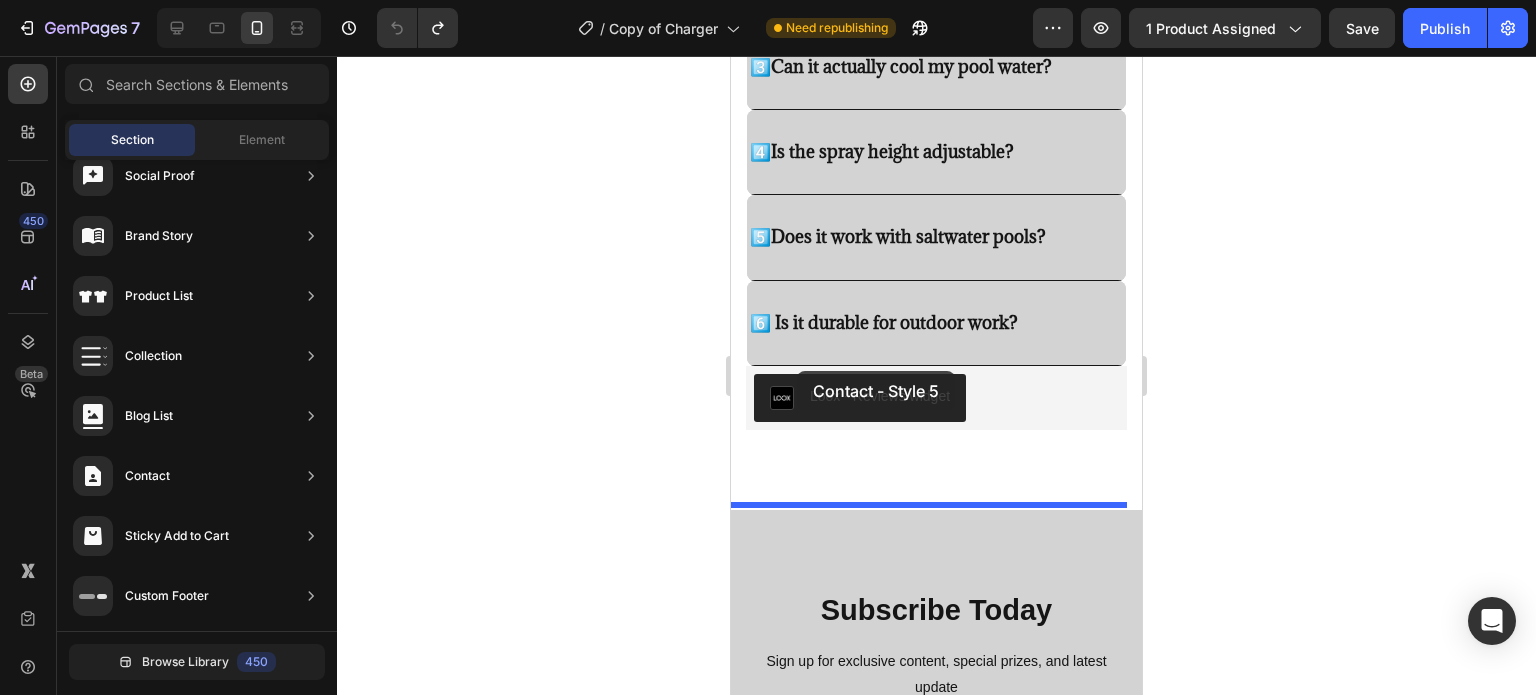 drag, startPoint x: 1152, startPoint y: 380, endPoint x: 798, endPoint y: 371, distance: 354.11438 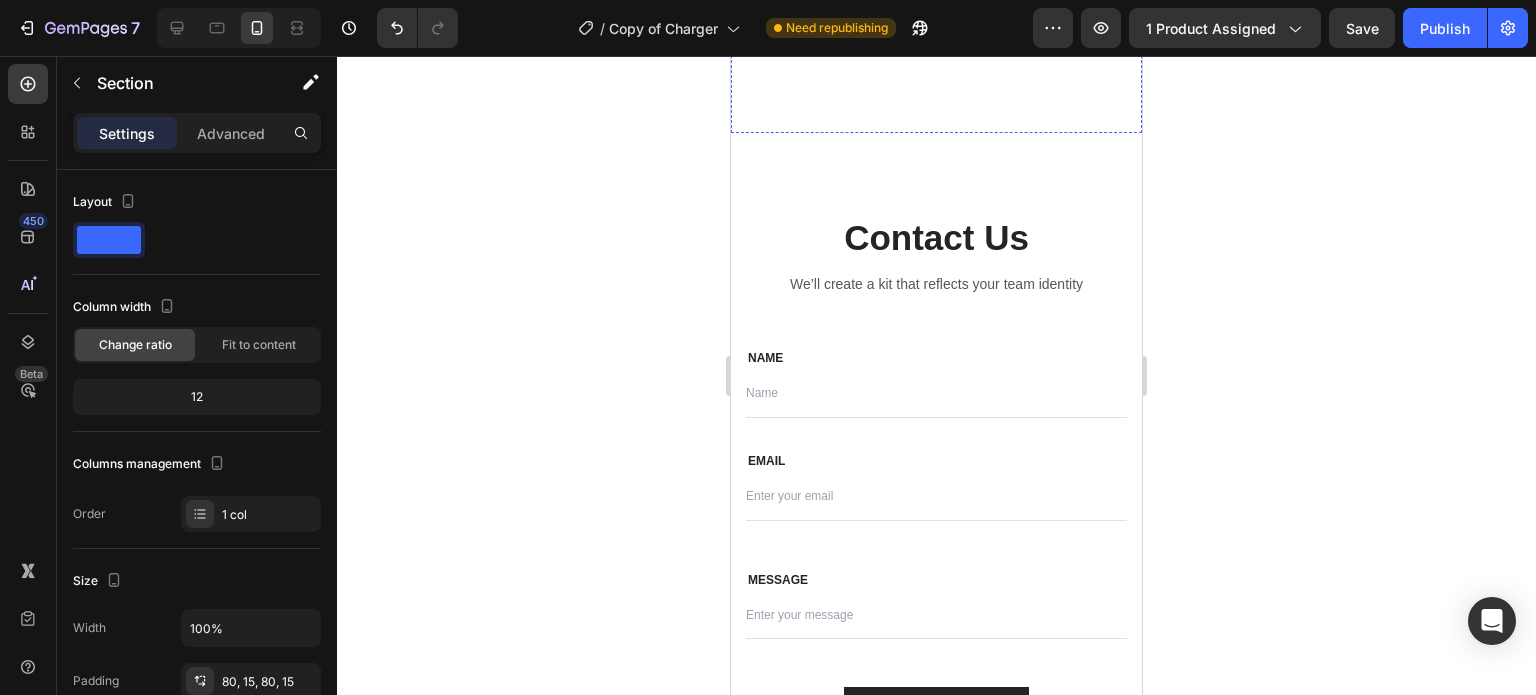 scroll, scrollTop: 3530, scrollLeft: 0, axis: vertical 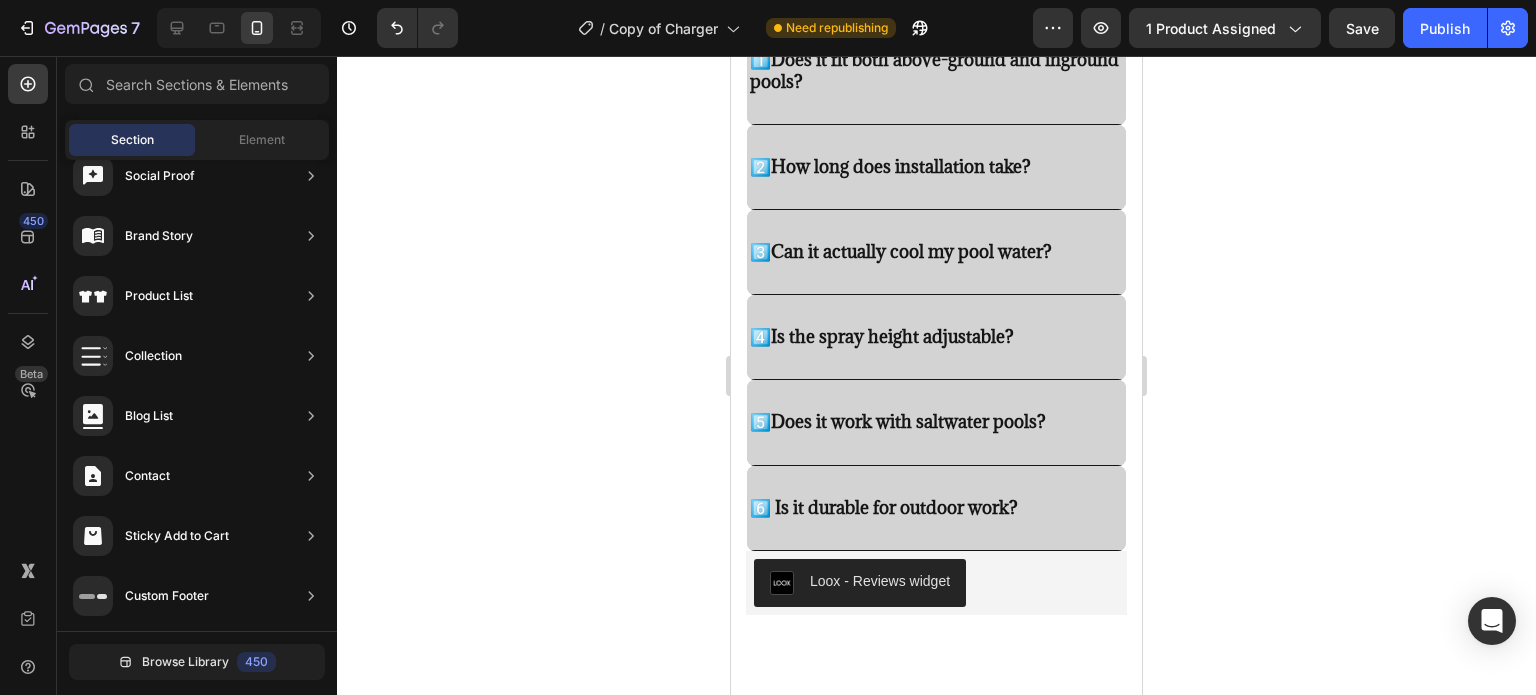 drag, startPoint x: 1136, startPoint y: 504, endPoint x: 1899, endPoint y: 497, distance: 763.0321 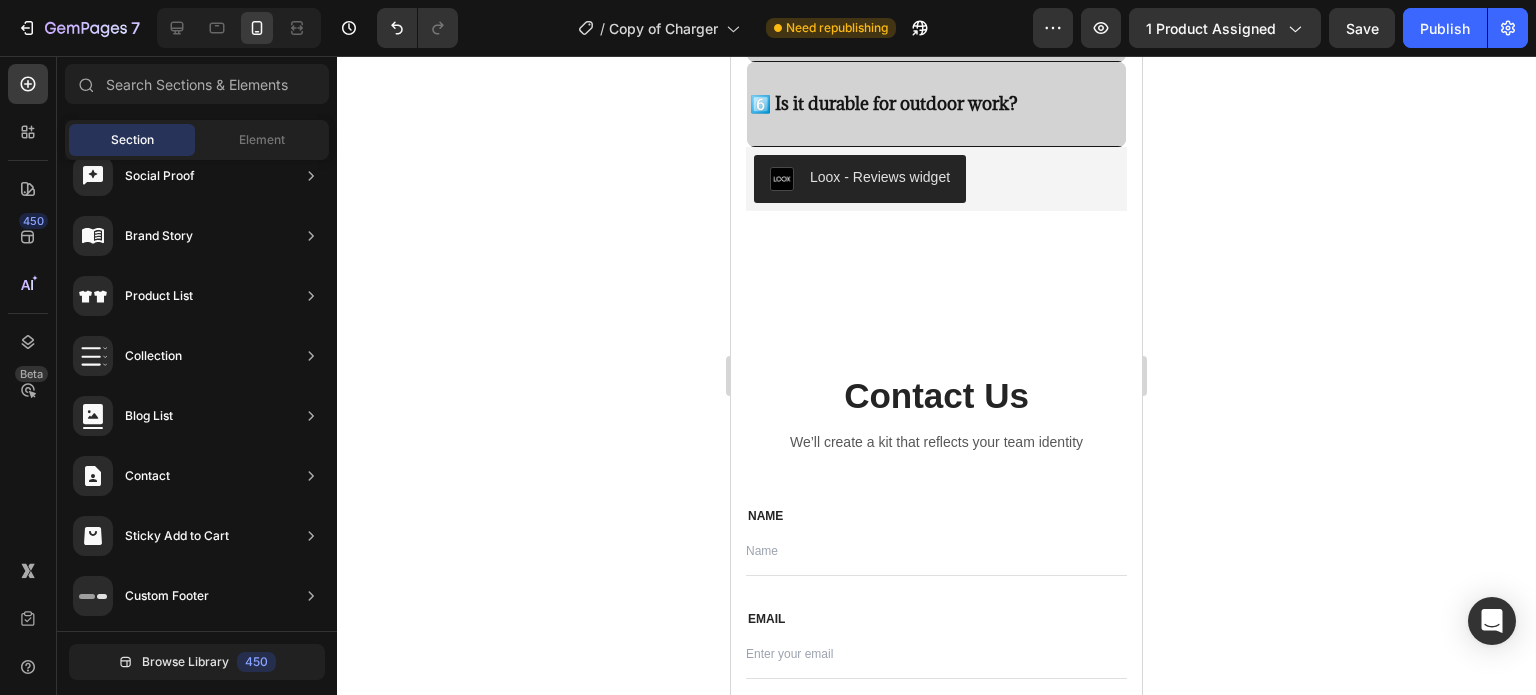 scroll, scrollTop: 3470, scrollLeft: 0, axis: vertical 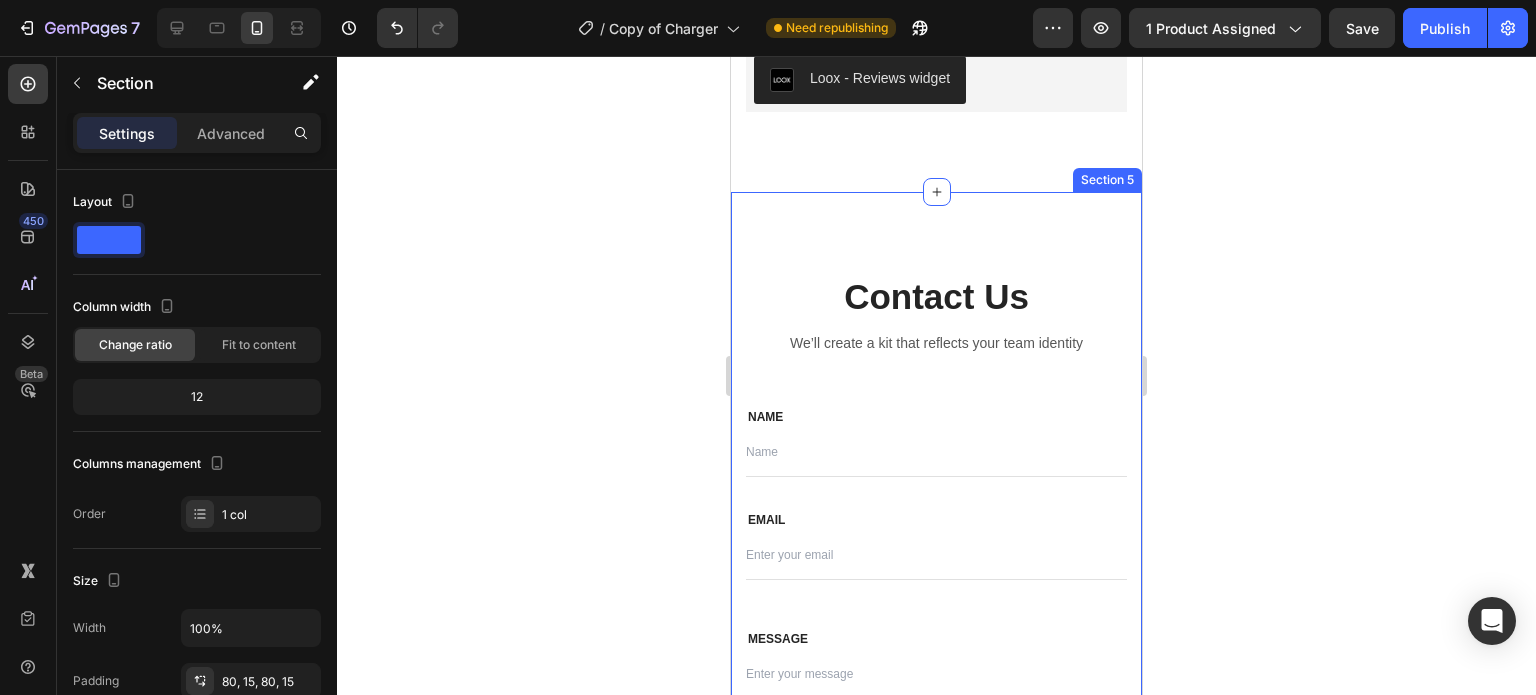 click on "Contact Us Heading We’ll create a kit that reflects your team identity Text block Row NAME Text block Text Field EMAIL Text block Email Field Row MESSAGE Text block Text Field Send Message Submit Button Contact Form Row Section 5" at bounding box center [936, 531] 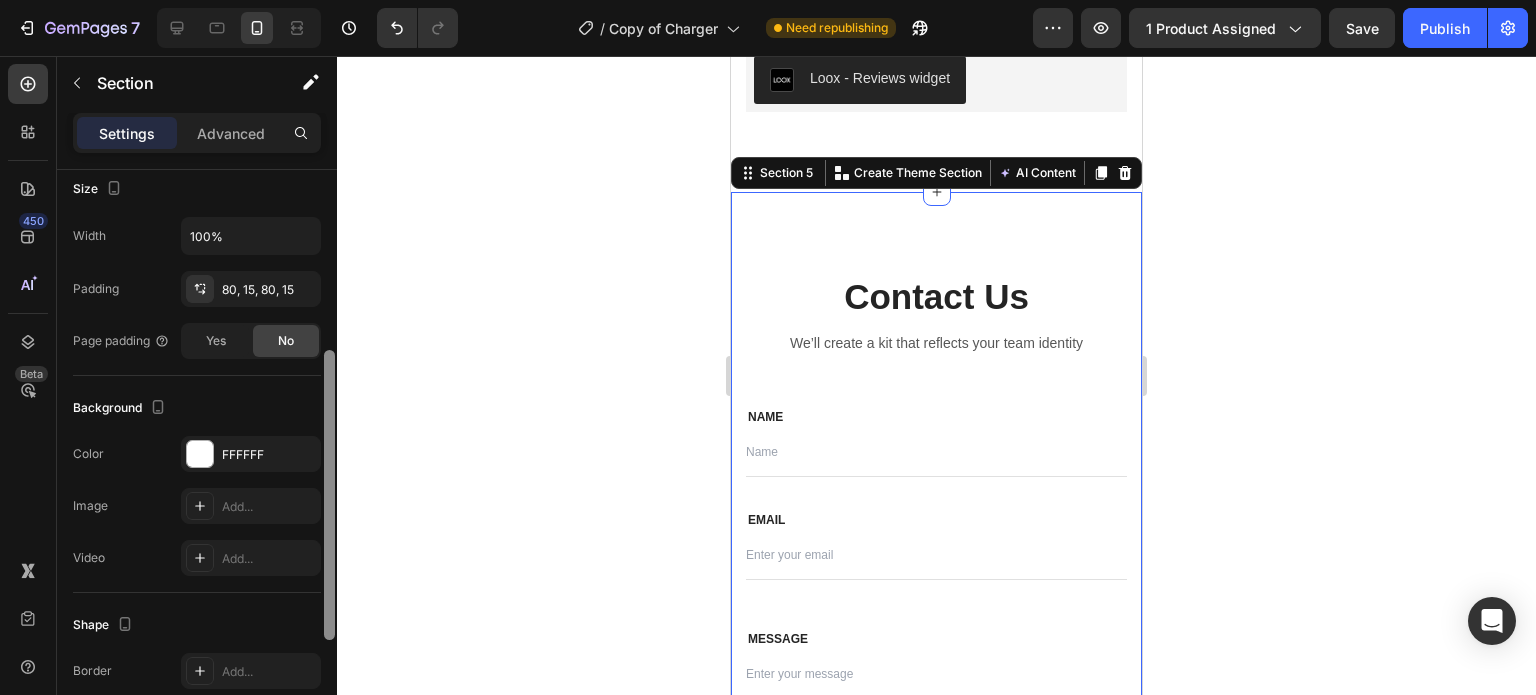 scroll, scrollTop: 434, scrollLeft: 0, axis: vertical 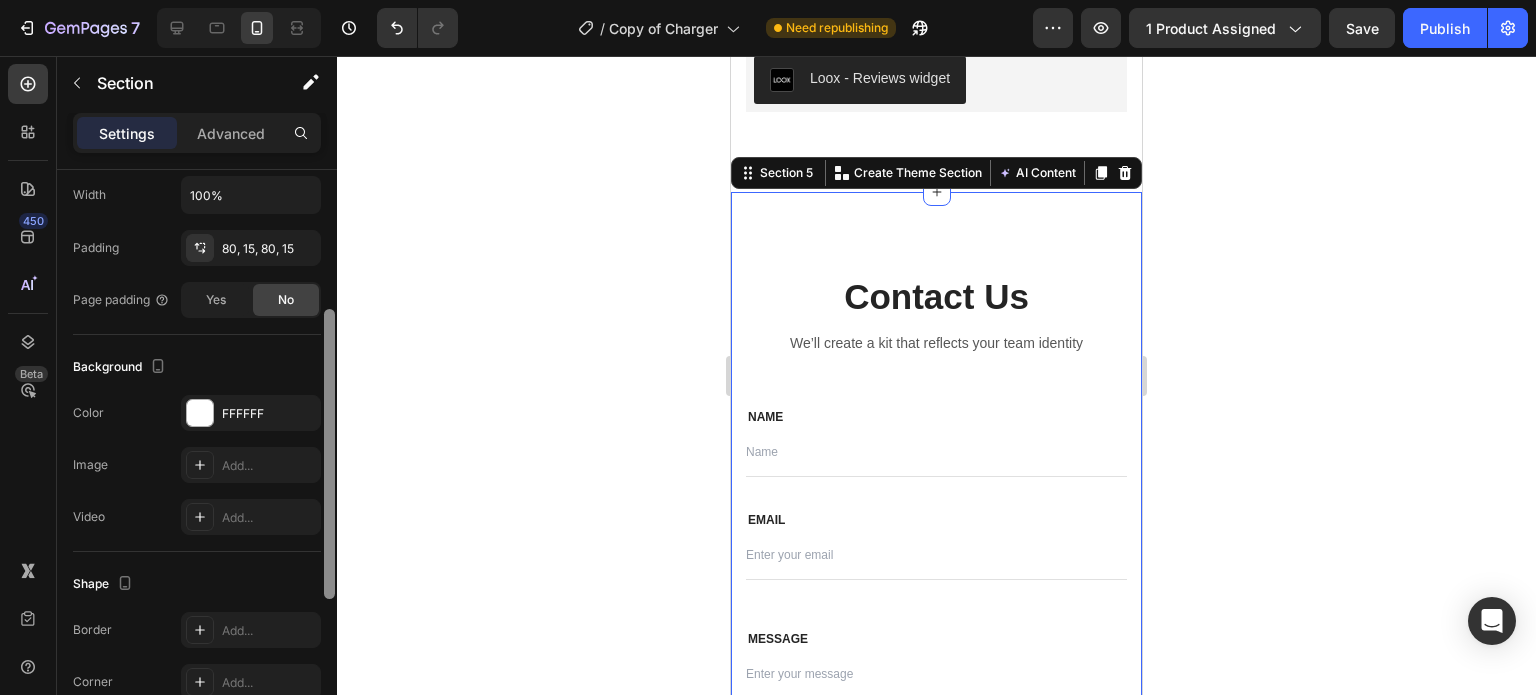drag, startPoint x: 328, startPoint y: 288, endPoint x: 358, endPoint y: 505, distance: 219.06392 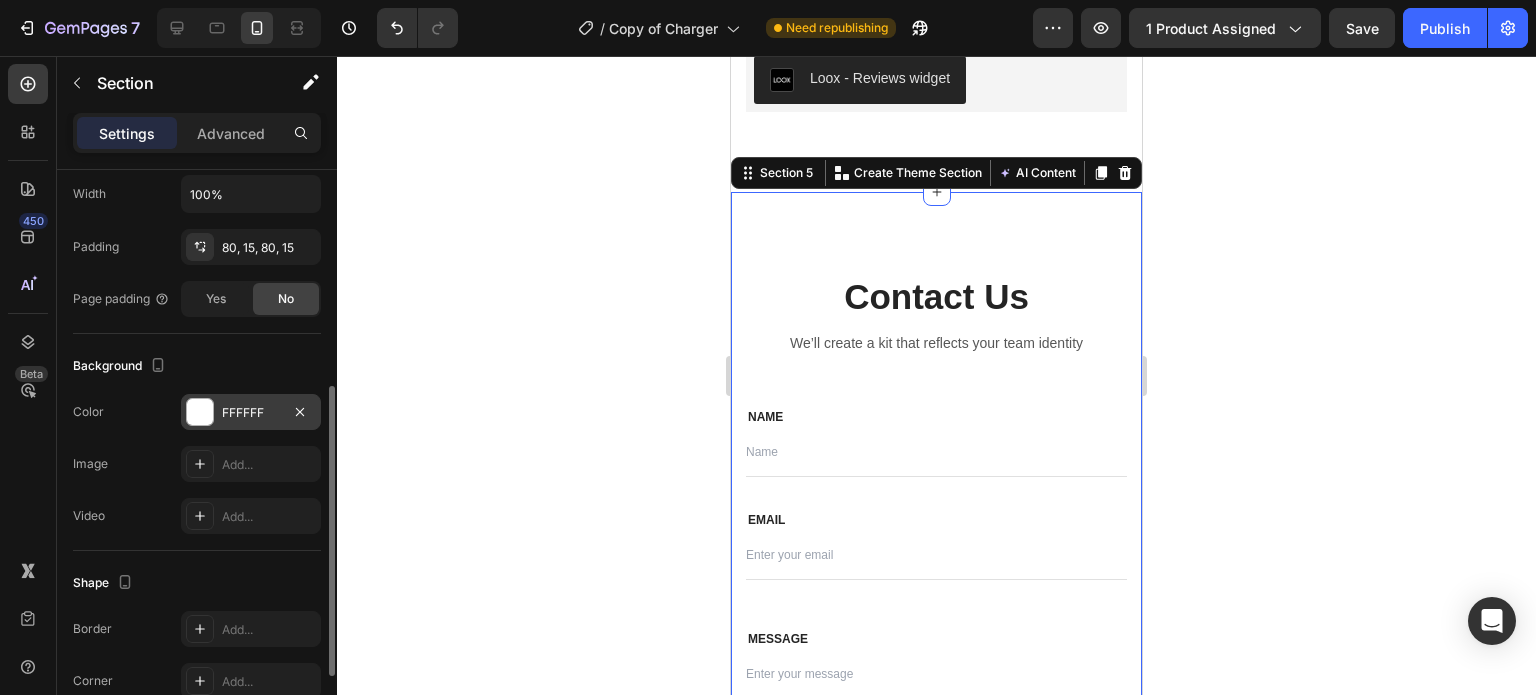 click at bounding box center (200, 412) 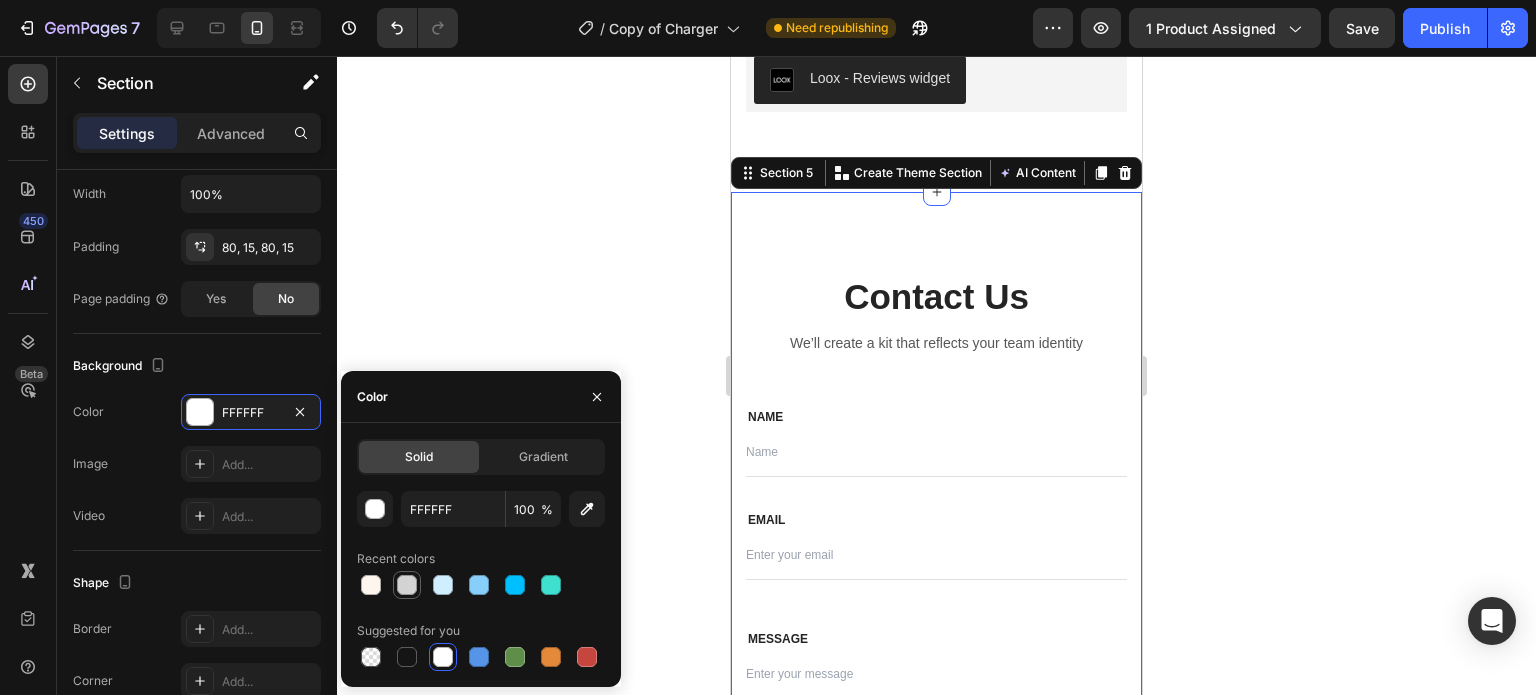 click at bounding box center [407, 585] 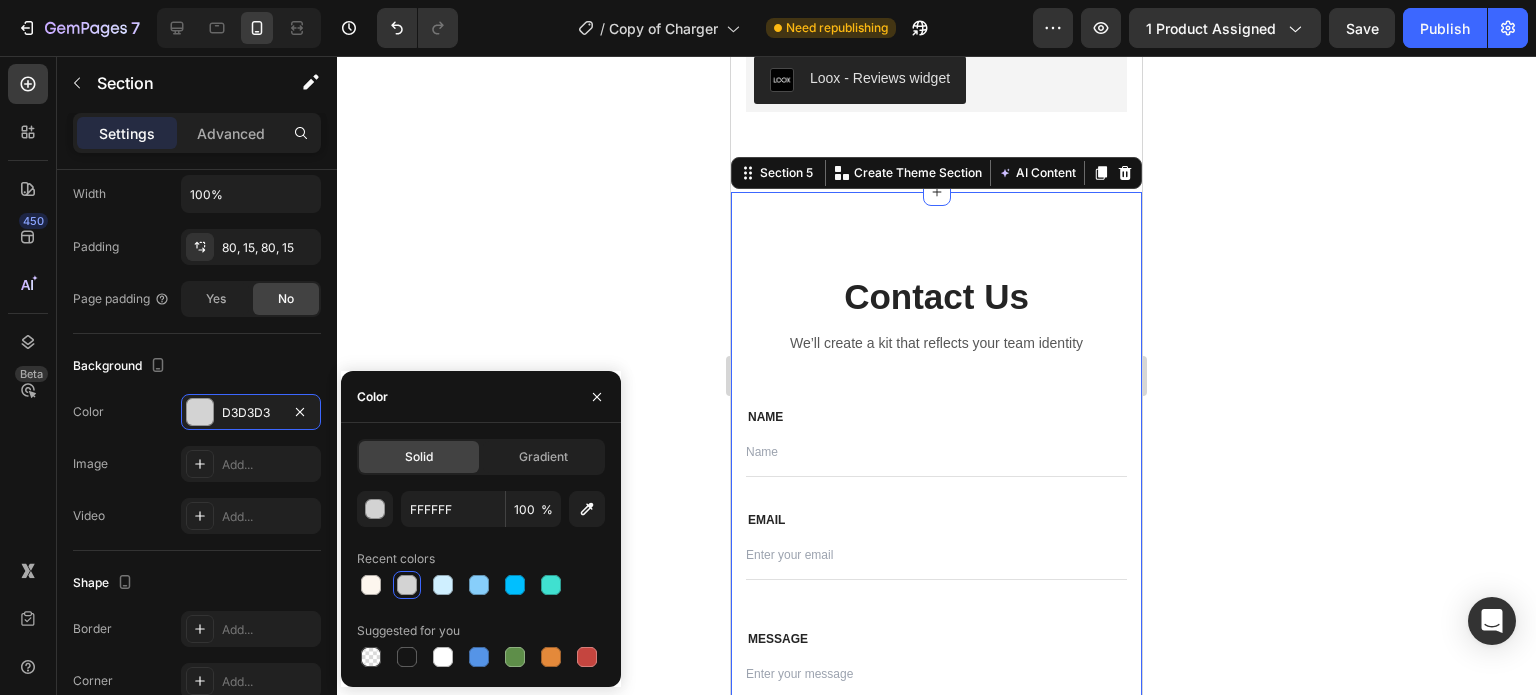 type on "D3D3D3" 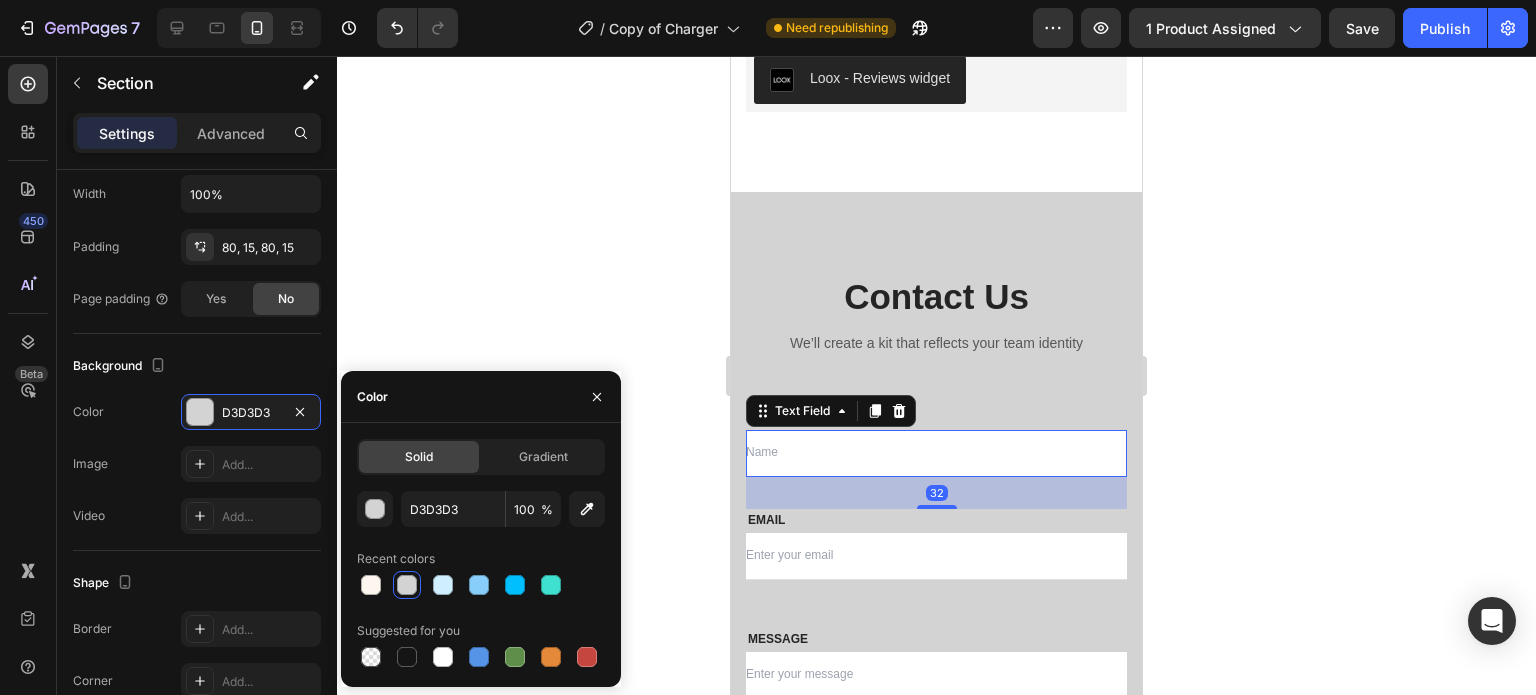 scroll, scrollTop: 328, scrollLeft: 0, axis: vertical 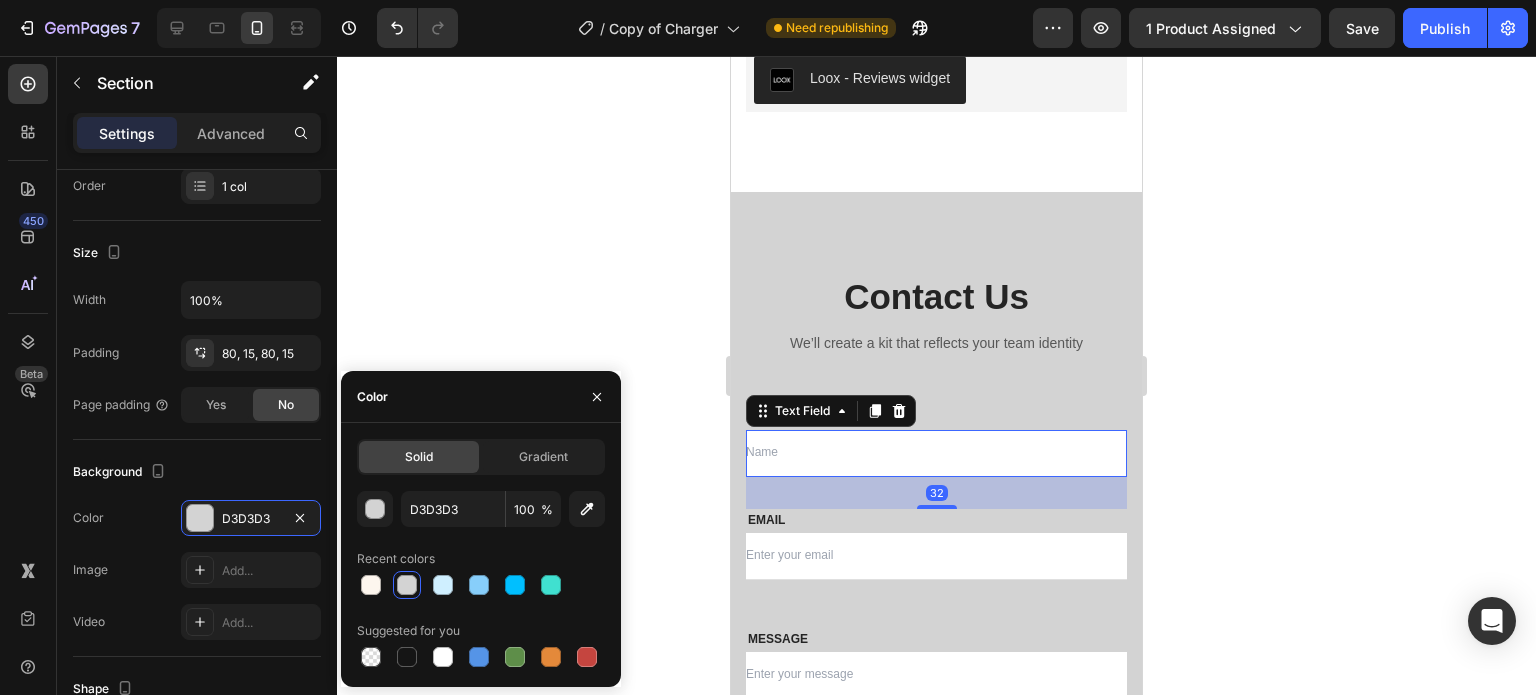 click at bounding box center (936, 453) 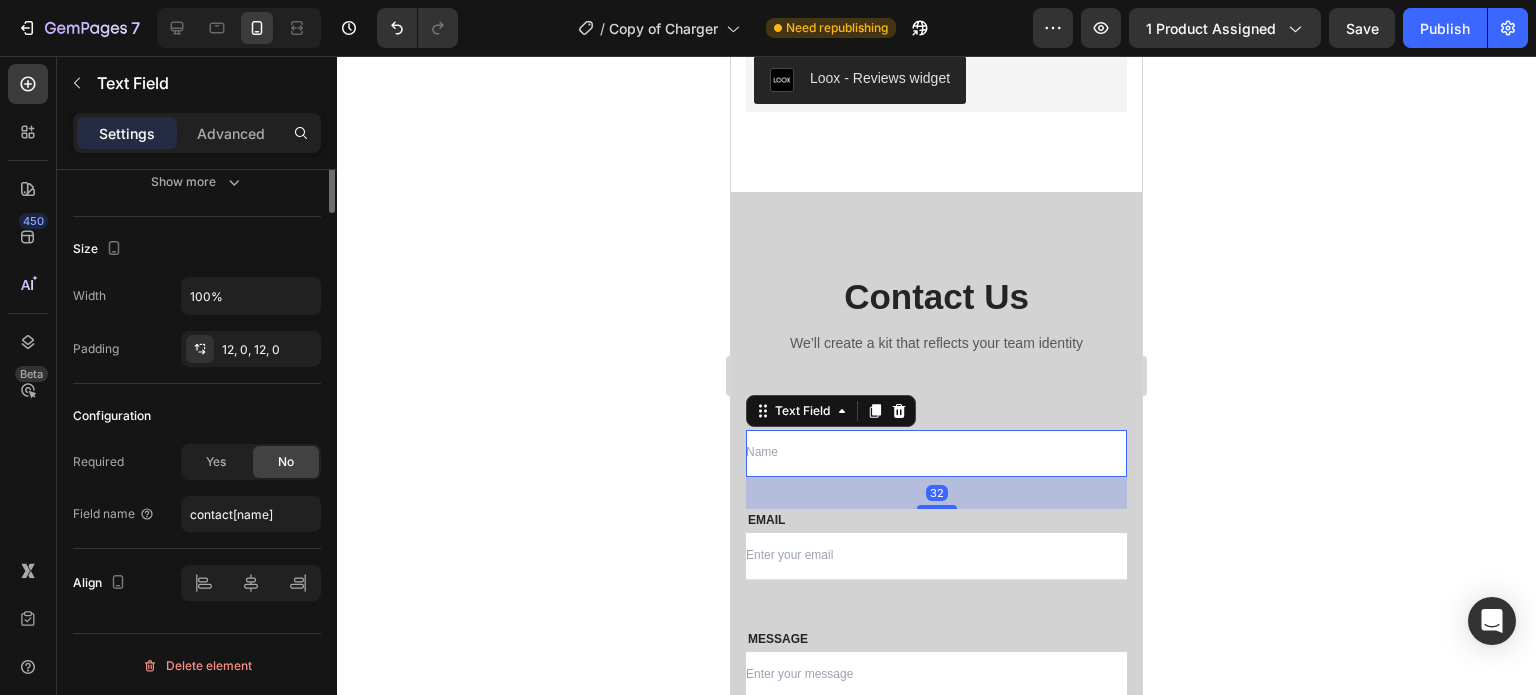 scroll, scrollTop: 0, scrollLeft: 0, axis: both 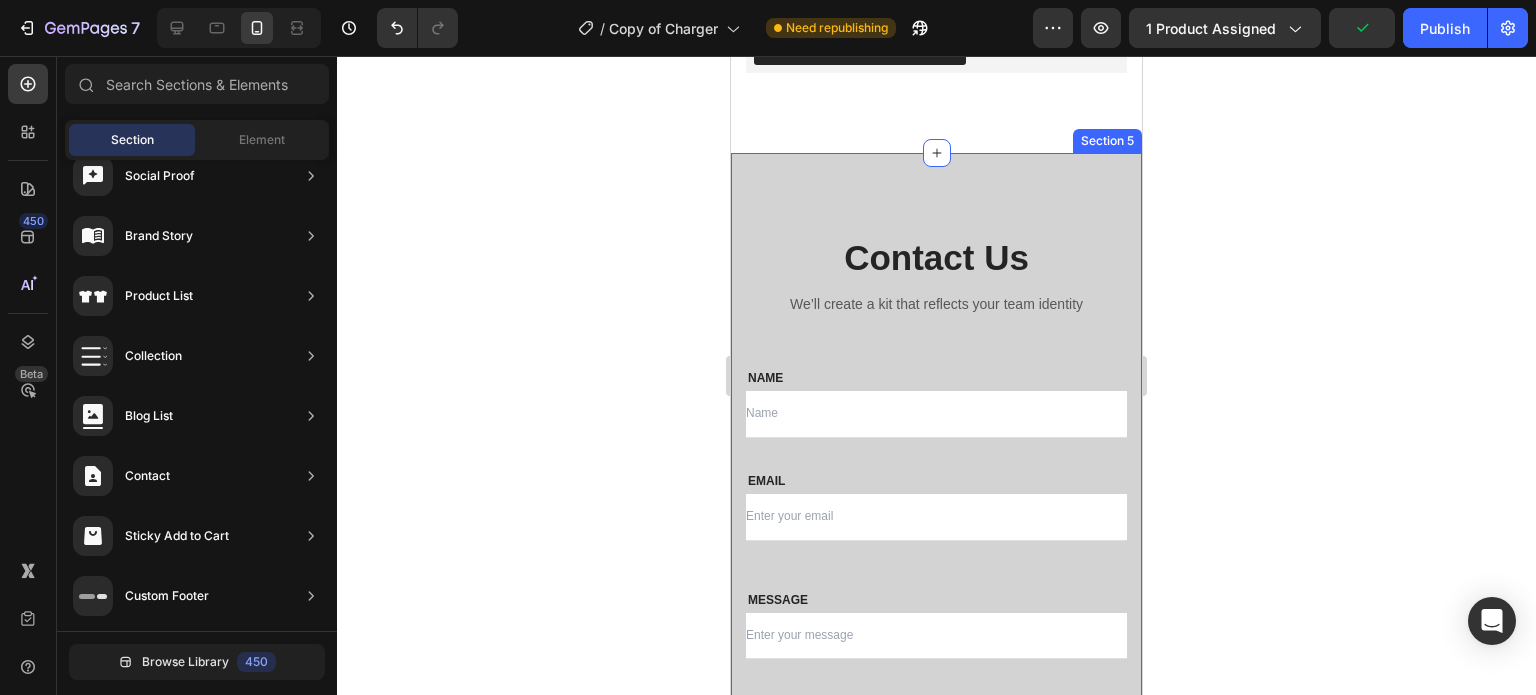 click on "Contact Us Heading We’ll create a kit that reflects your team identity Text block Row NAME Text block Text Field EMAIL Text block Email Field Row MESSAGE Text block Text Field Send Message Submit Button Contact Form Row Section 5" at bounding box center (936, 492) 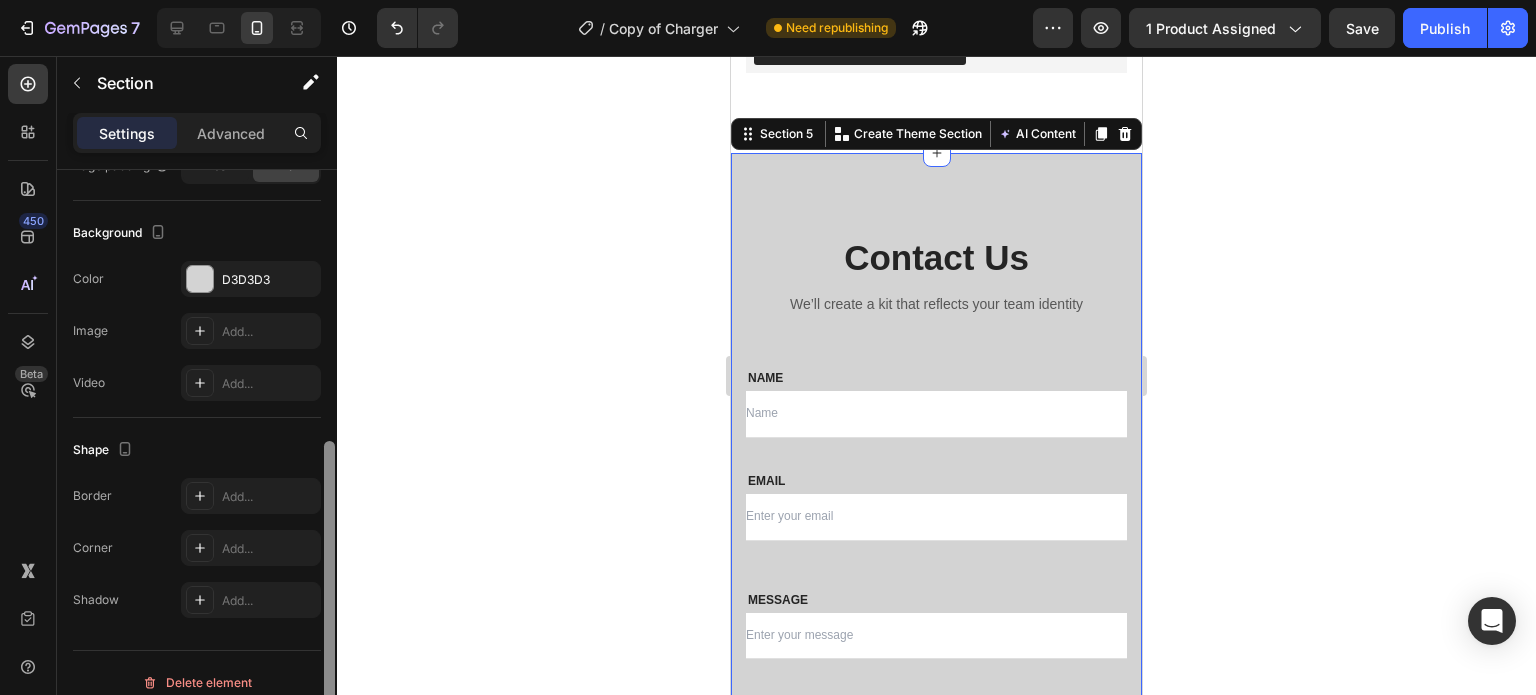 scroll, scrollTop: 568, scrollLeft: 0, axis: vertical 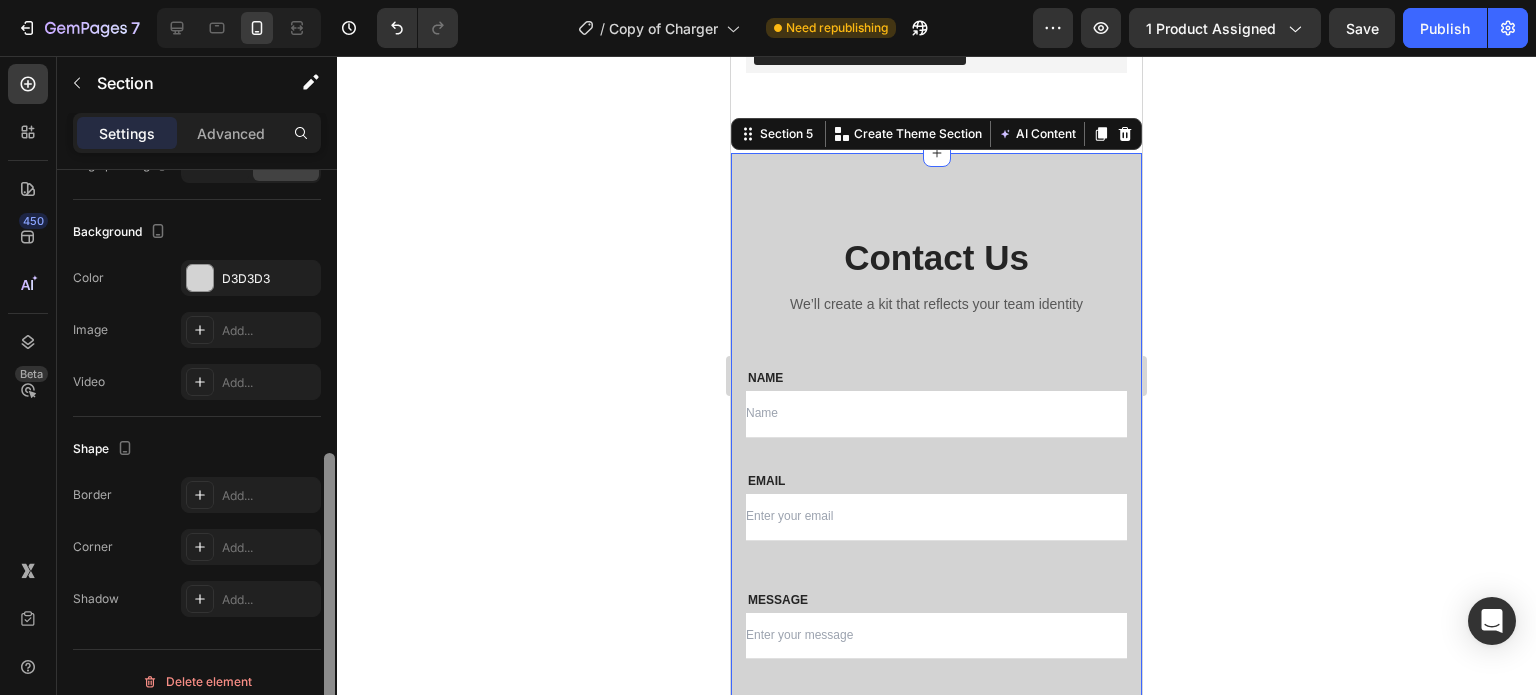 drag, startPoint x: 334, startPoint y: 330, endPoint x: 328, endPoint y: 614, distance: 284.0634 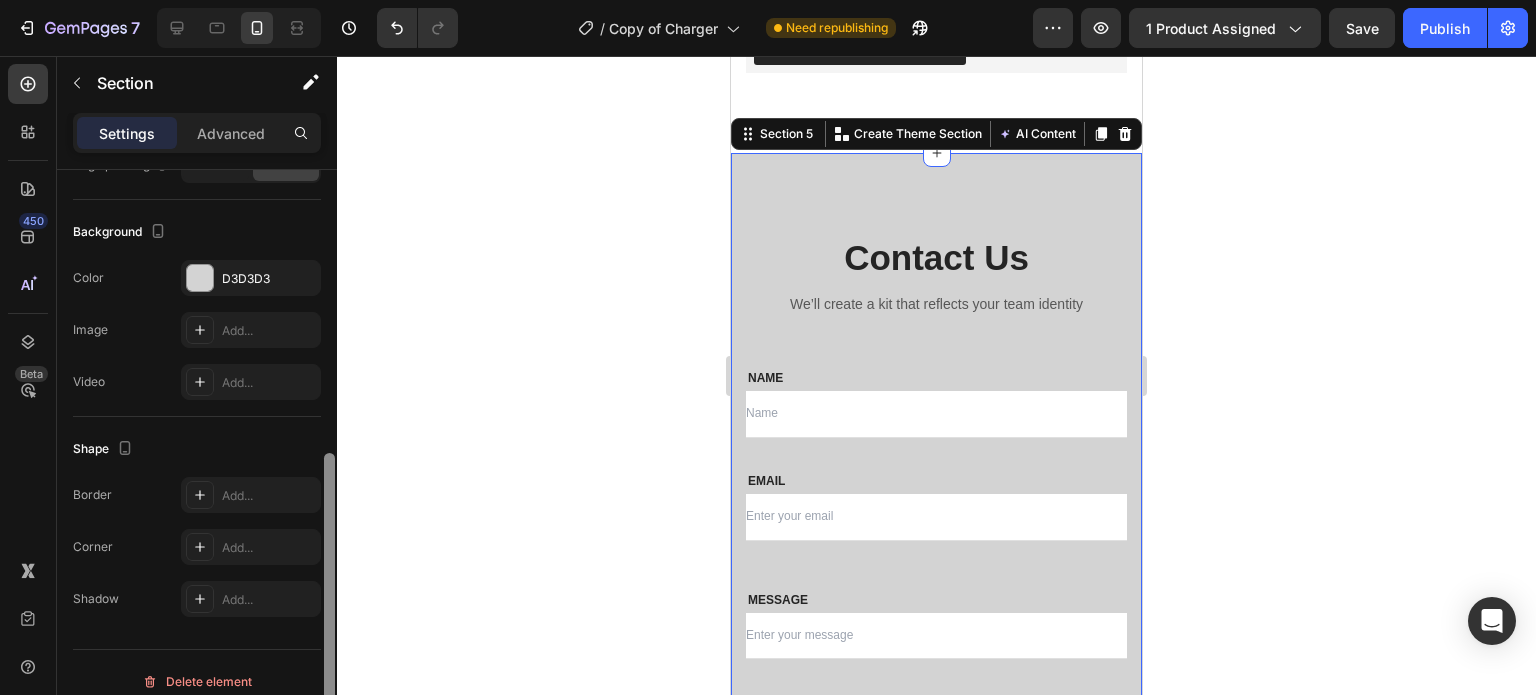 scroll, scrollTop: 584, scrollLeft: 0, axis: vertical 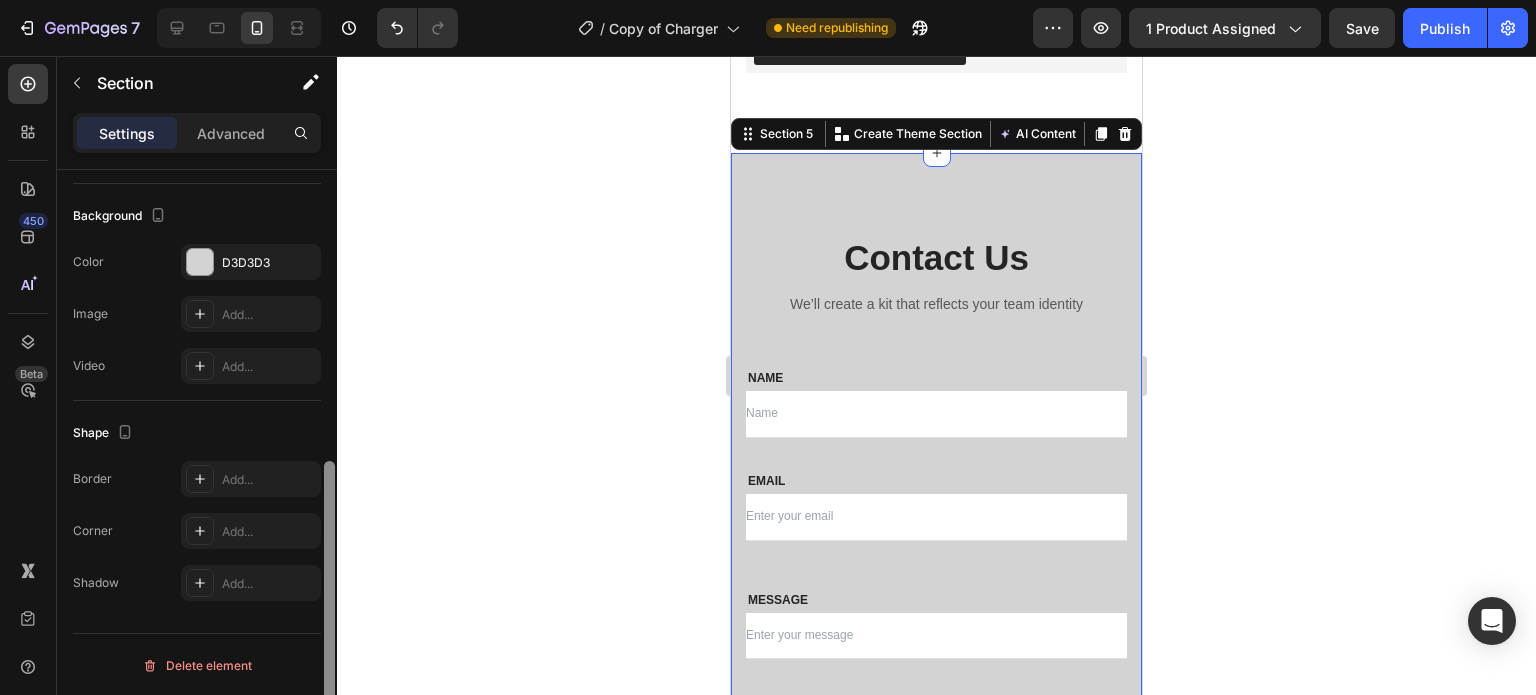 drag, startPoint x: 333, startPoint y: 583, endPoint x: 338, endPoint y: 628, distance: 45.276924 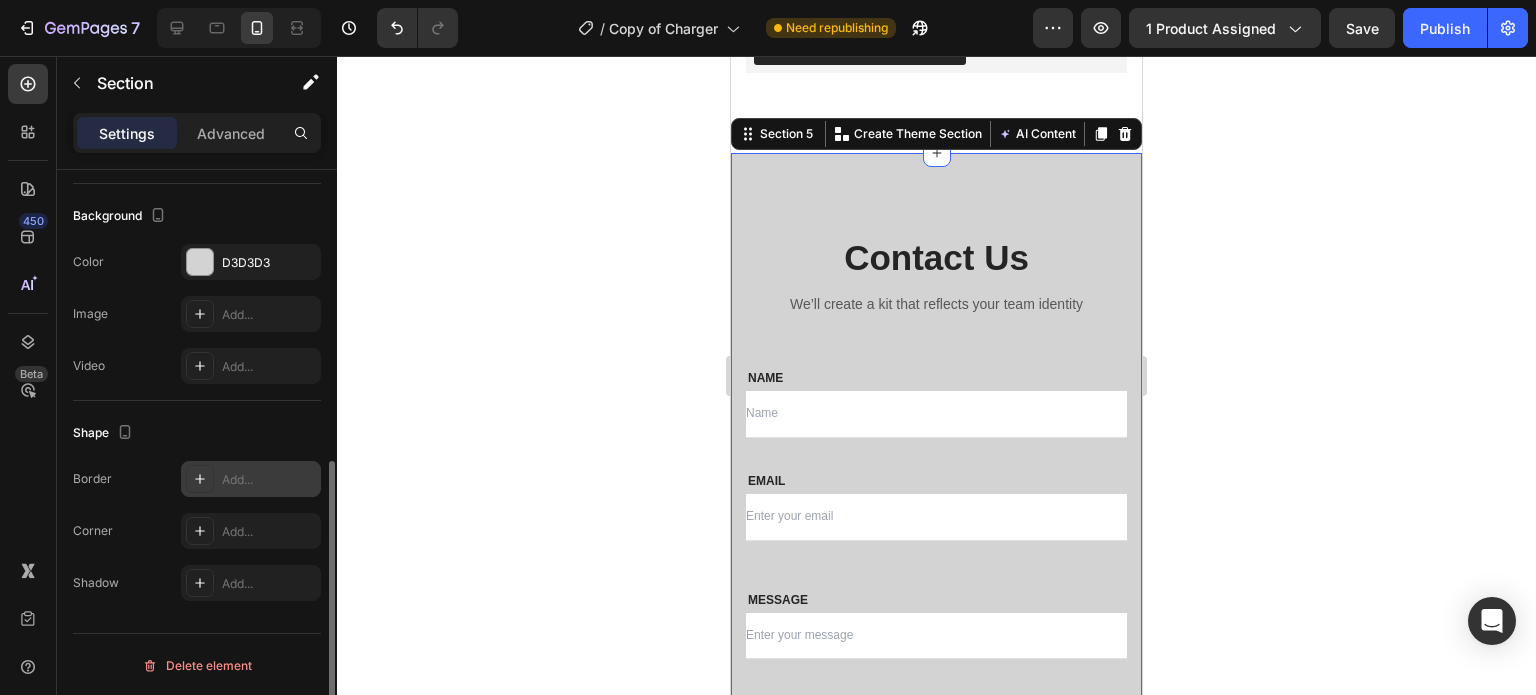 click 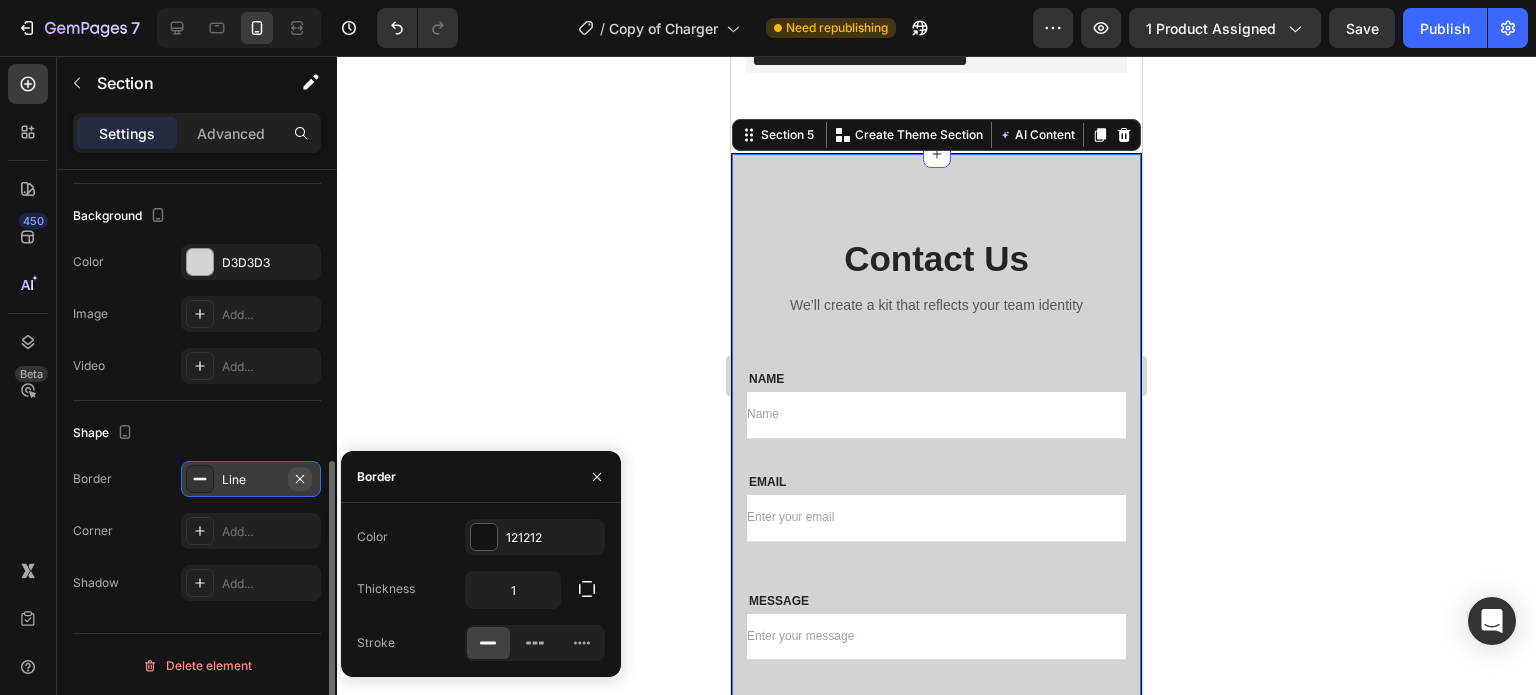click 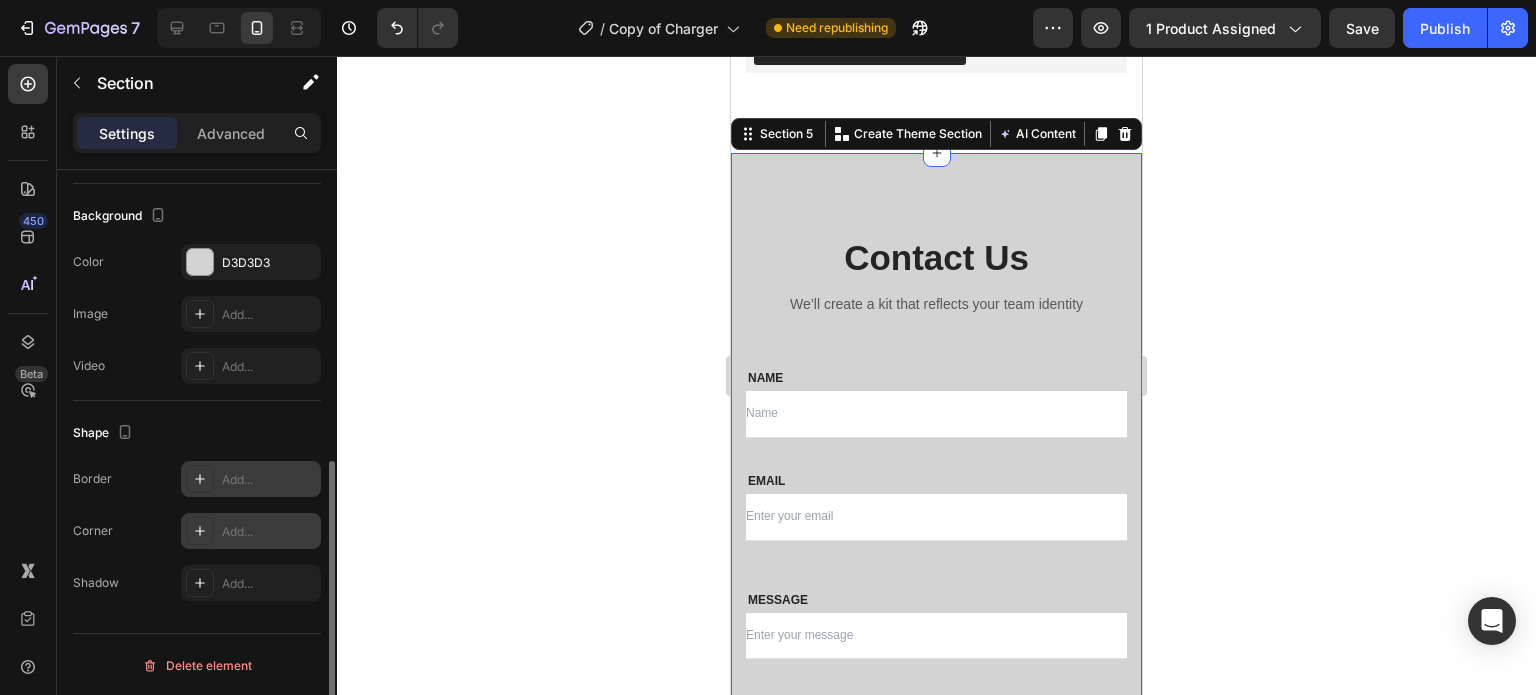 click on "Add..." at bounding box center [251, 531] 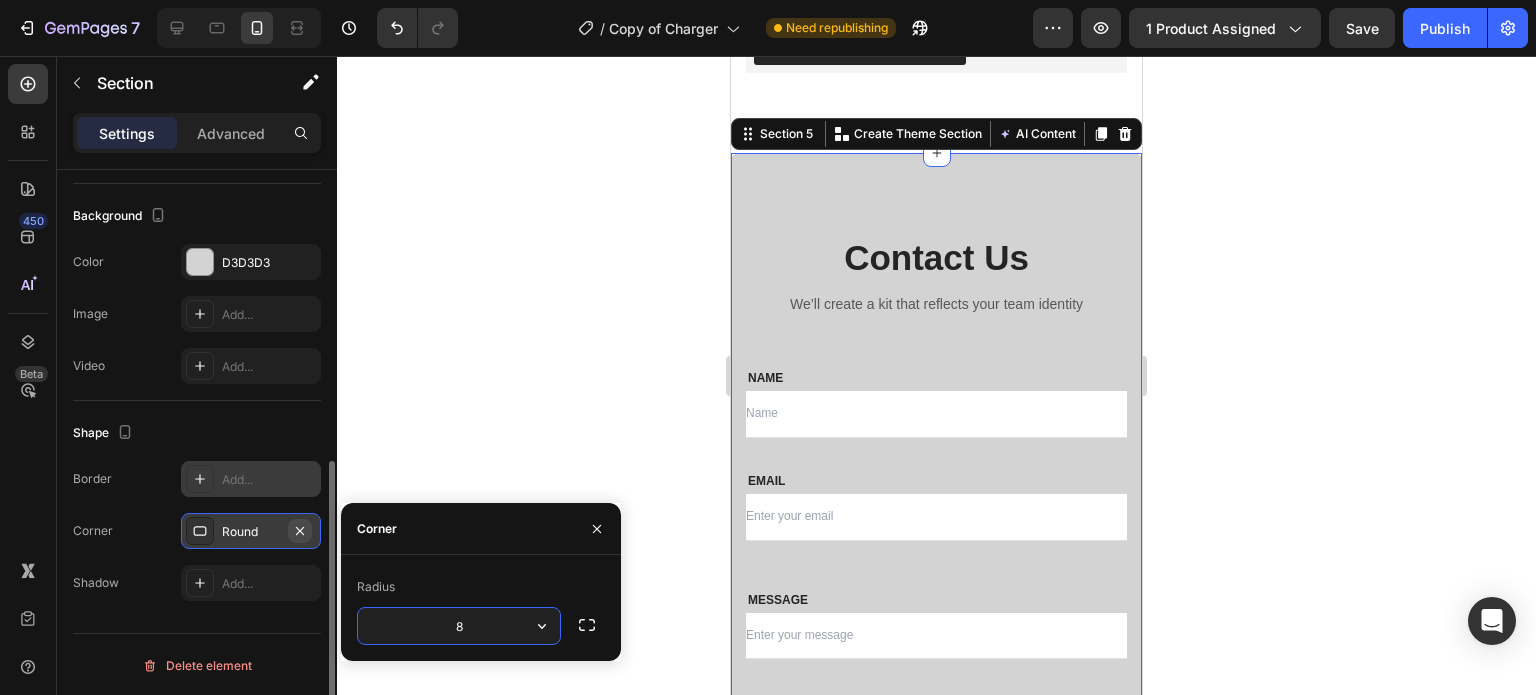 click 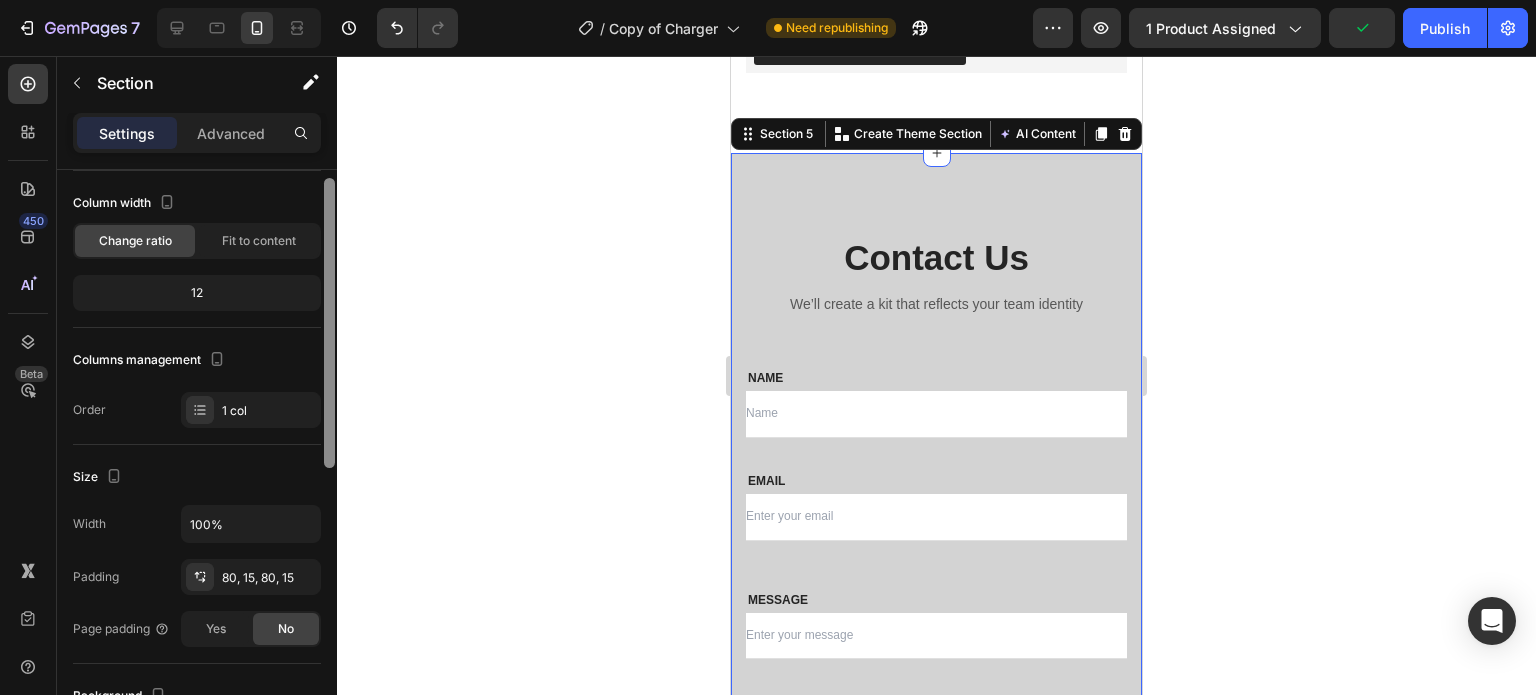scroll, scrollTop: 48, scrollLeft: 0, axis: vertical 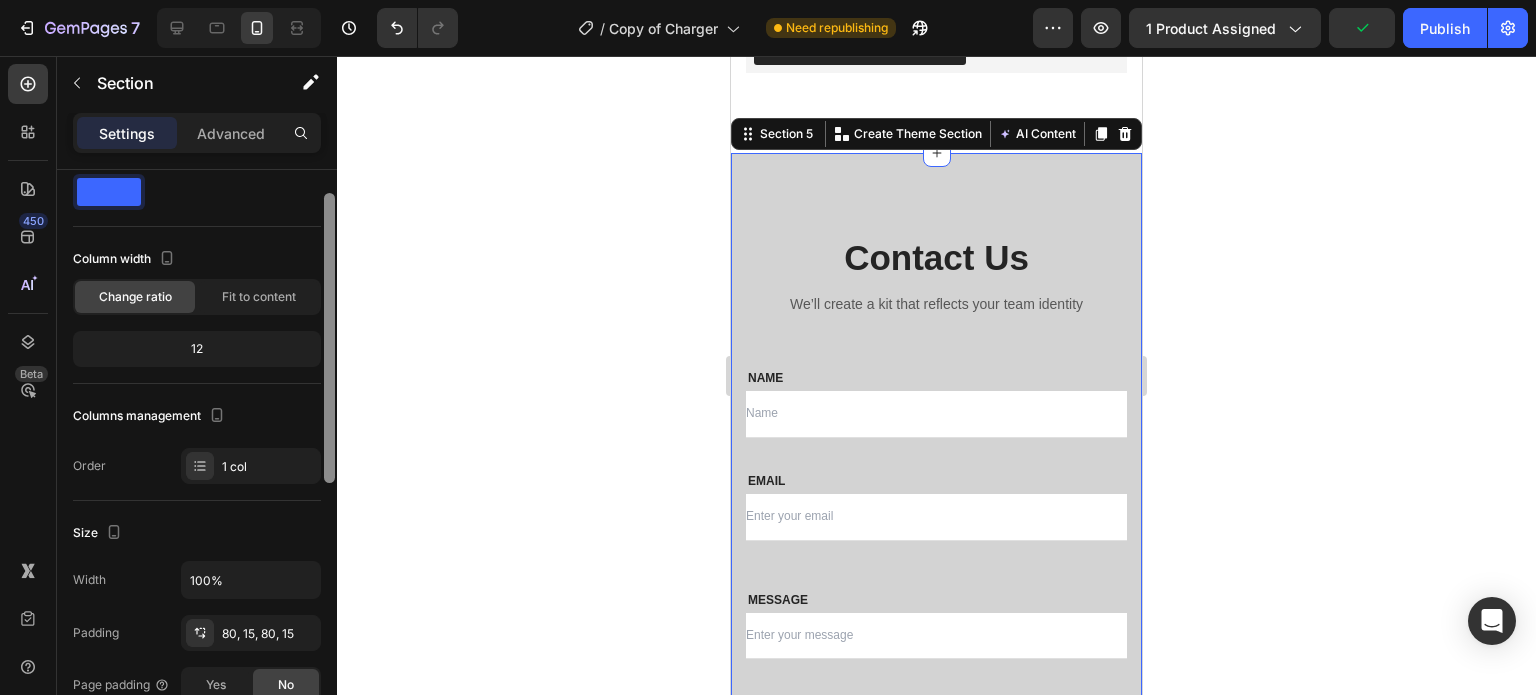 drag, startPoint x: 332, startPoint y: 518, endPoint x: 307, endPoint y: 251, distance: 268.16785 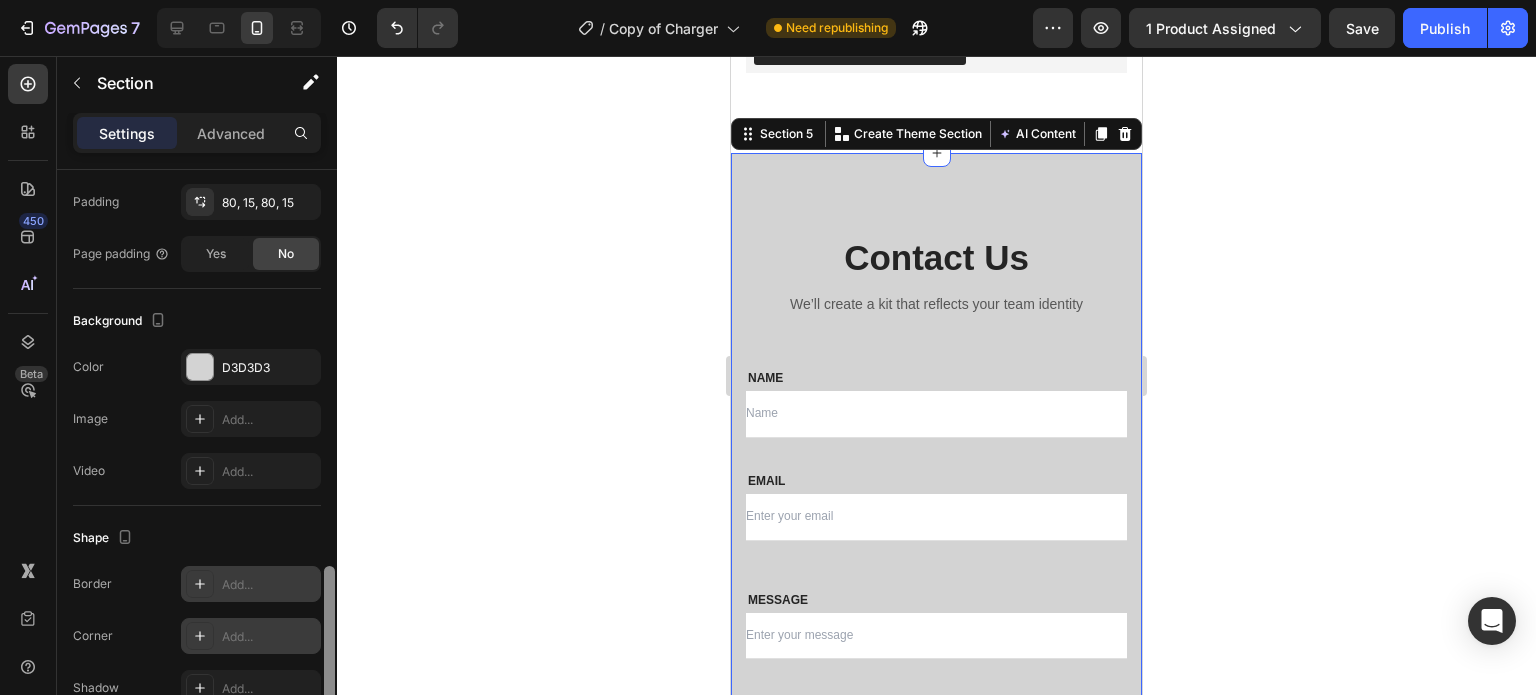 scroll, scrollTop: 584, scrollLeft: 0, axis: vertical 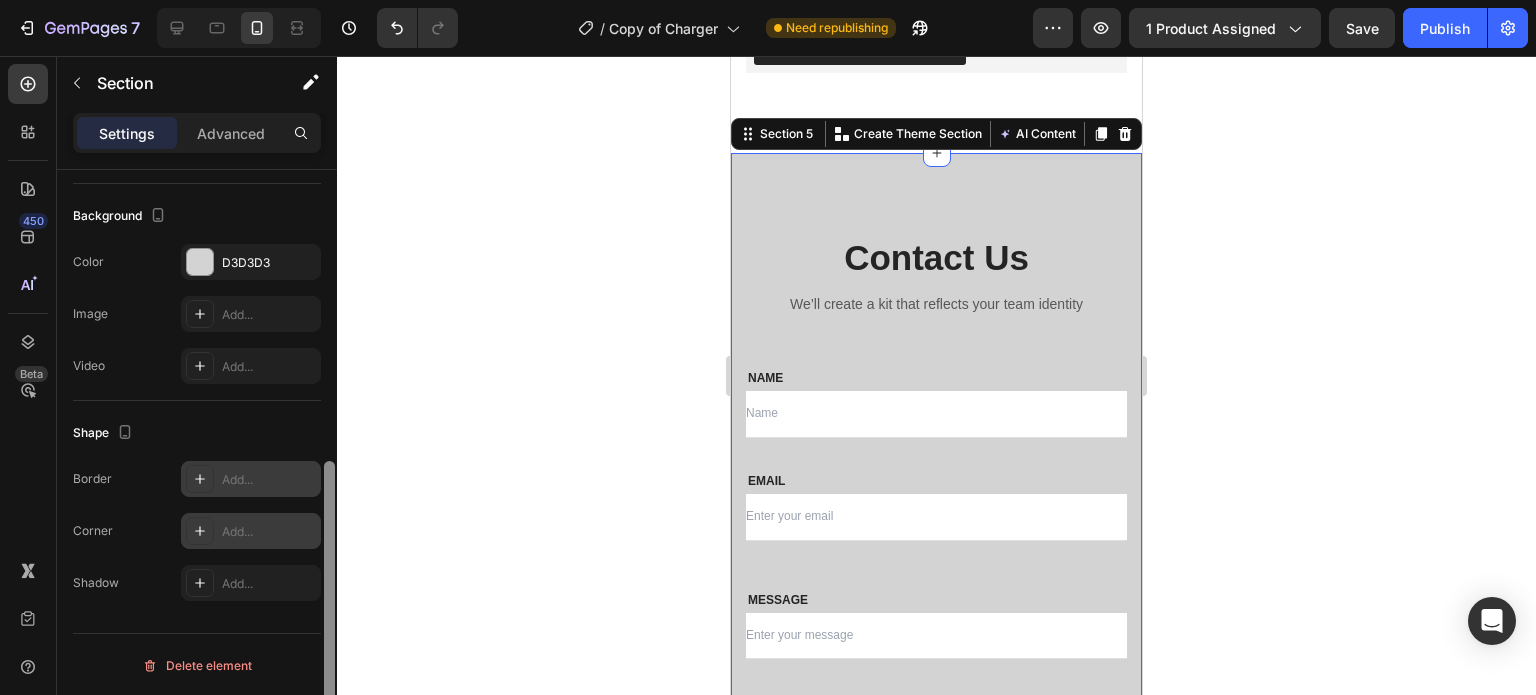 drag, startPoint x: 328, startPoint y: 244, endPoint x: 338, endPoint y: 623, distance: 379.1319 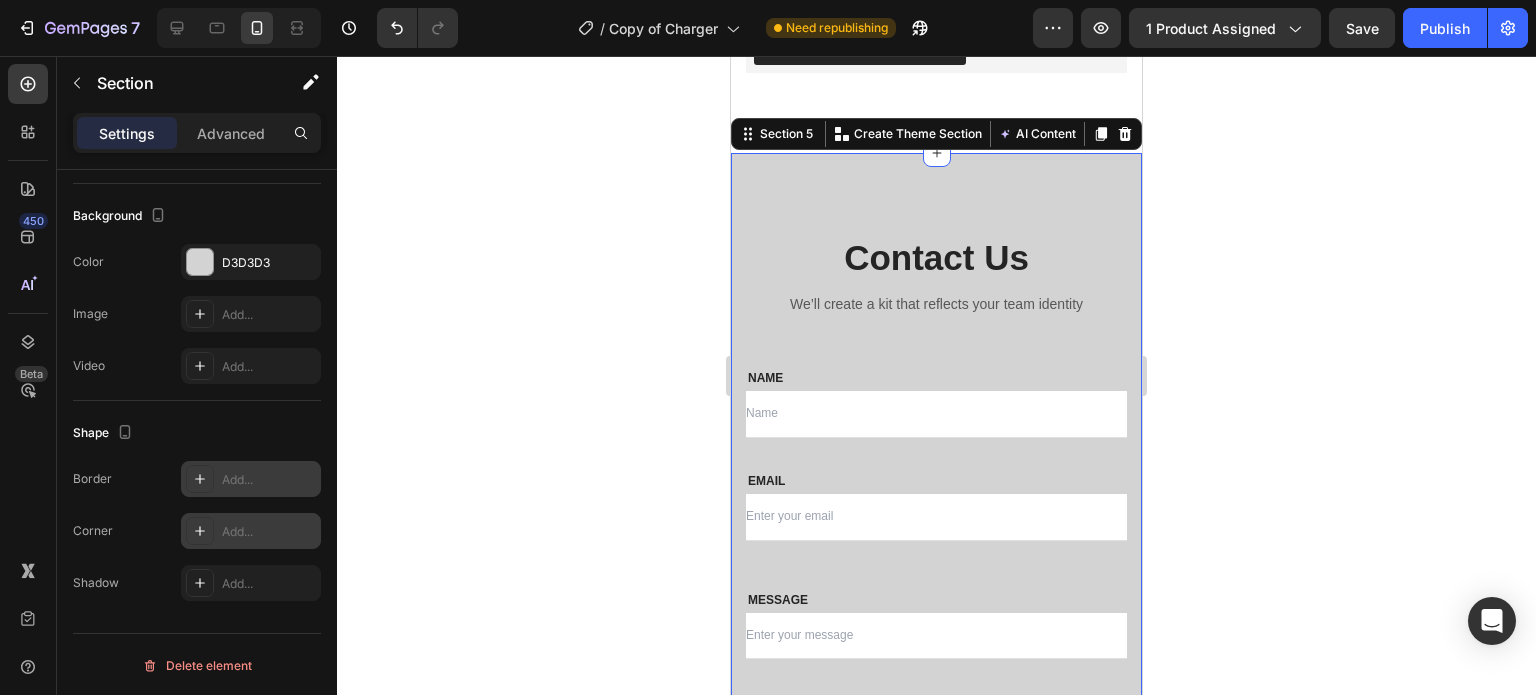 click 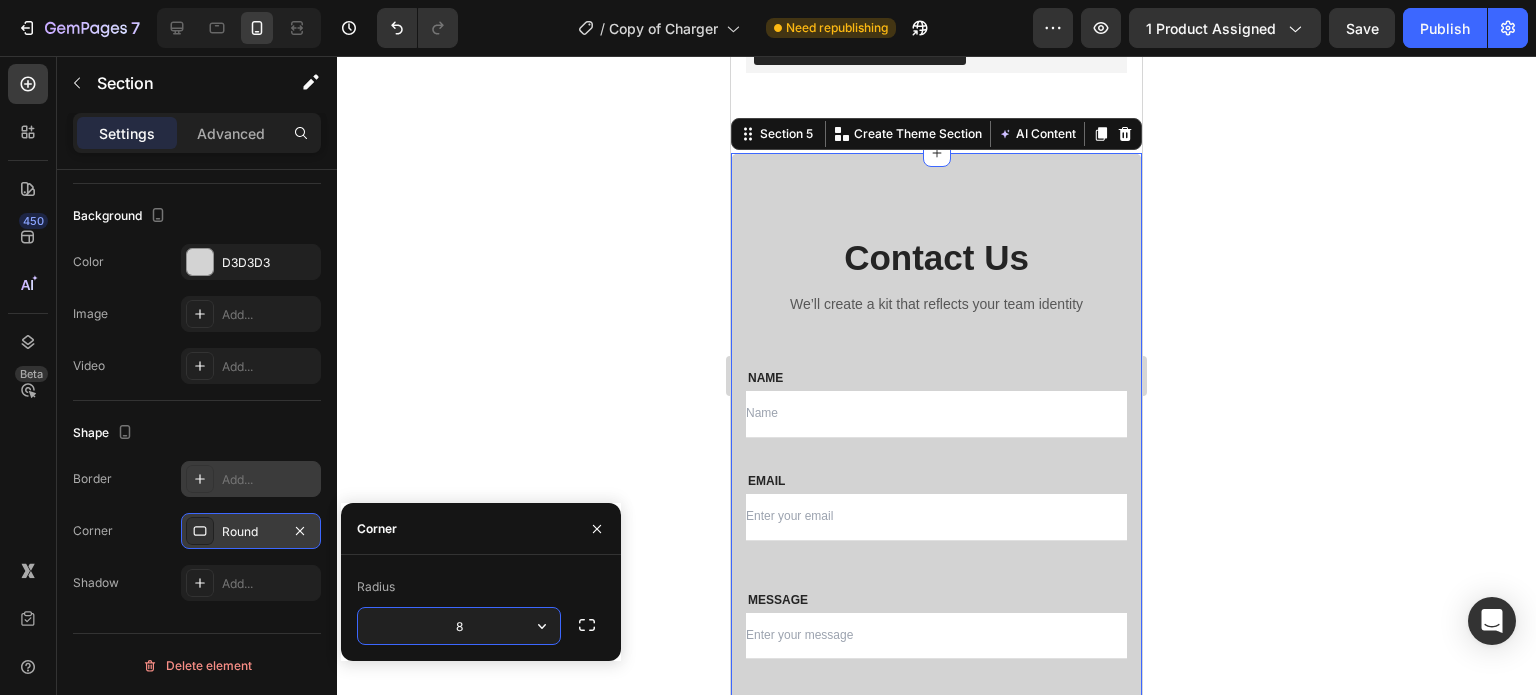 click on "8" at bounding box center [459, 626] 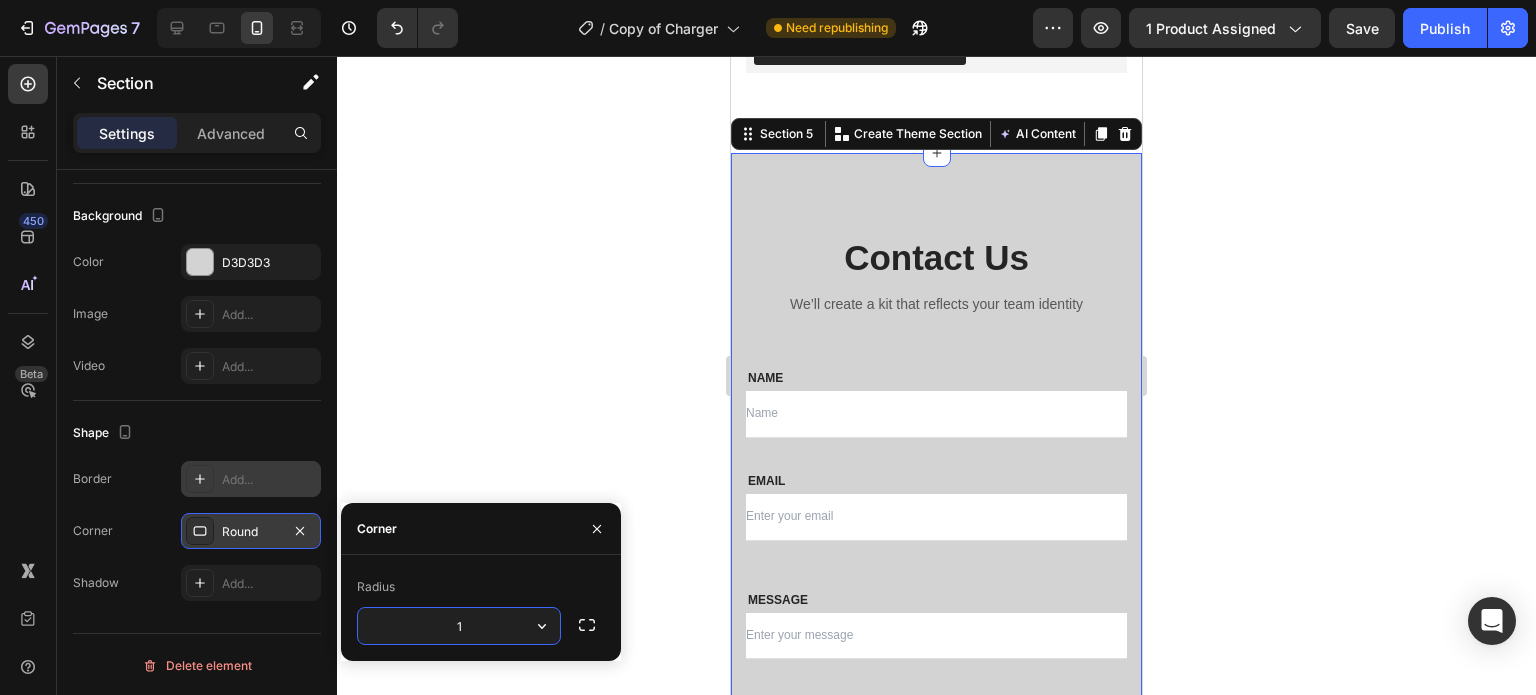 type on "18" 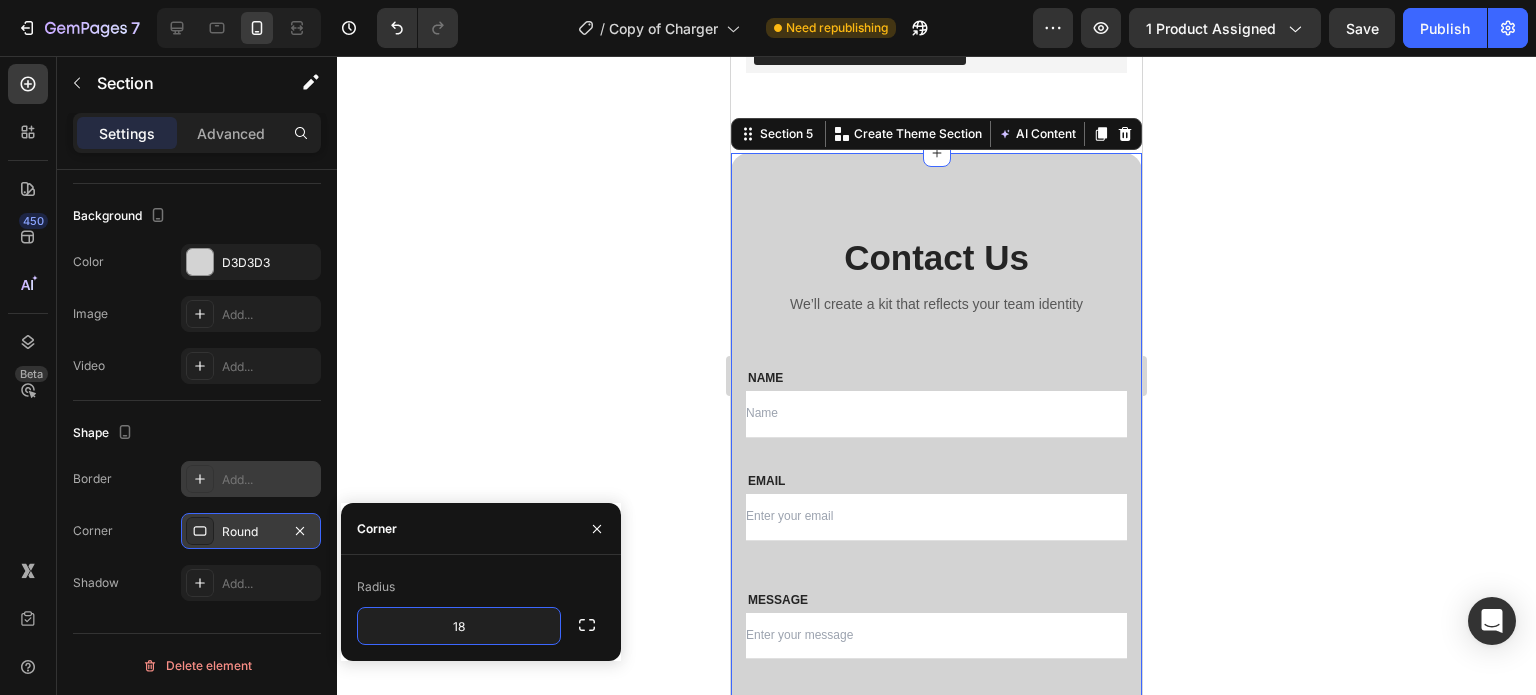 click on "Shape Border Add... Corner Round Shadow Add..." 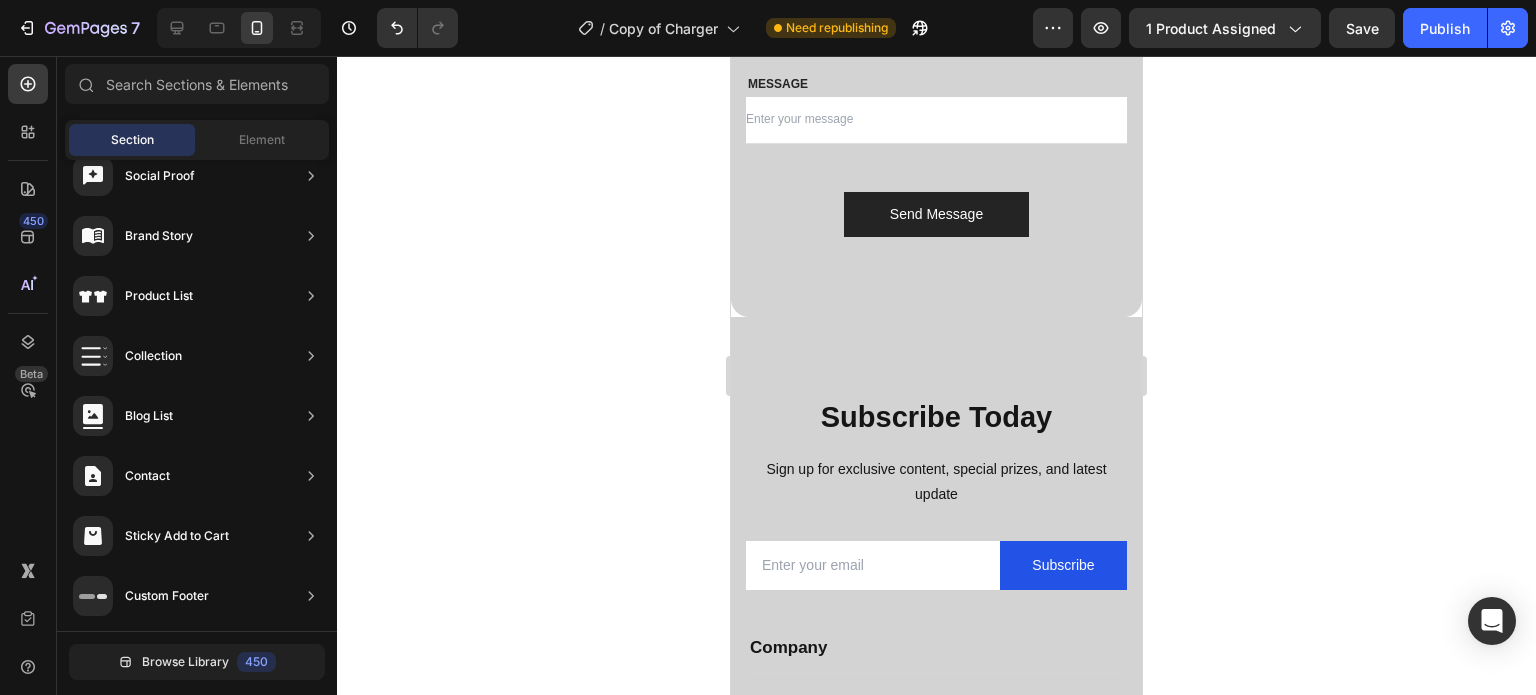 scroll, scrollTop: 3992, scrollLeft: 0, axis: vertical 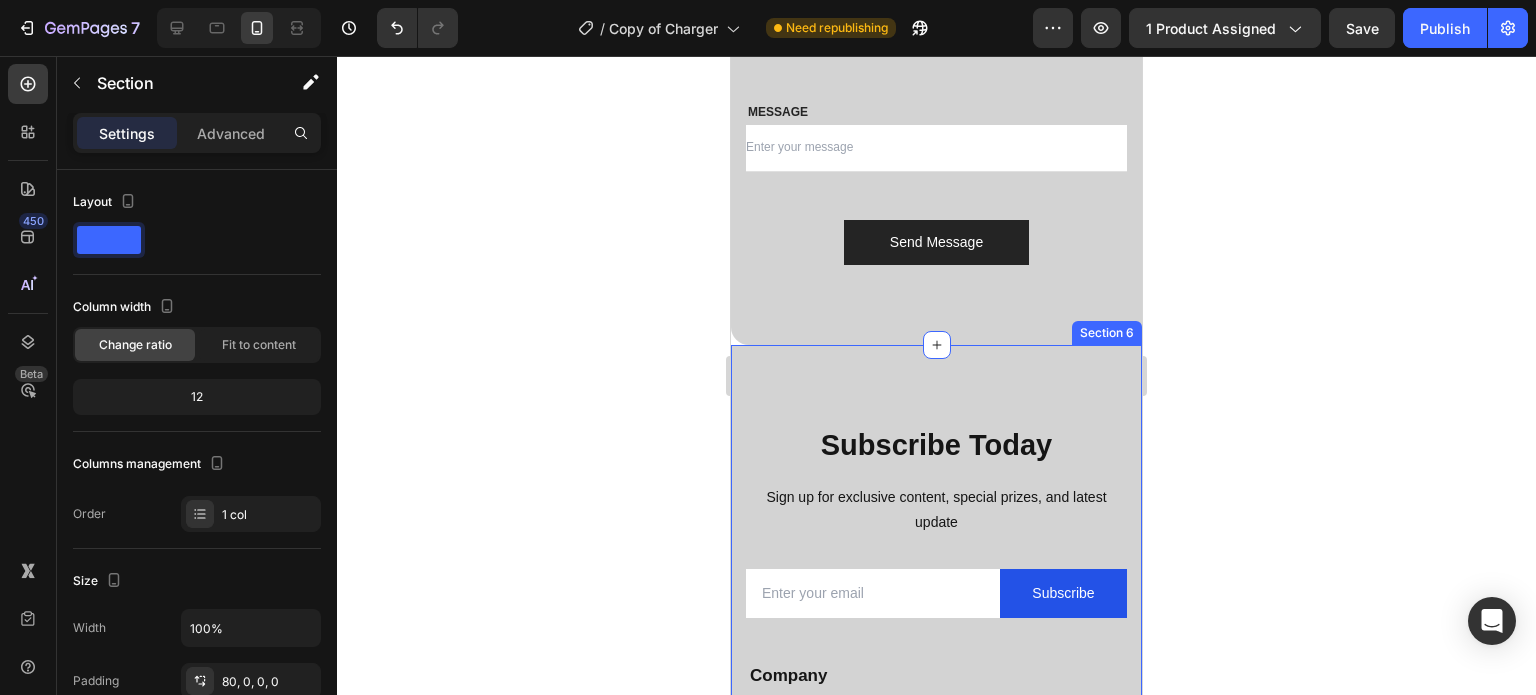 click on "Subscribe Today Heading Sign up for exclusive content, special prizes, and latest update Text block Email Field Subscribe Submit Button Row Newsletter Row Company Text block About Button Events Button Rentals Button Features Button Shop Text block Men Button Women Button Footweat Button Brands Button Help Text block Customer Service Button Returns & Exchanges Button FAQs Button Contact Us Button Visit Text block 261 NW 26th Street Miami. FL 33127 Text block 999-999-999 Text block support@gmail.com Text block Image Image Image Image Row Row Company Help Visit Accordion Row                Title Line Copyright © 2025 Brevoral. All Rights Reserved. Text block Image Image Image Image Image Row Row Section 6" at bounding box center [936, 678] 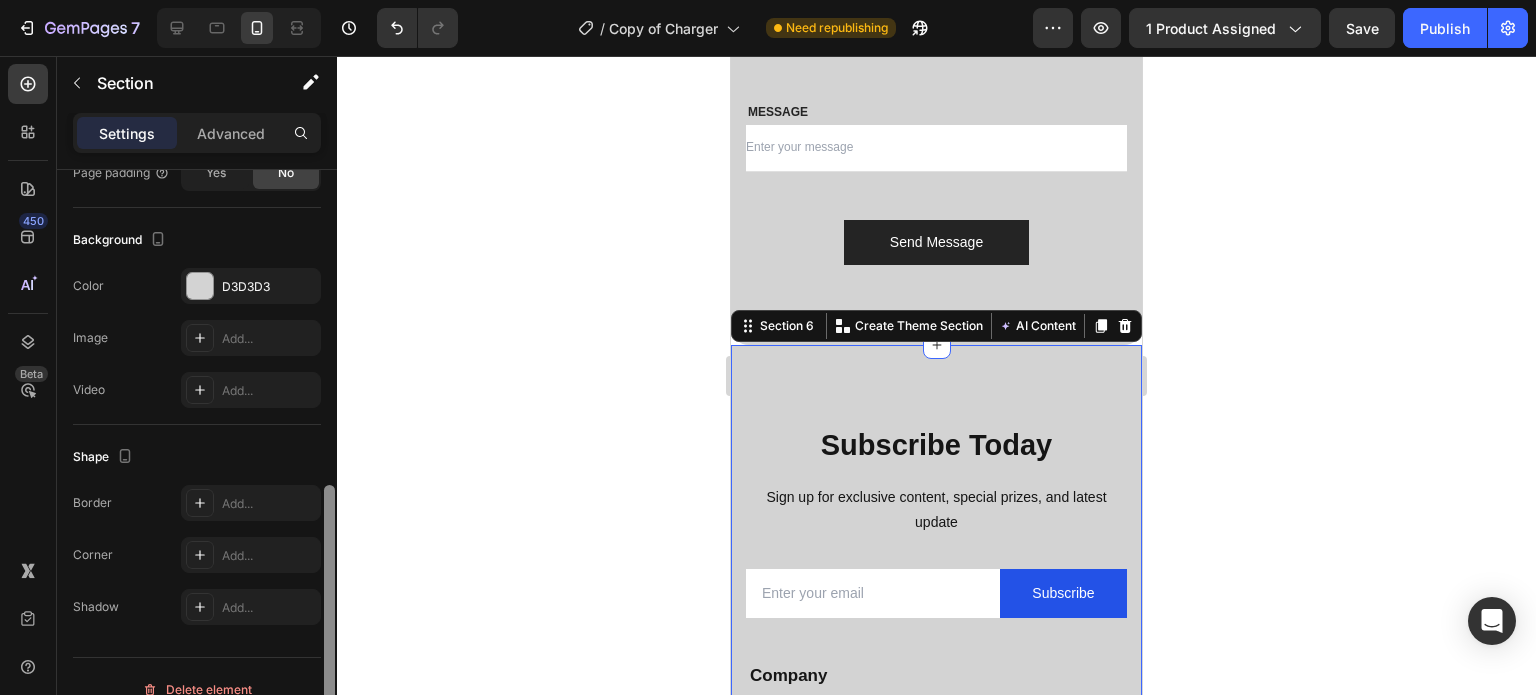 scroll, scrollTop: 584, scrollLeft: 0, axis: vertical 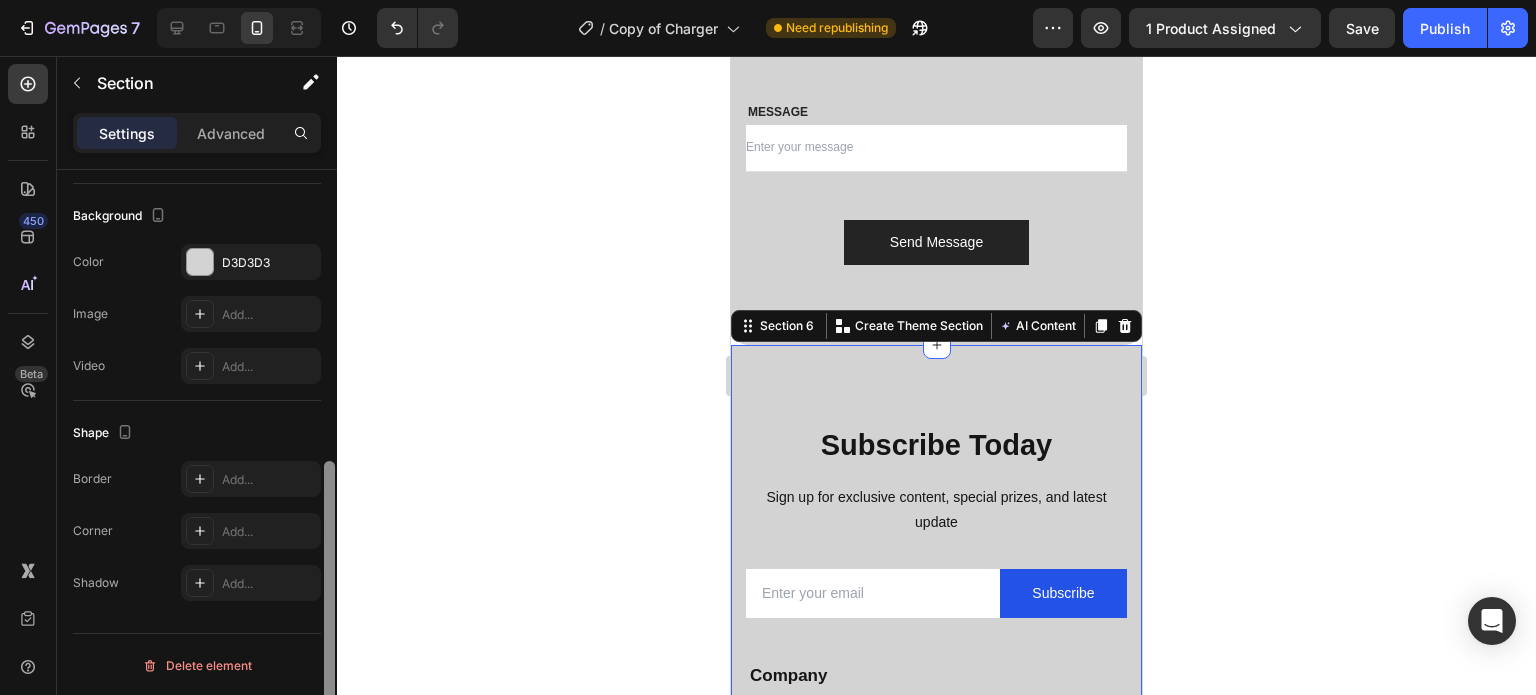 drag, startPoint x: 332, startPoint y: 431, endPoint x: 379, endPoint y: 727, distance: 299.7082 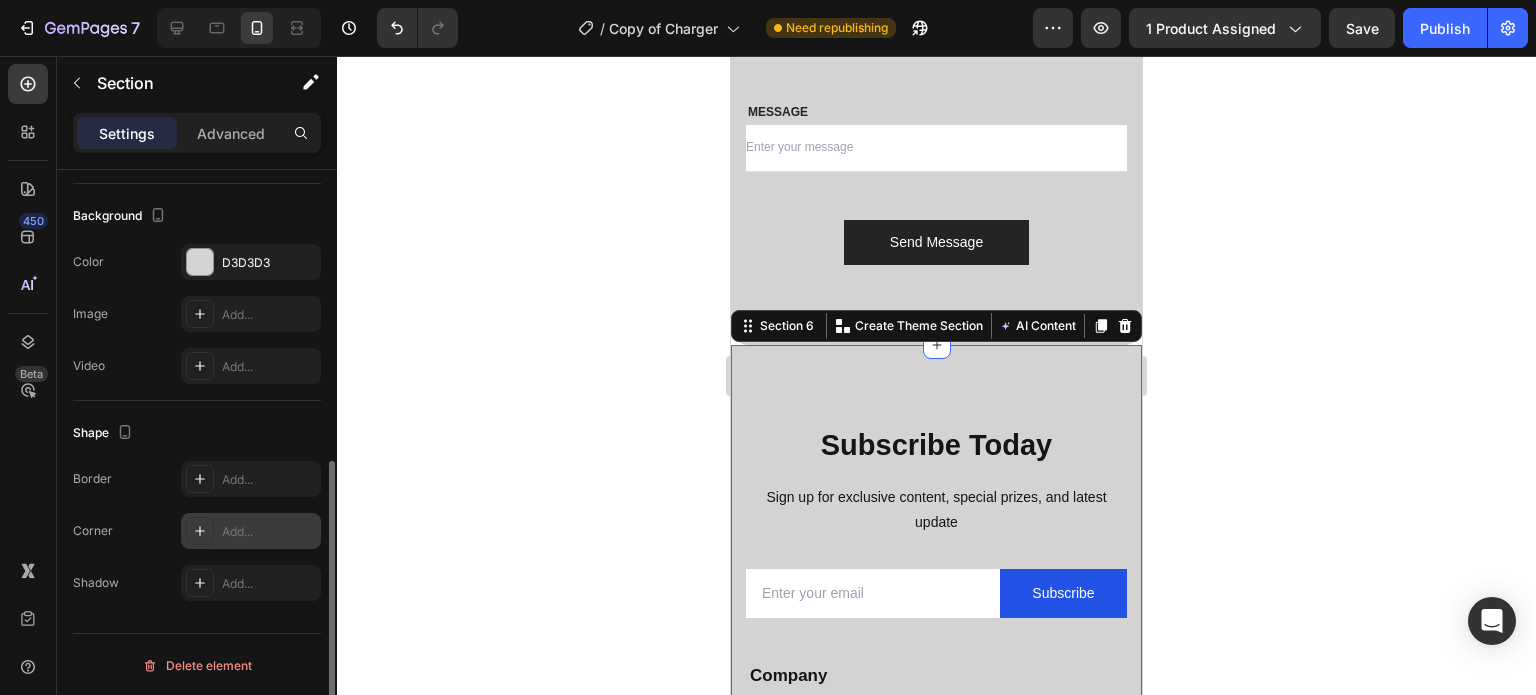 click 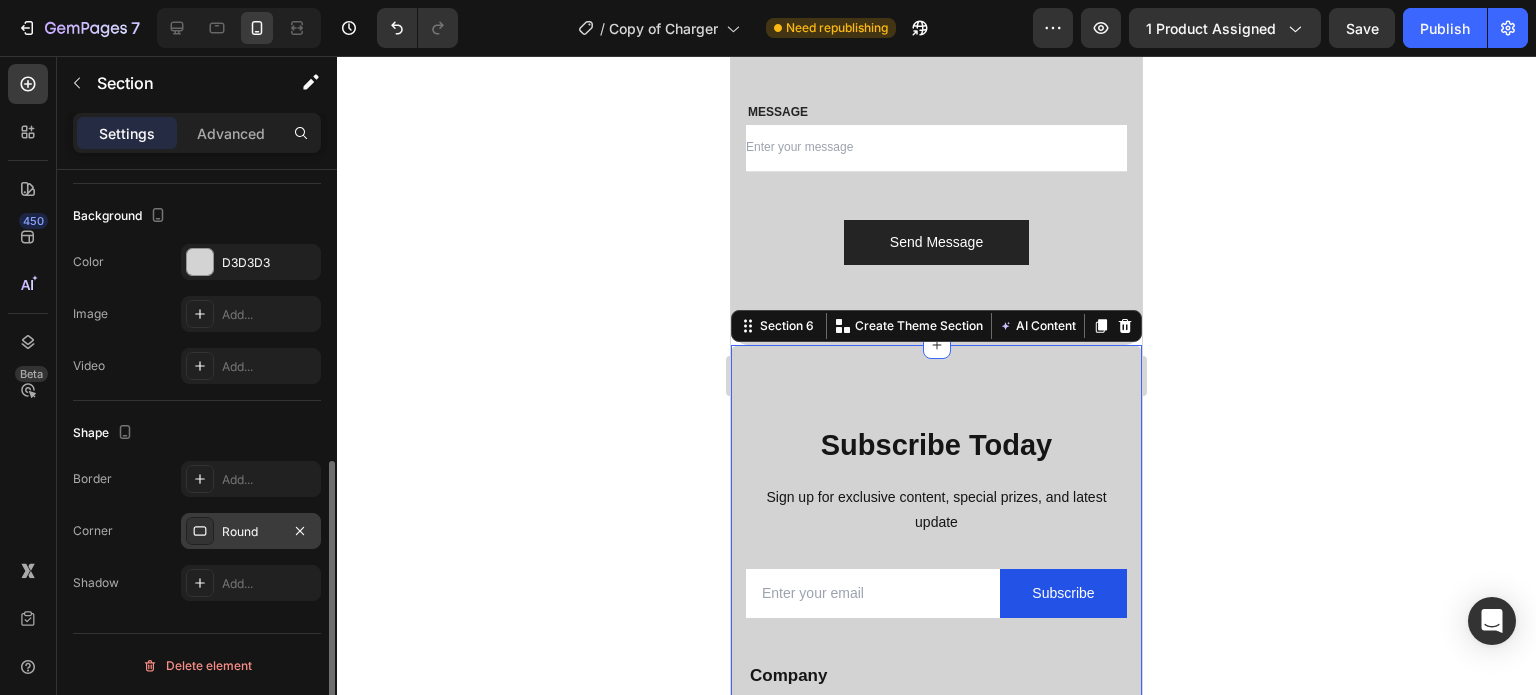 click 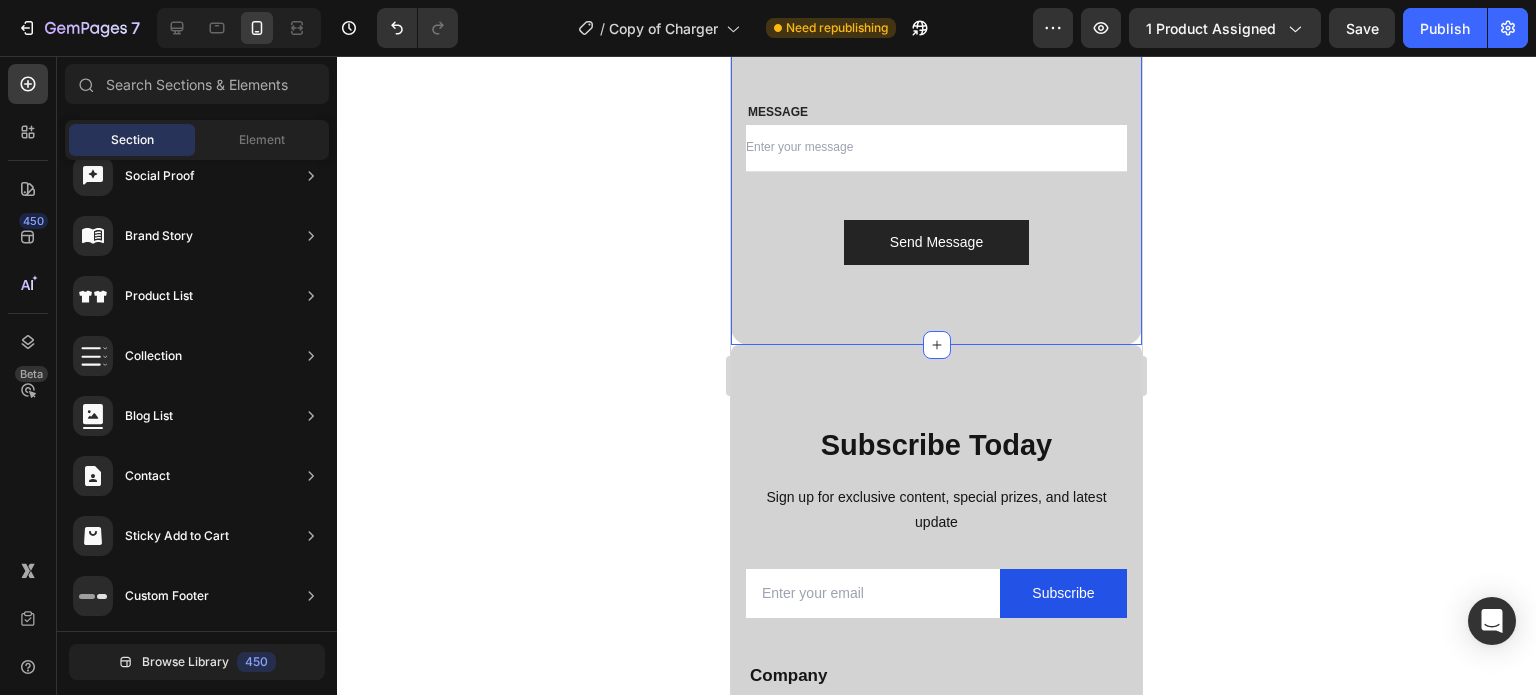 click on "Contact Us Heading We’ll create a kit that reflects your team identity Text block Row NAME Text block Text Field EMAIL Text block Email Field Row MESSAGE Text block Text Field Send Message Submit Button Contact Form Row Section 5" at bounding box center [936, 4] 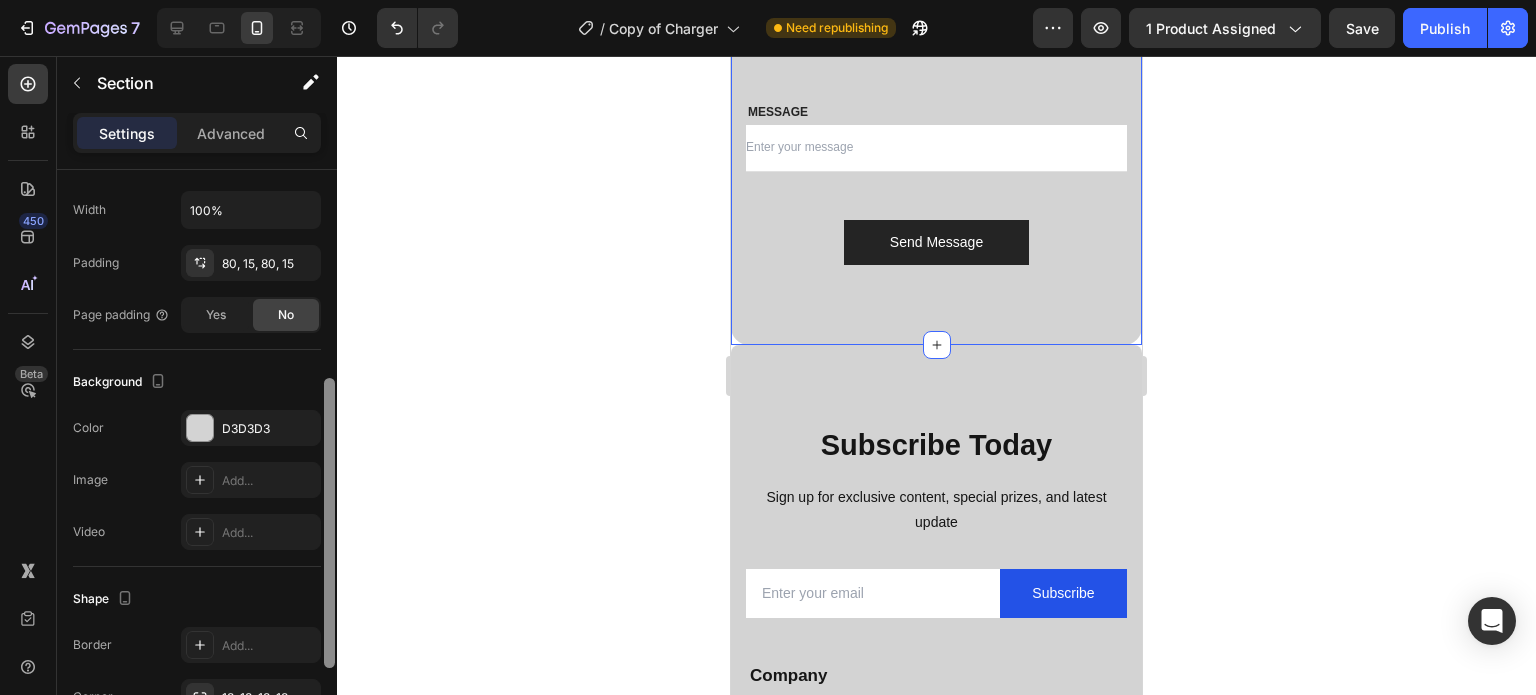 drag, startPoint x: 327, startPoint y: 338, endPoint x: 339, endPoint y: 550, distance: 212.33936 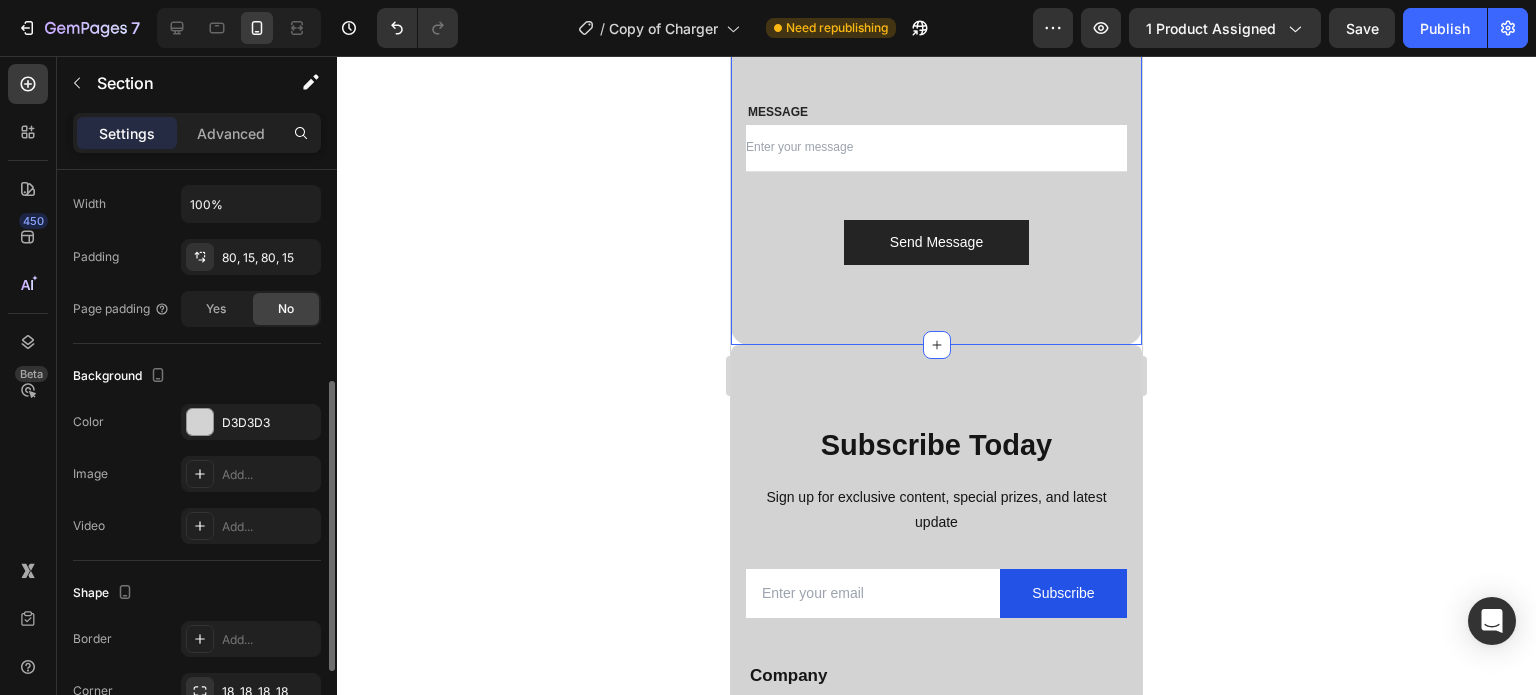 click 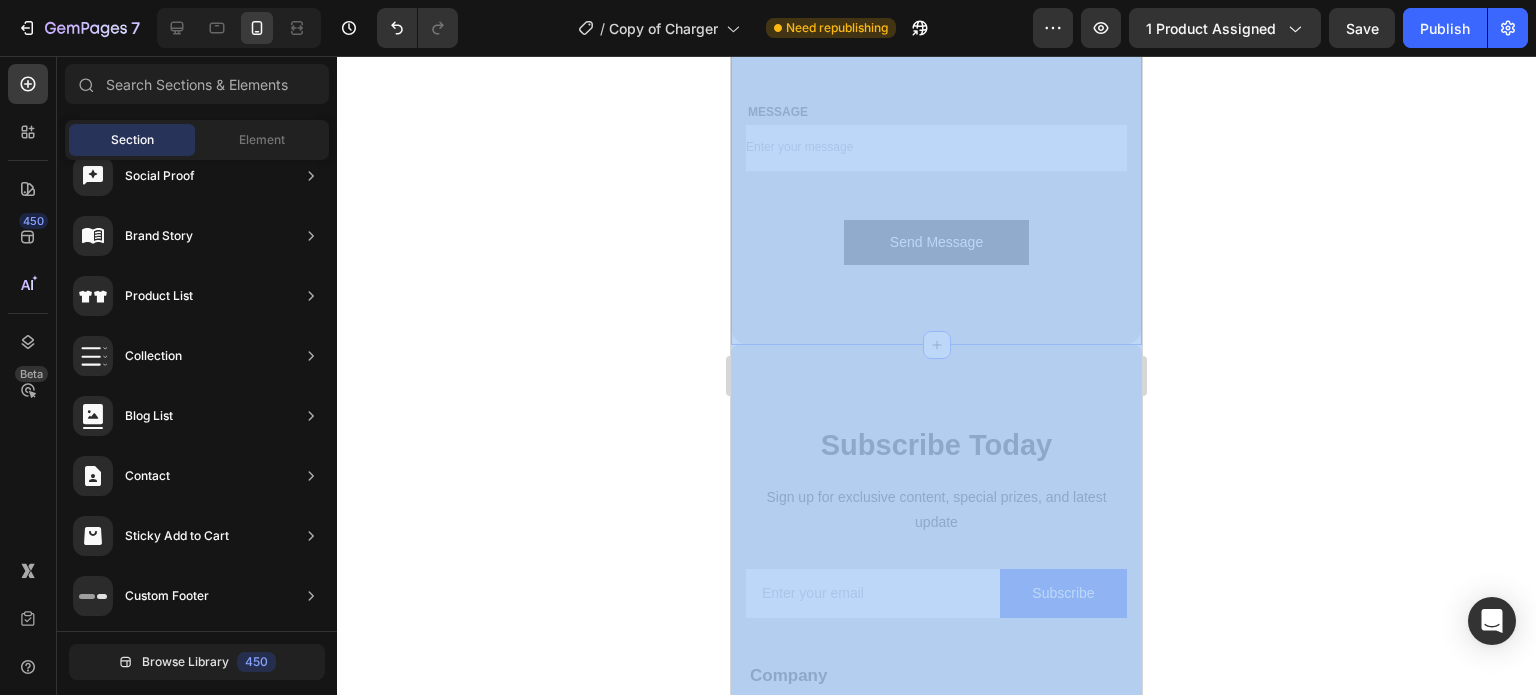 drag, startPoint x: 1070, startPoint y: 606, endPoint x: 776, endPoint y: 278, distance: 440.47702 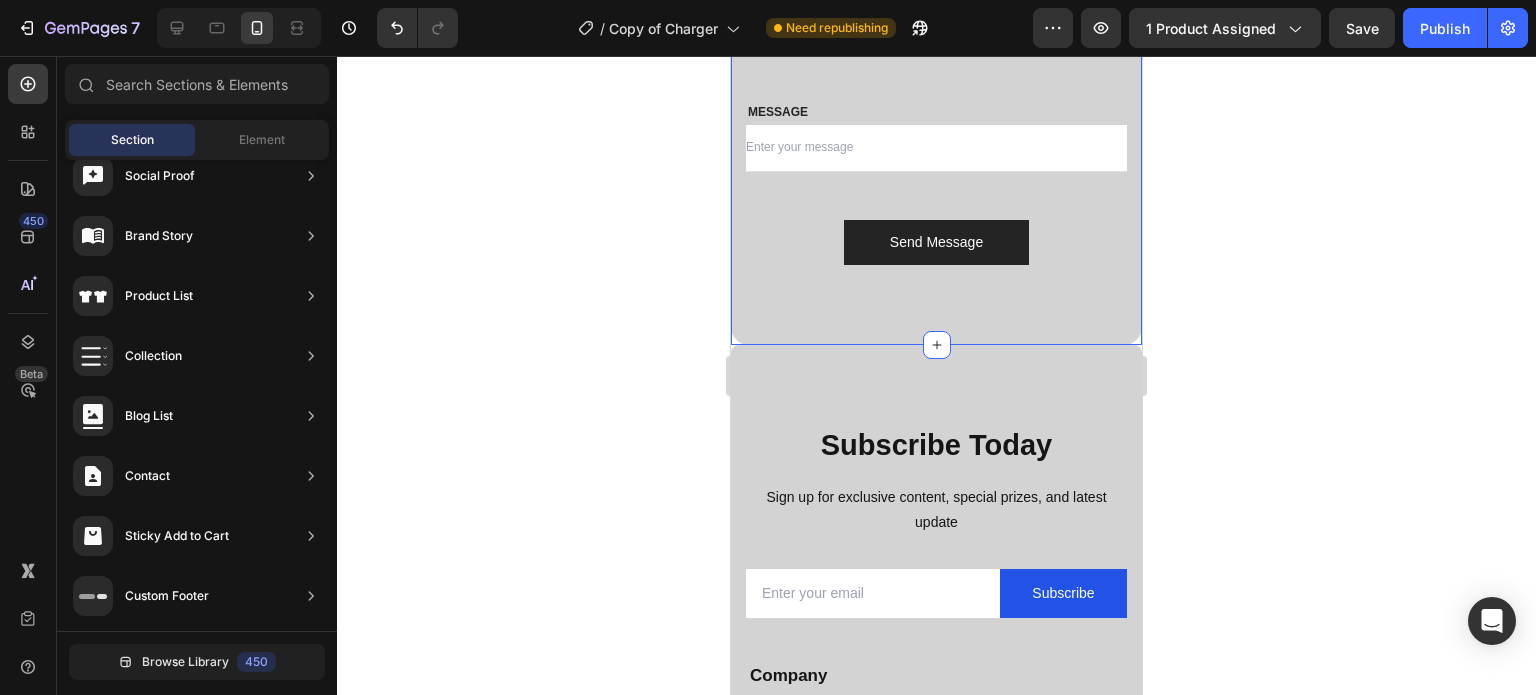 click on "Contact Us Heading We’ll create a kit that reflects your team identity Text block Row NAME Text block Text Field EMAIL Text block Email Field Row MESSAGE Text block Text Field Send Message Submit Button Contact Form Row Section 5   You can create reusable sections Create Theme Section AI Content Write with GemAI What would you like to describe here? Tone and Voice Persuasive Product Memory Foam Ergonomic Cushion Show more Generate" at bounding box center (936, 4) 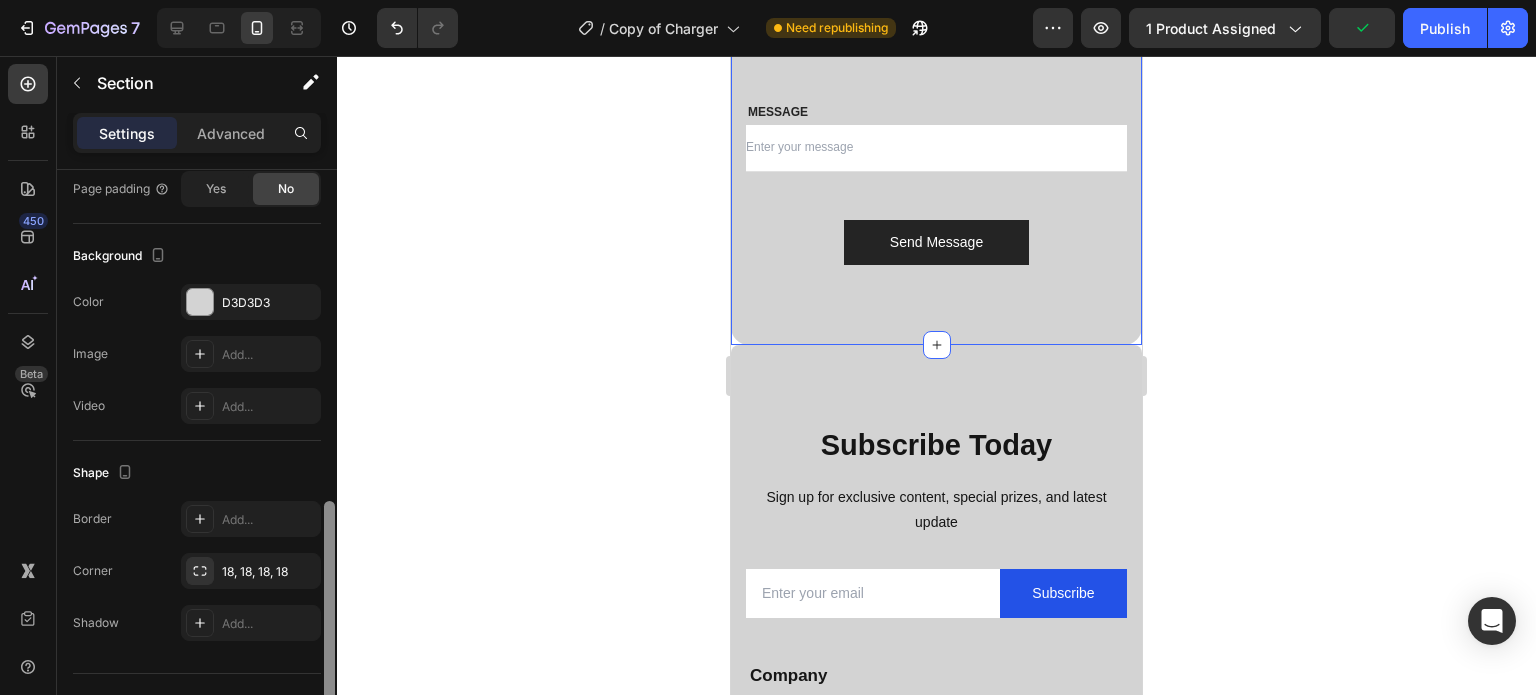scroll, scrollTop: 584, scrollLeft: 0, axis: vertical 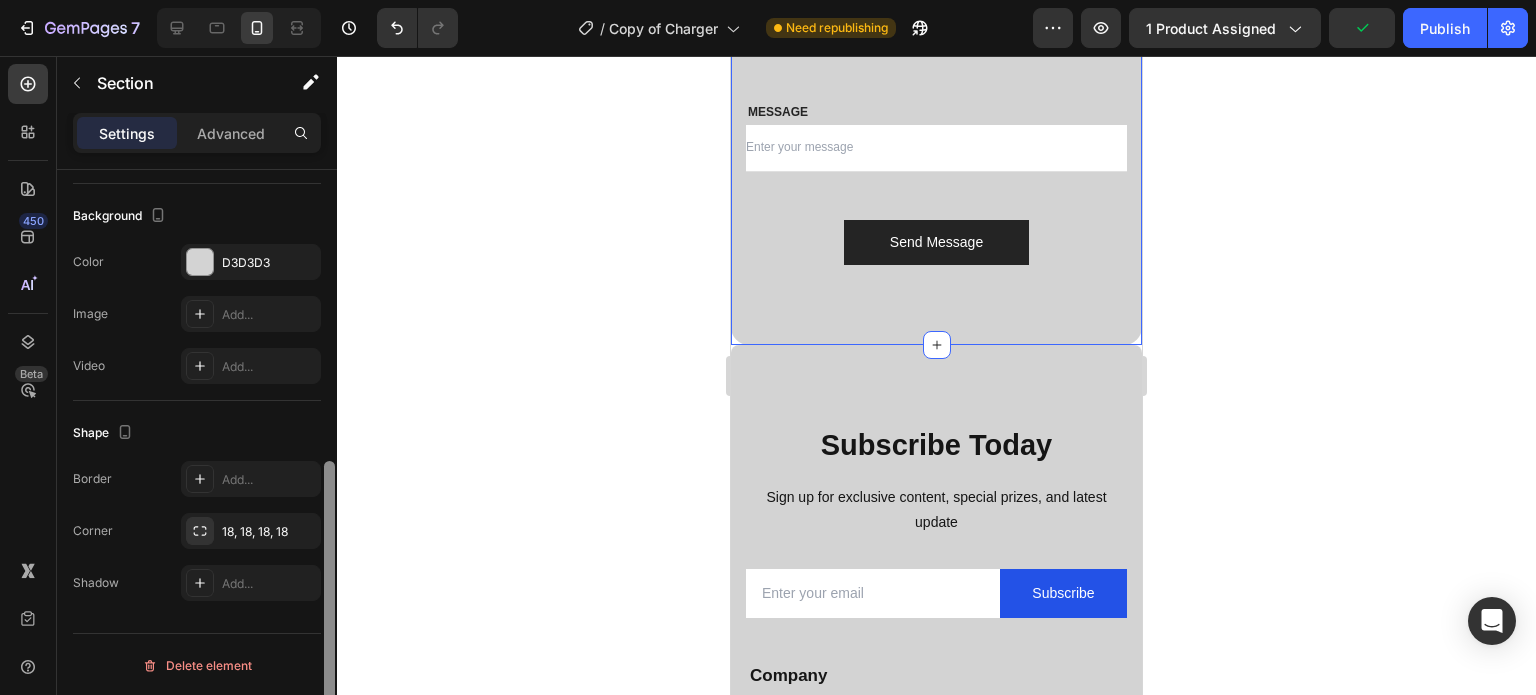 drag, startPoint x: 331, startPoint y: 371, endPoint x: 377, endPoint y: 693, distance: 325.26913 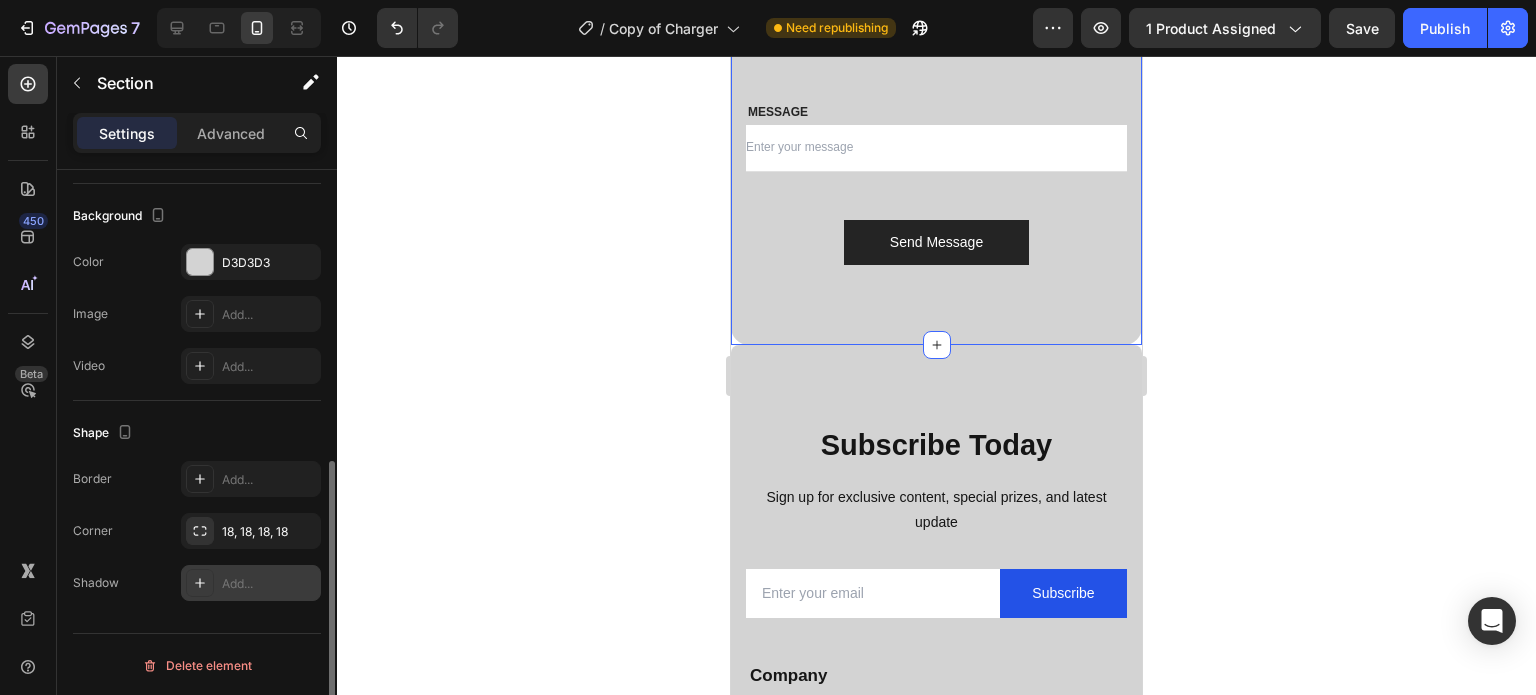 click on "Add..." at bounding box center (251, 583) 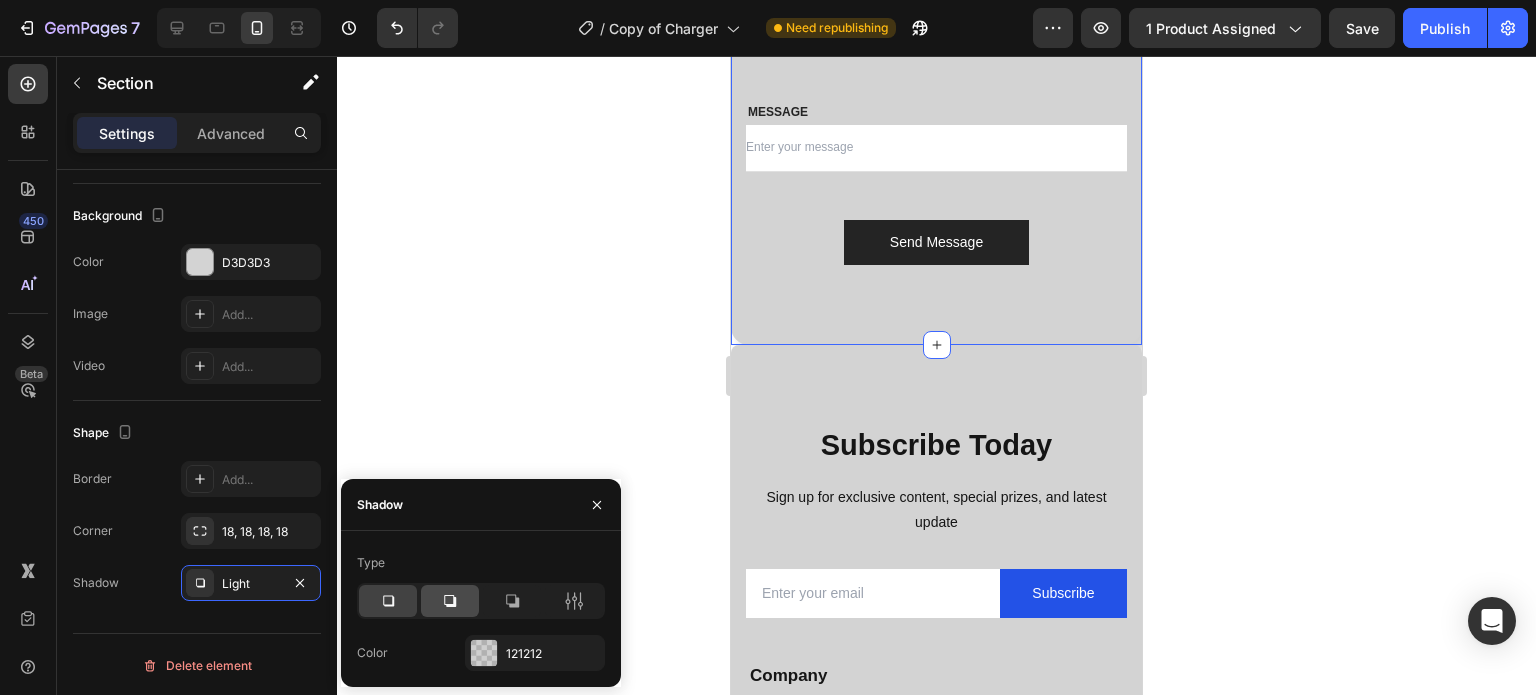 click 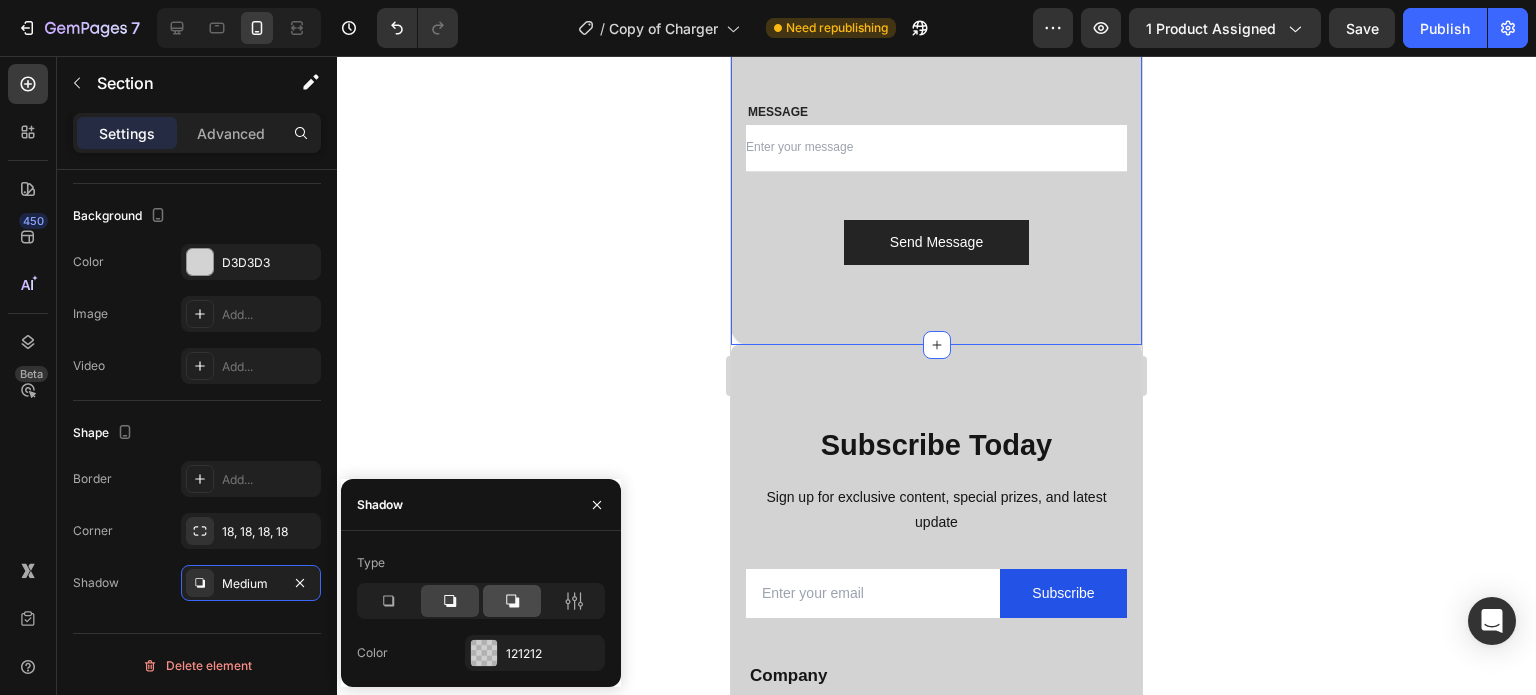 click 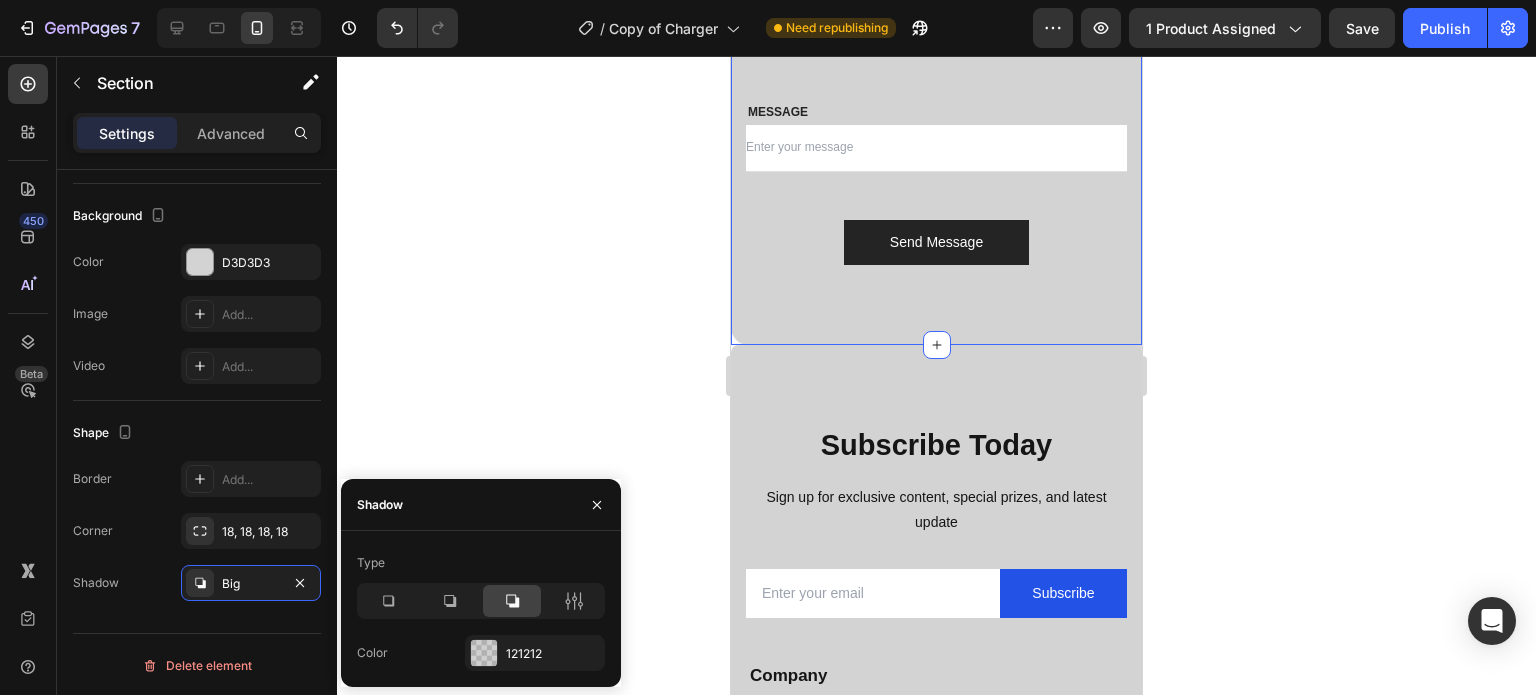 click 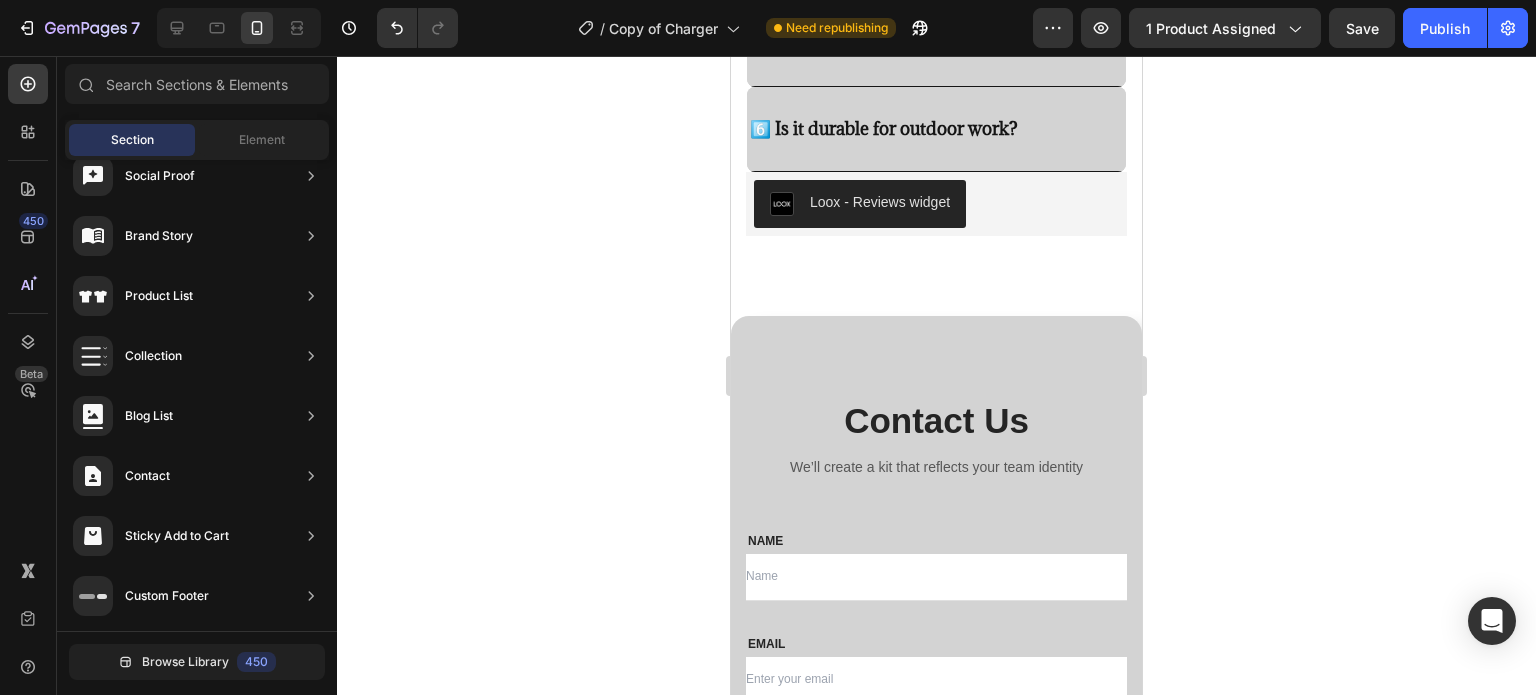 scroll, scrollTop: 3191, scrollLeft: 0, axis: vertical 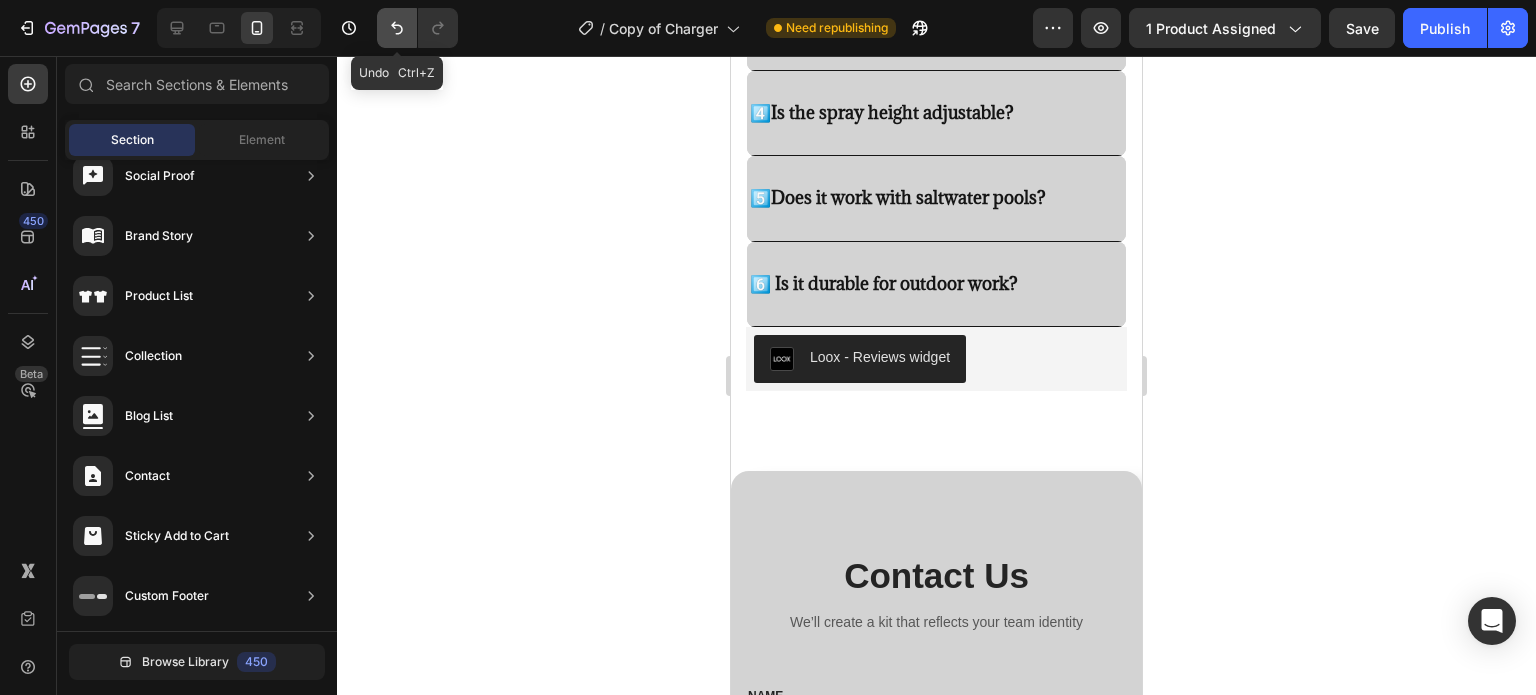 click 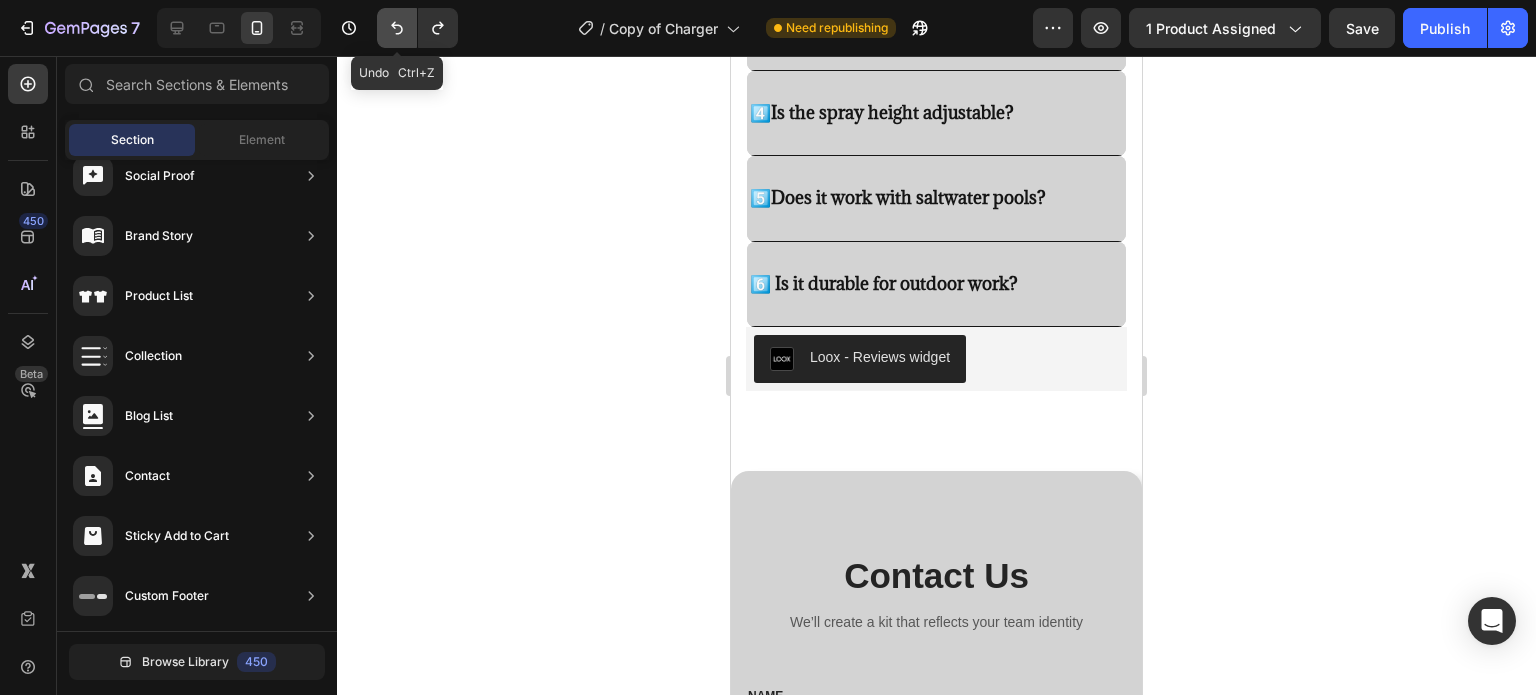 click 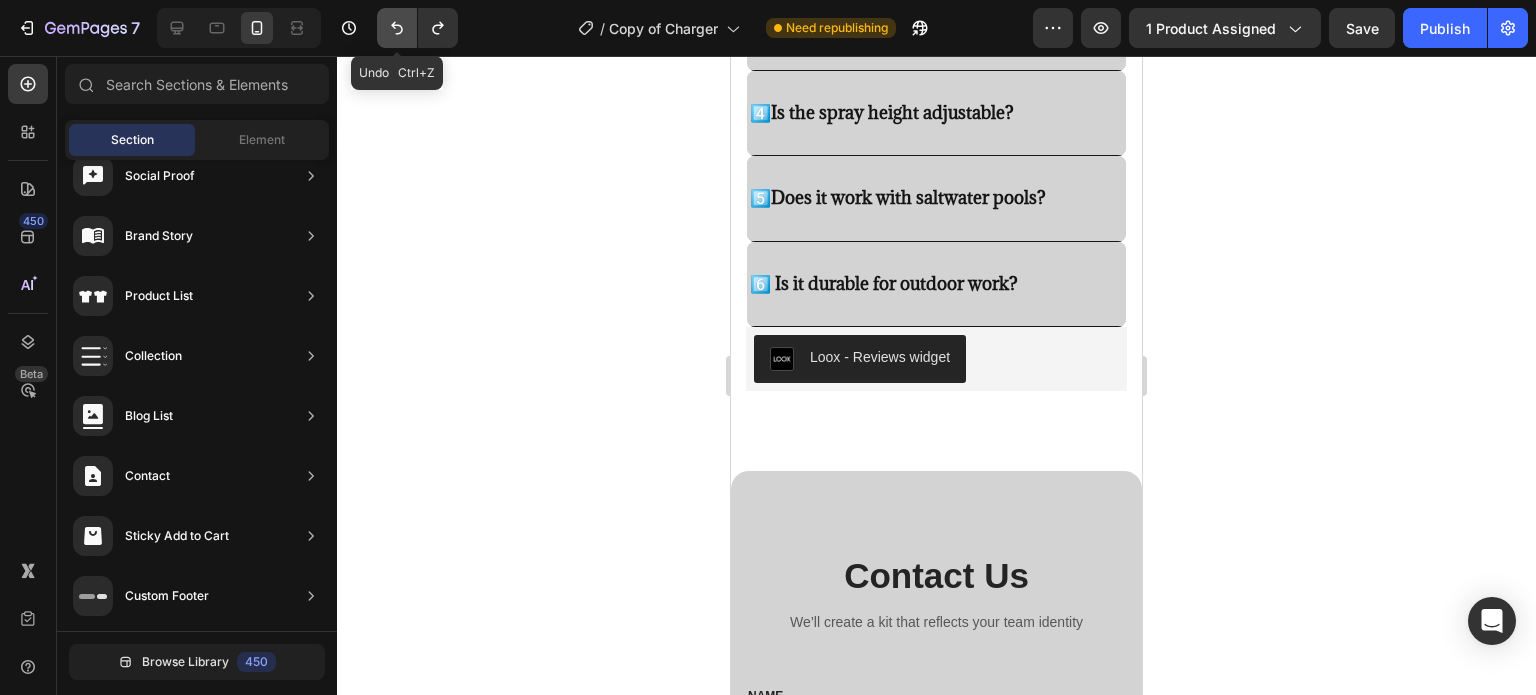 click 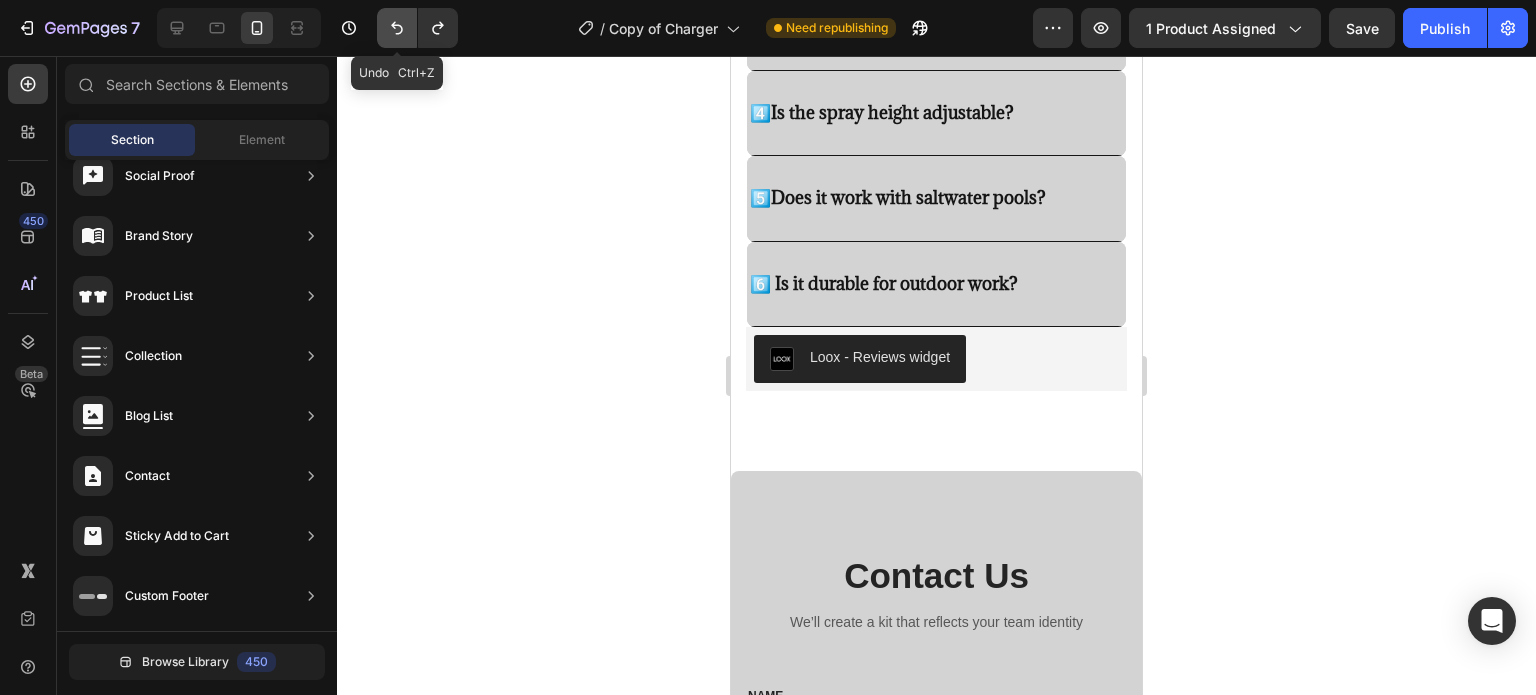 click 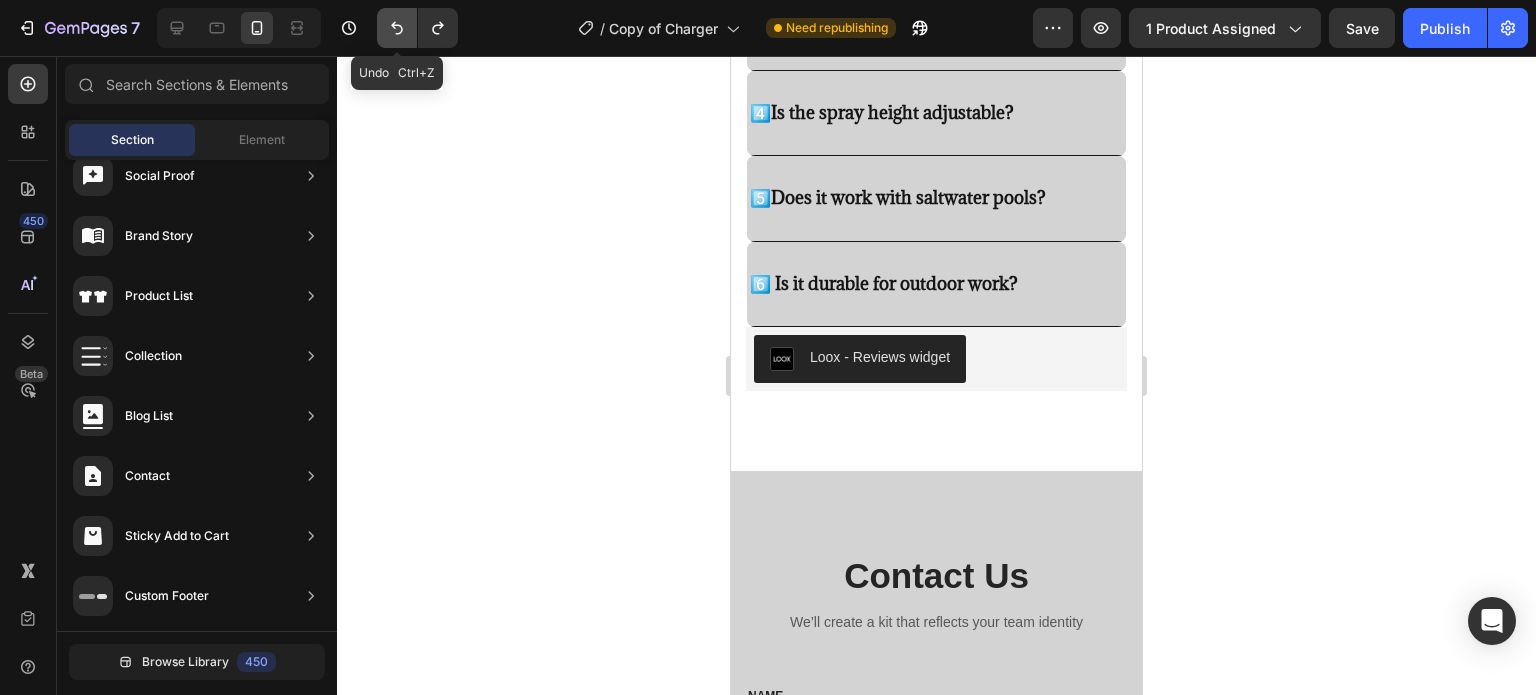 click 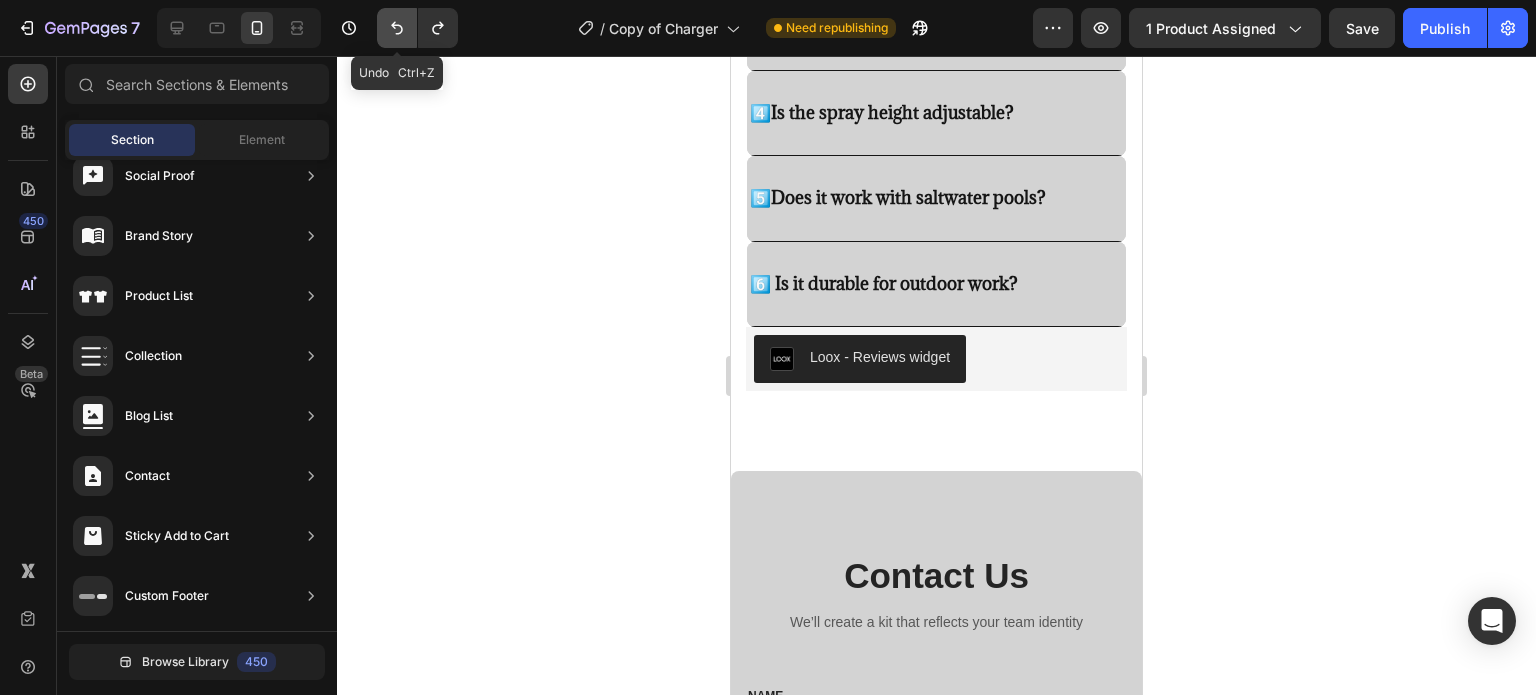 click 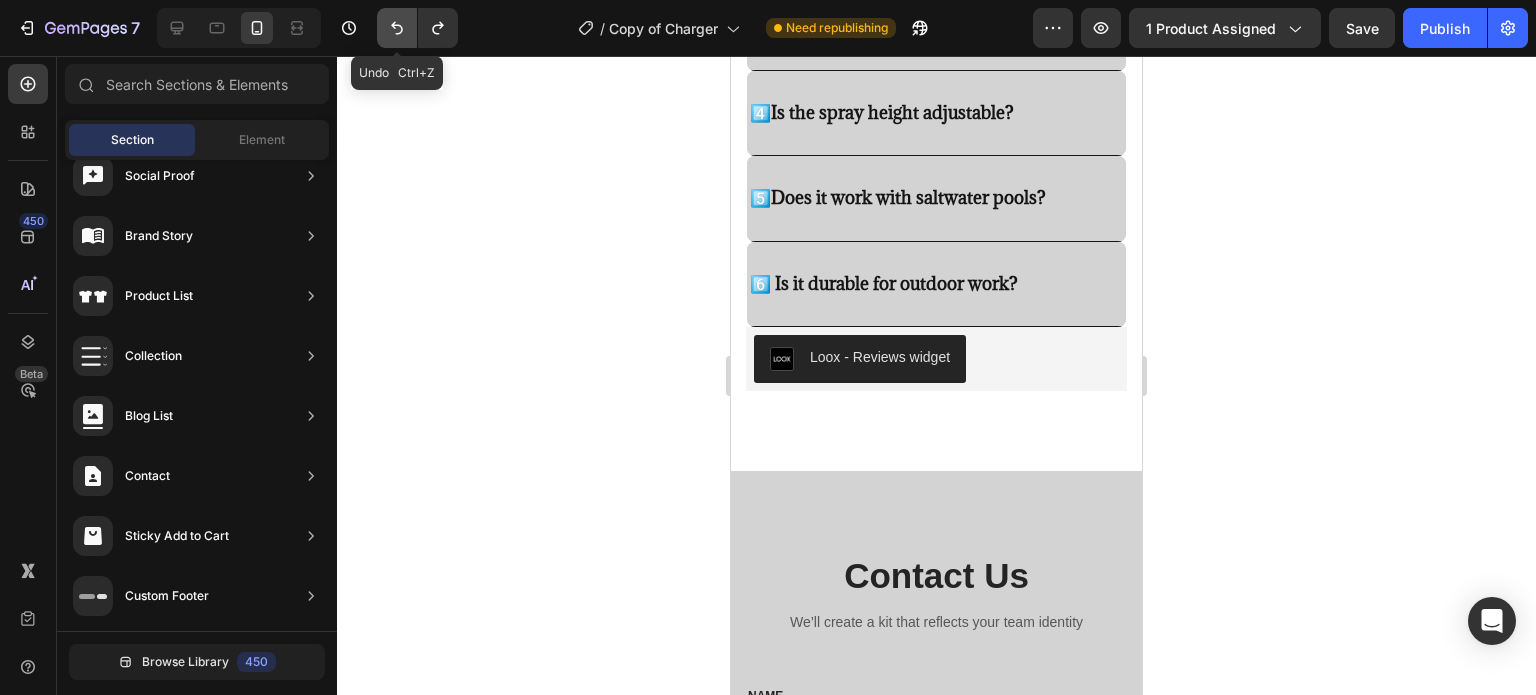 click 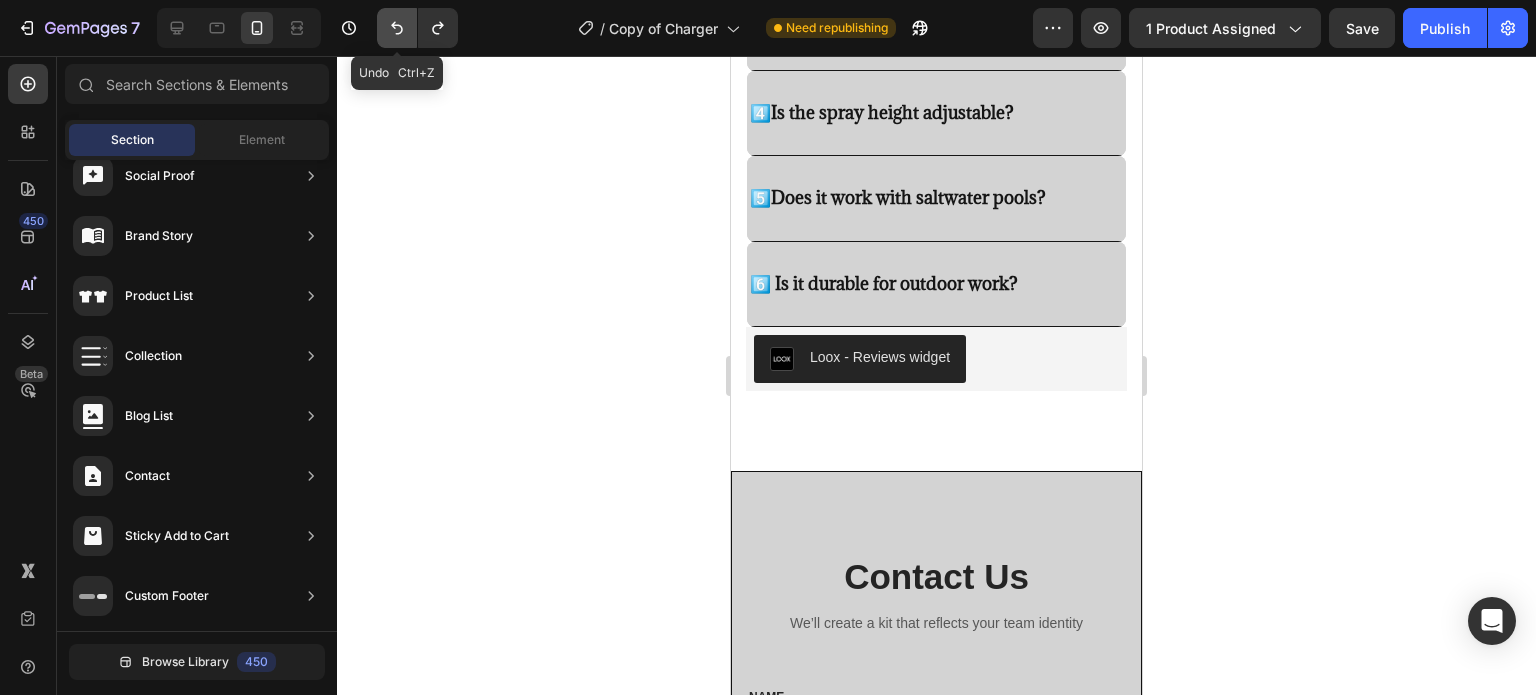 click 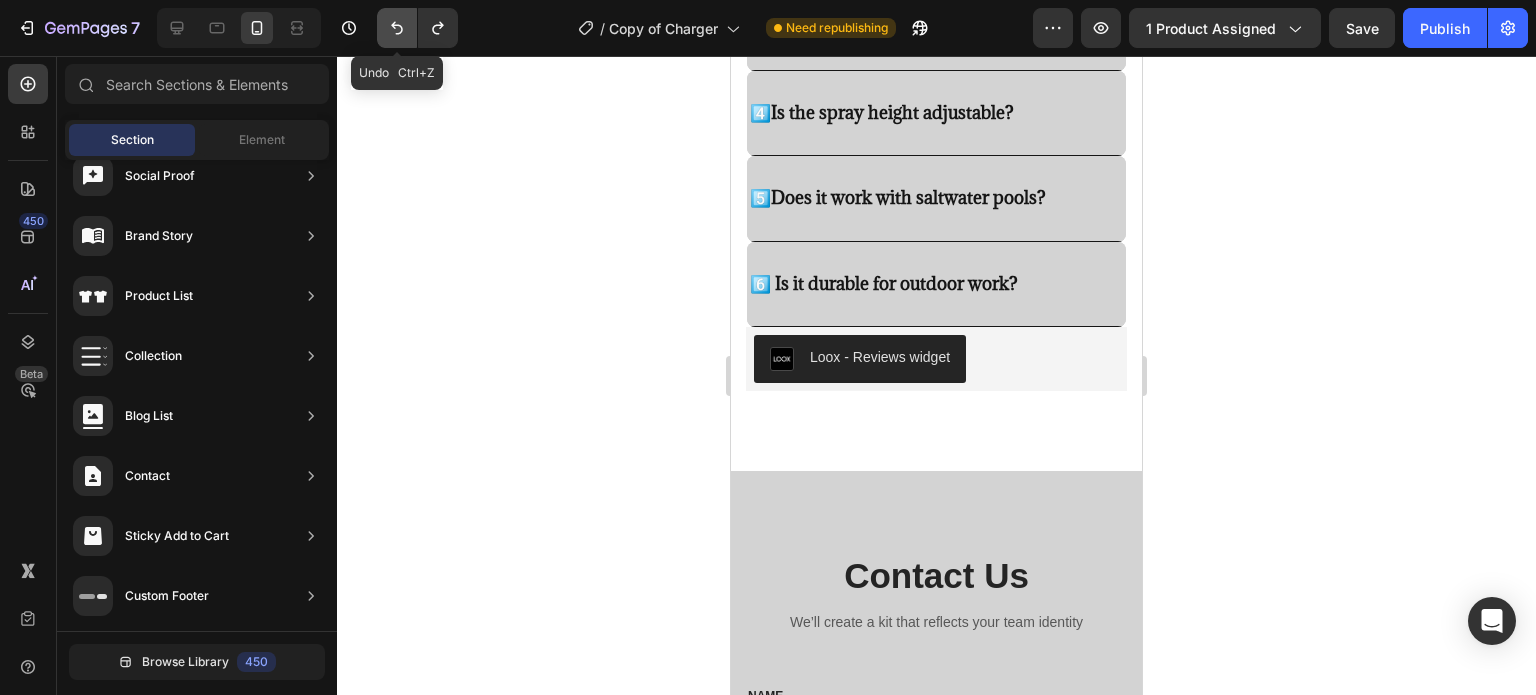 click 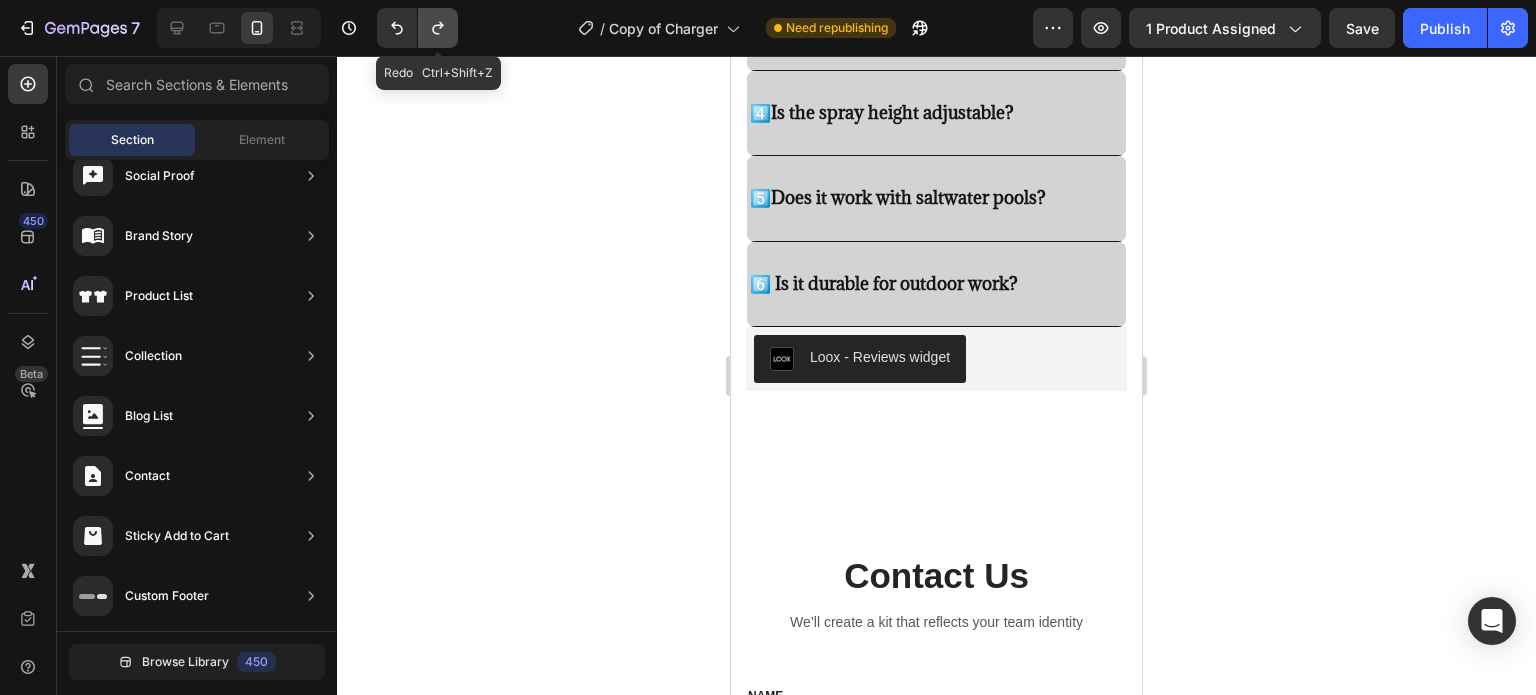 click 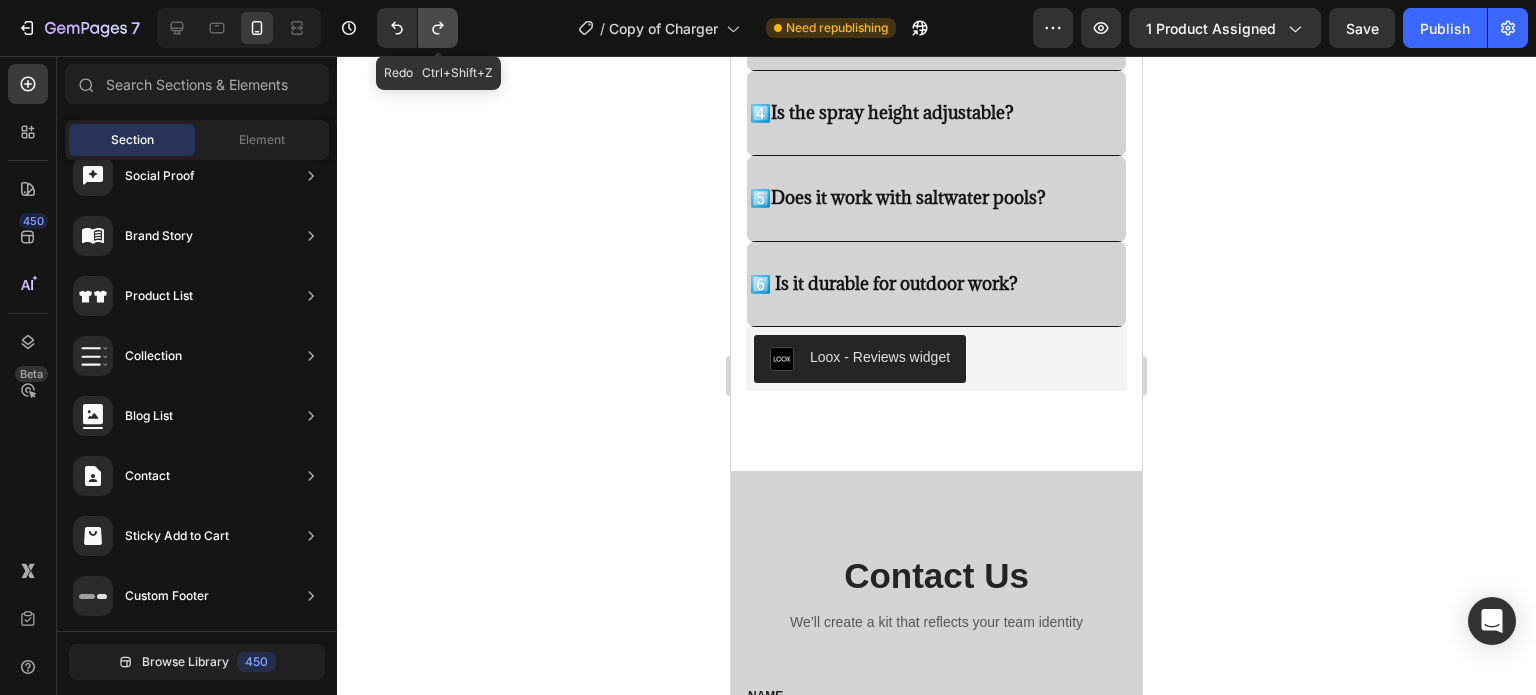 click 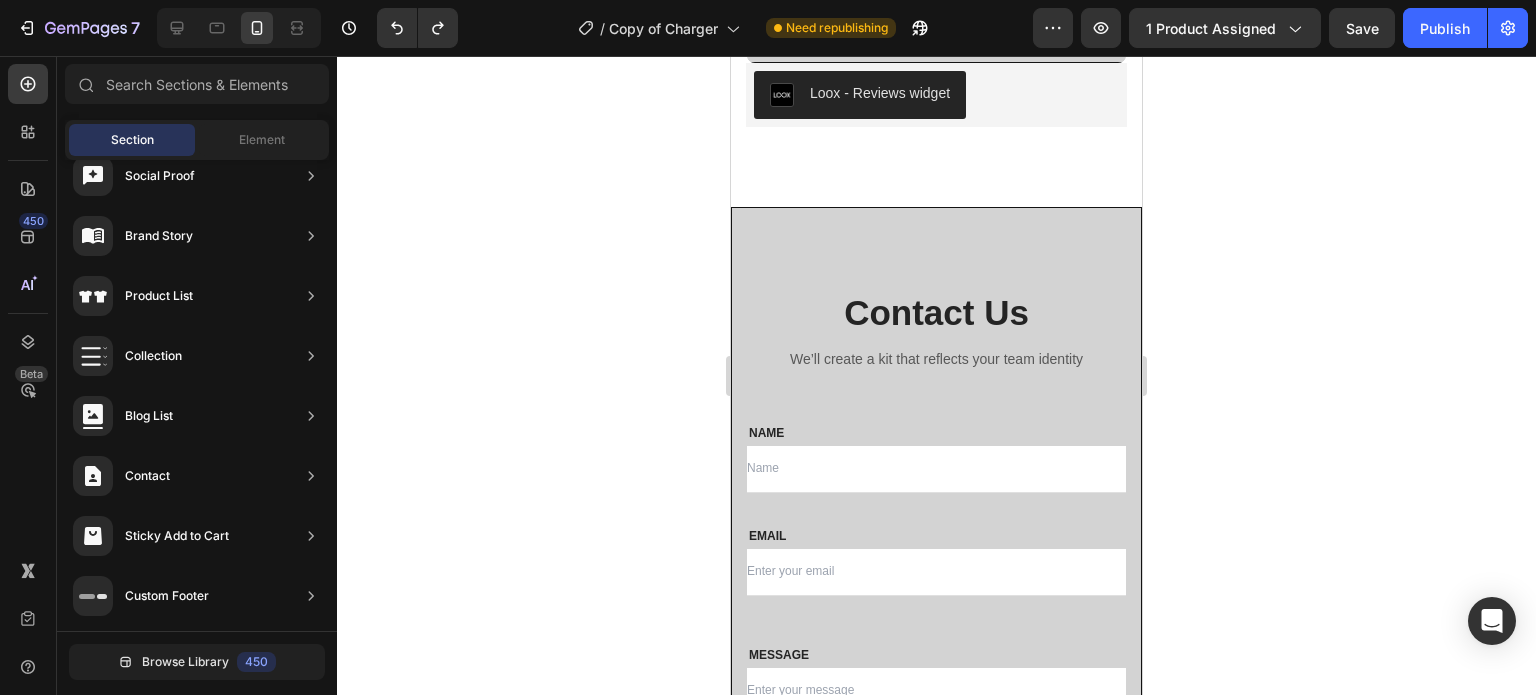 scroll, scrollTop: 3448, scrollLeft: 0, axis: vertical 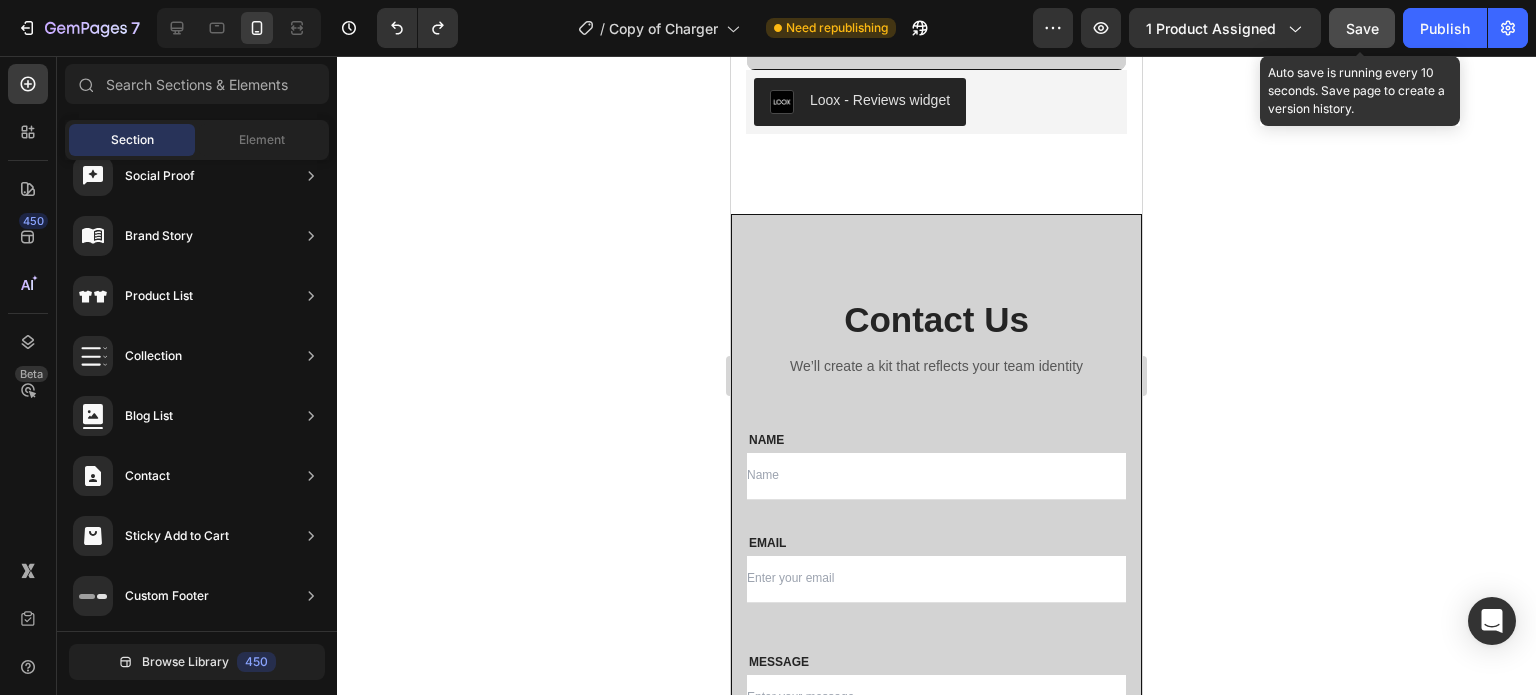 click on "Save" 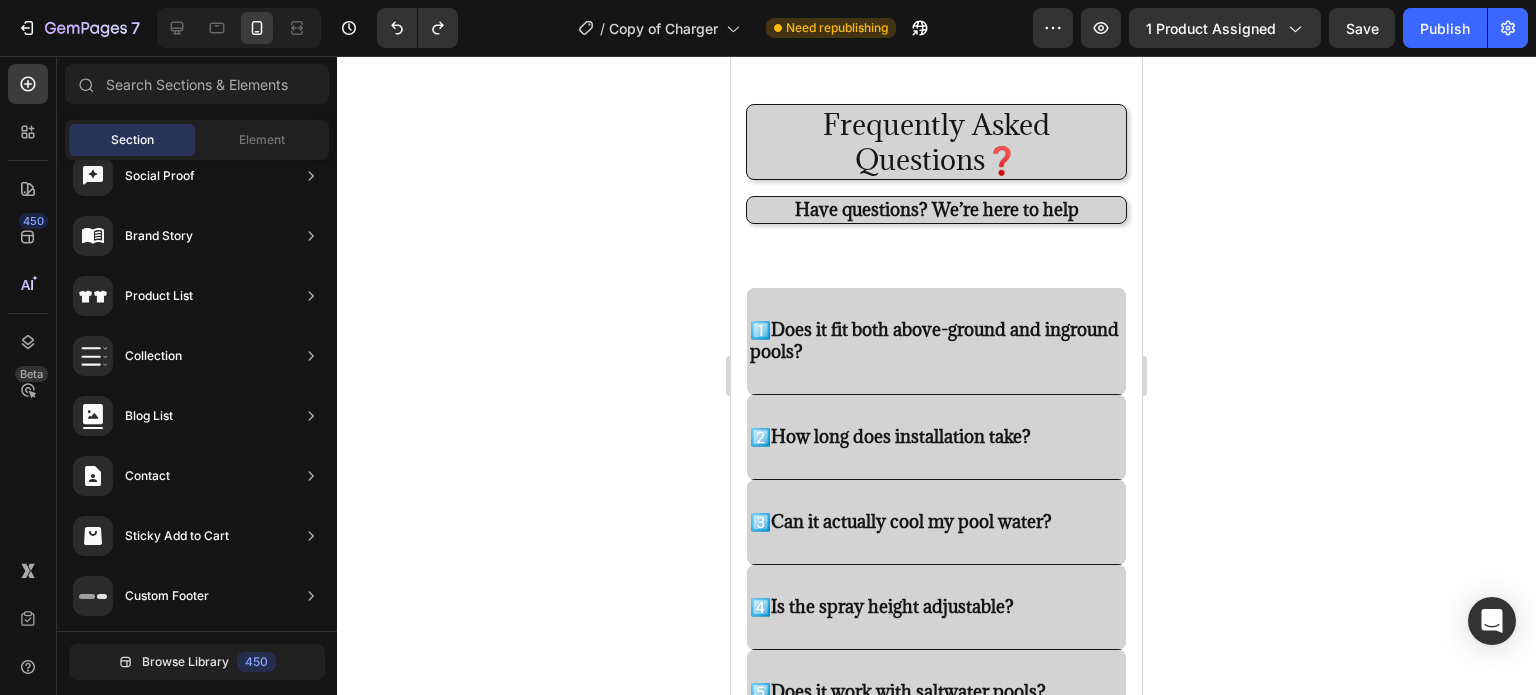 scroll, scrollTop: 3448, scrollLeft: 0, axis: vertical 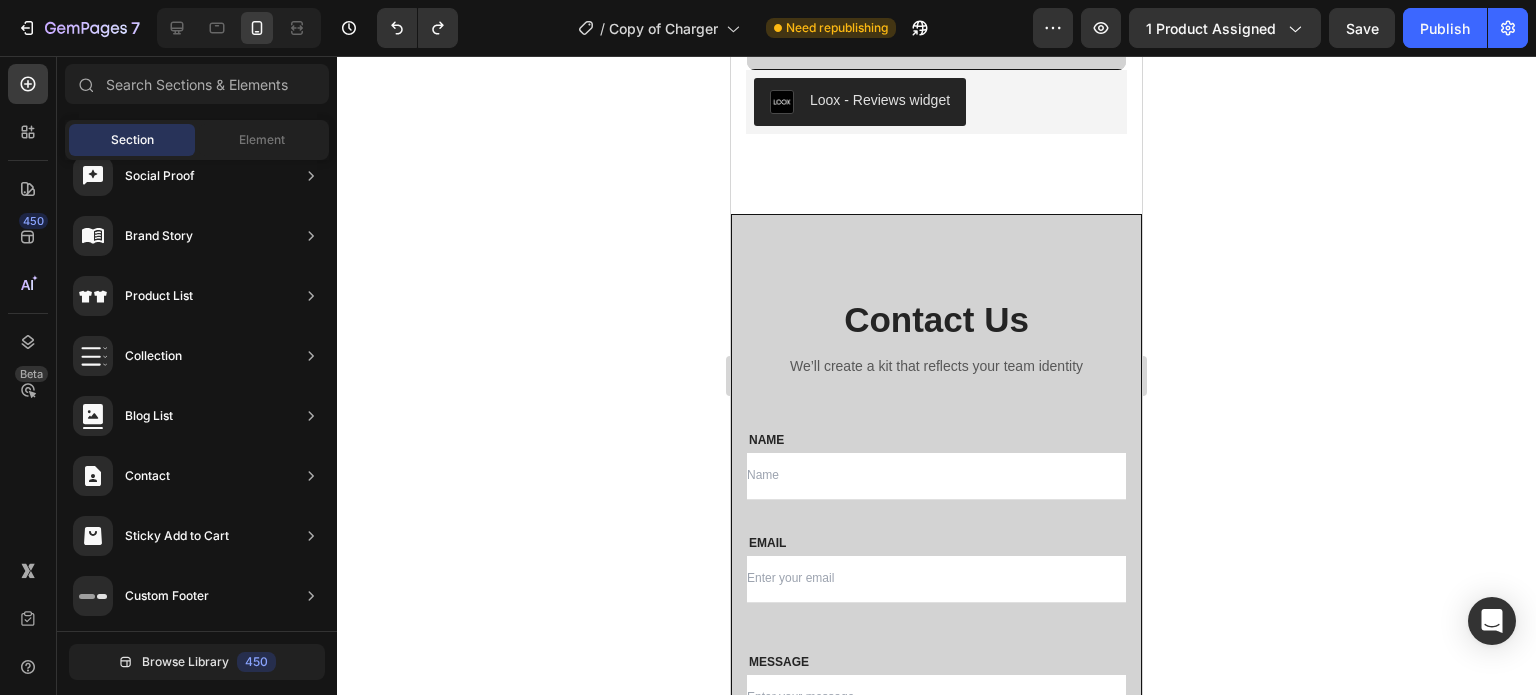 drag, startPoint x: 1133, startPoint y: 501, endPoint x: 2035, endPoint y: 595, distance: 906.88477 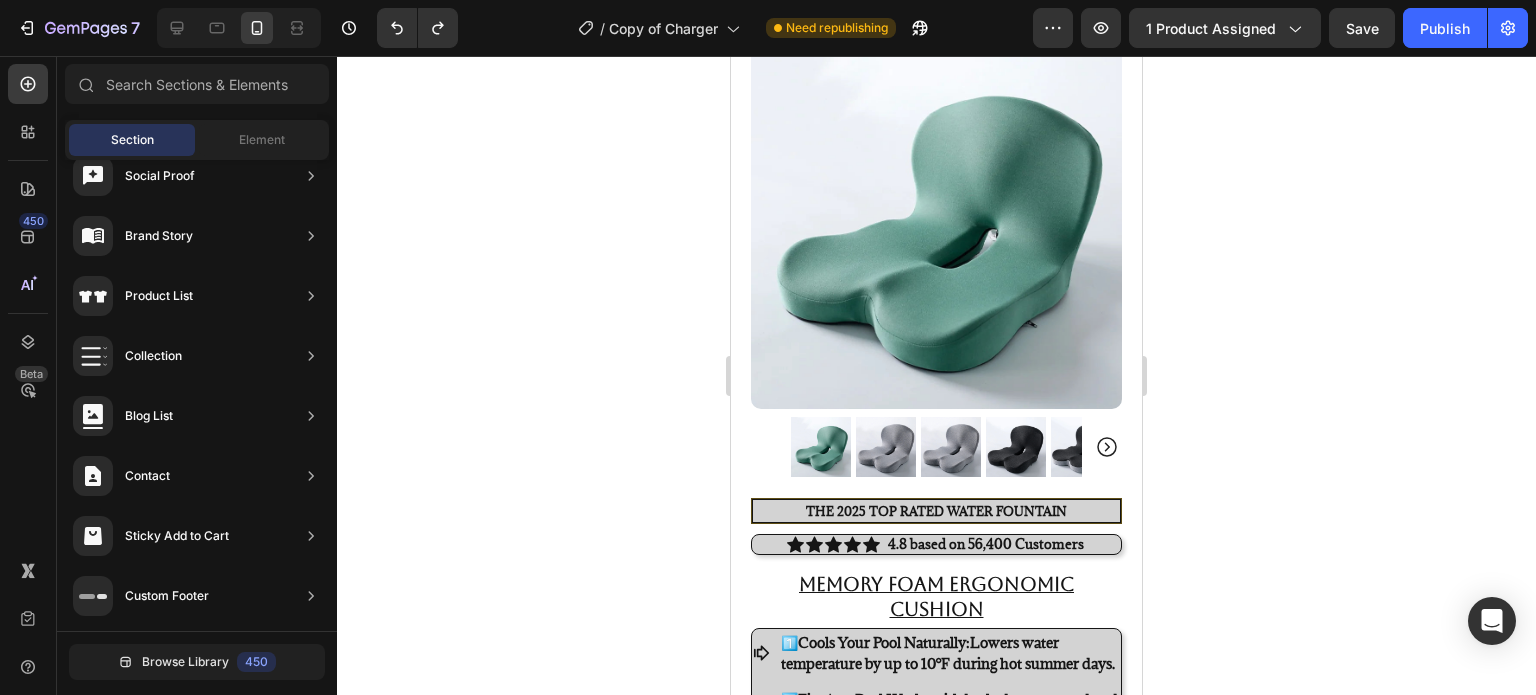 scroll, scrollTop: 0, scrollLeft: 0, axis: both 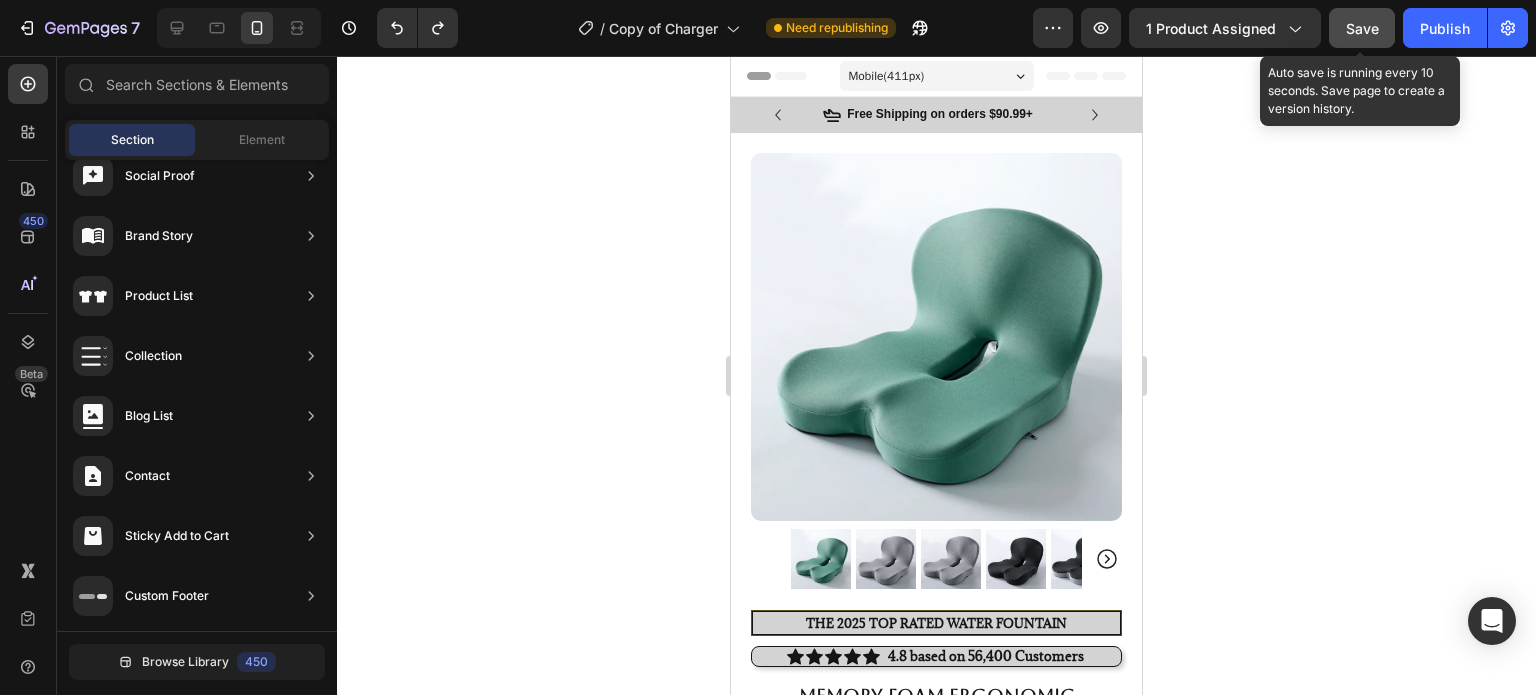 click on "Save" at bounding box center (1362, 28) 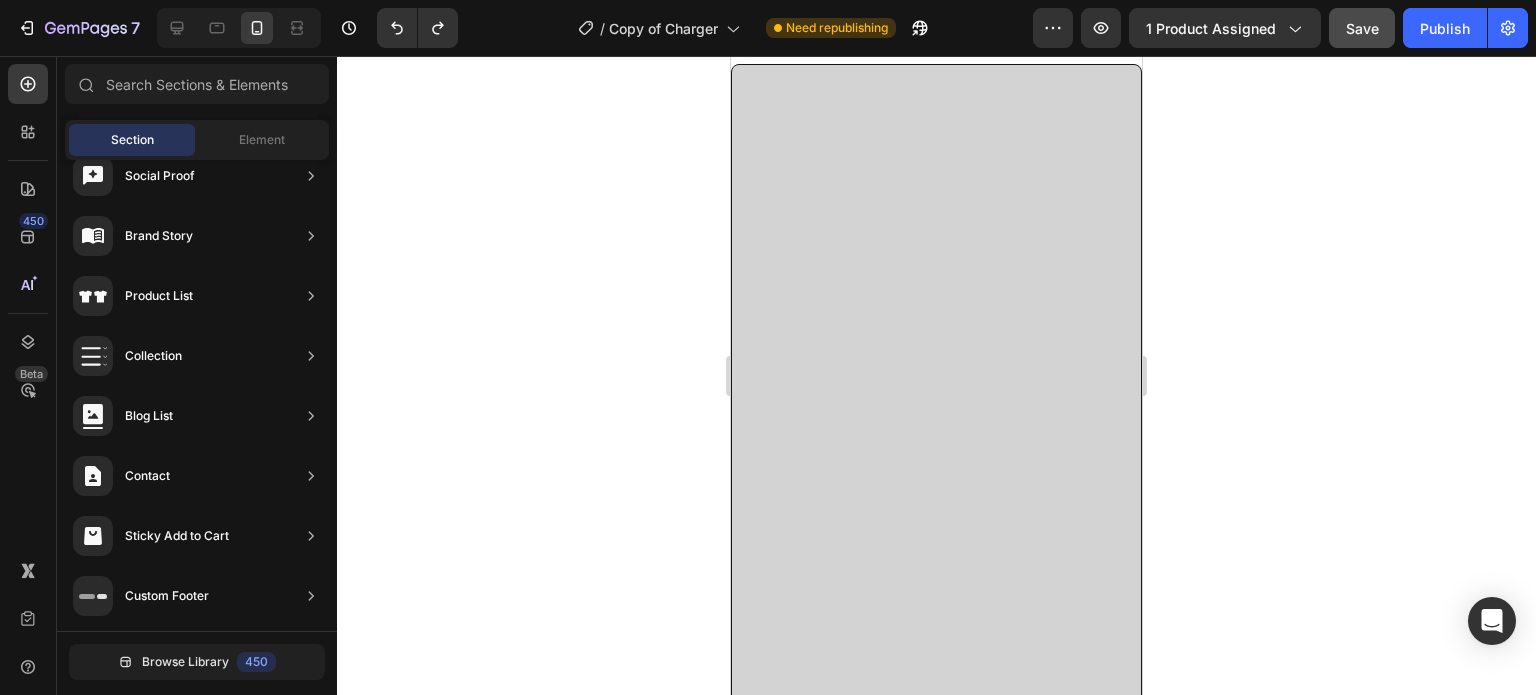 scroll, scrollTop: 0, scrollLeft: 0, axis: both 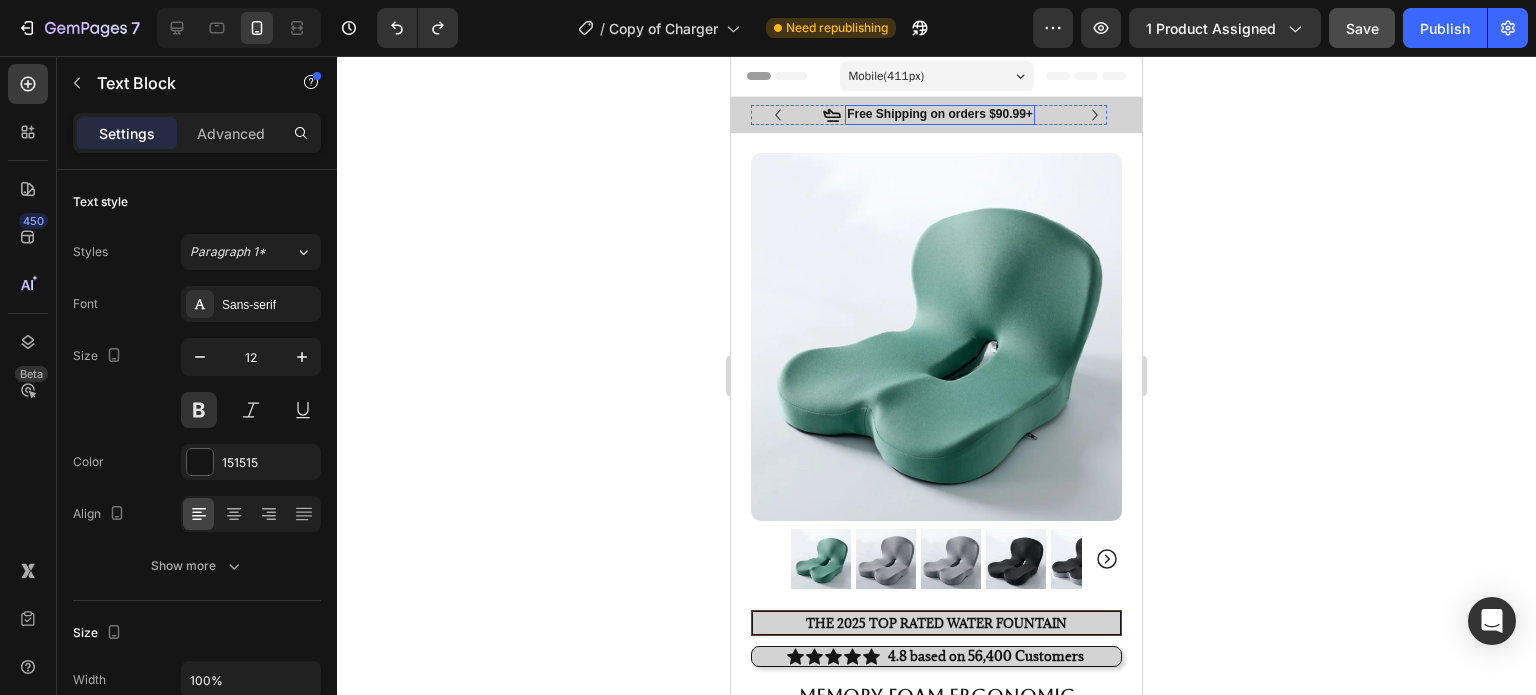 click on "Free Shipping on orders $90.99+" at bounding box center [940, 115] 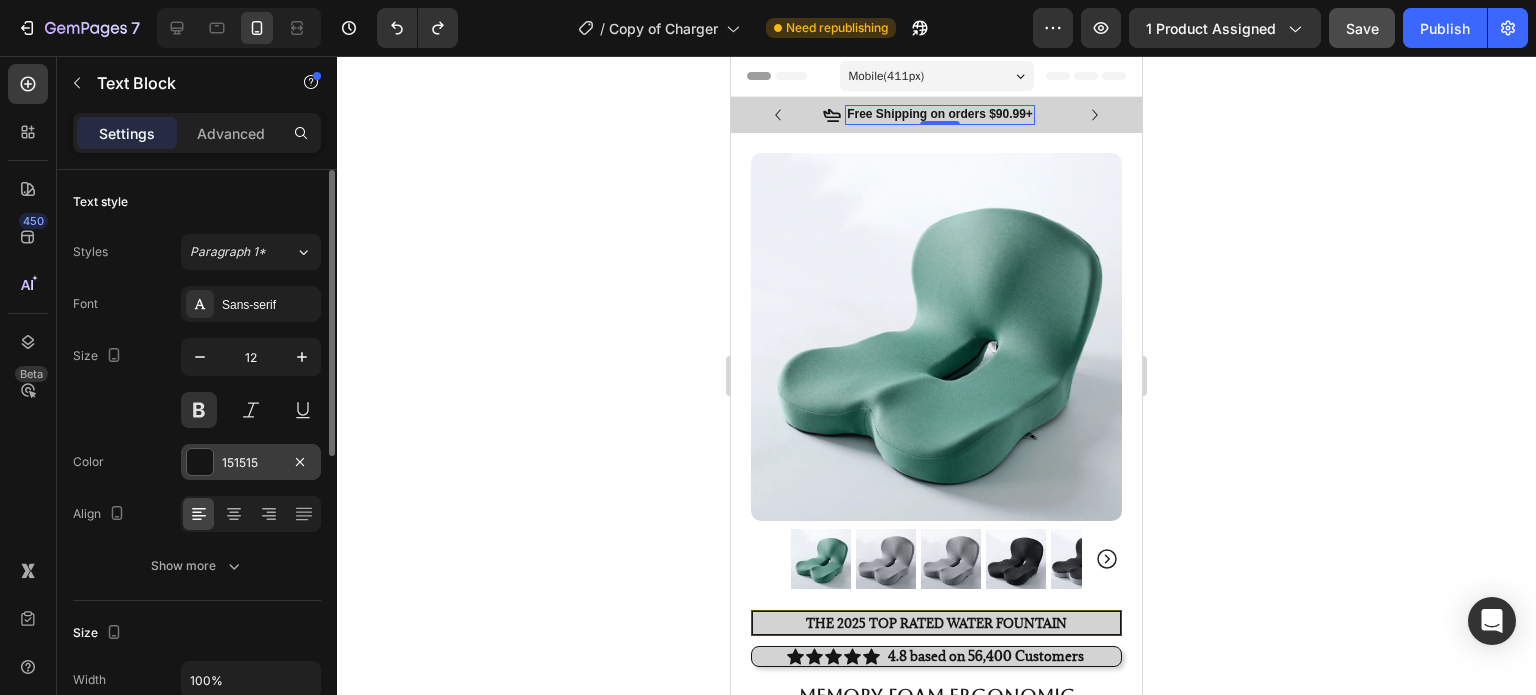 click at bounding box center (200, 462) 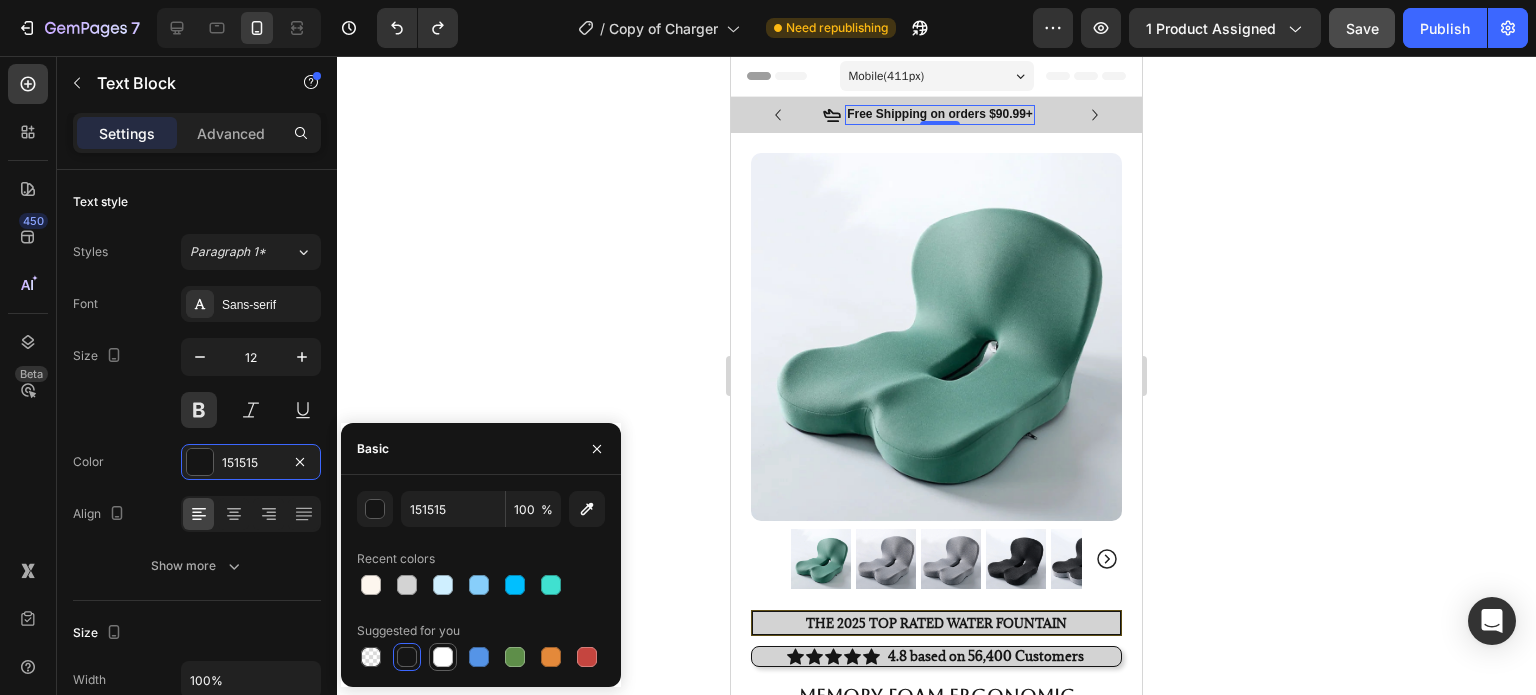 click at bounding box center [443, 657] 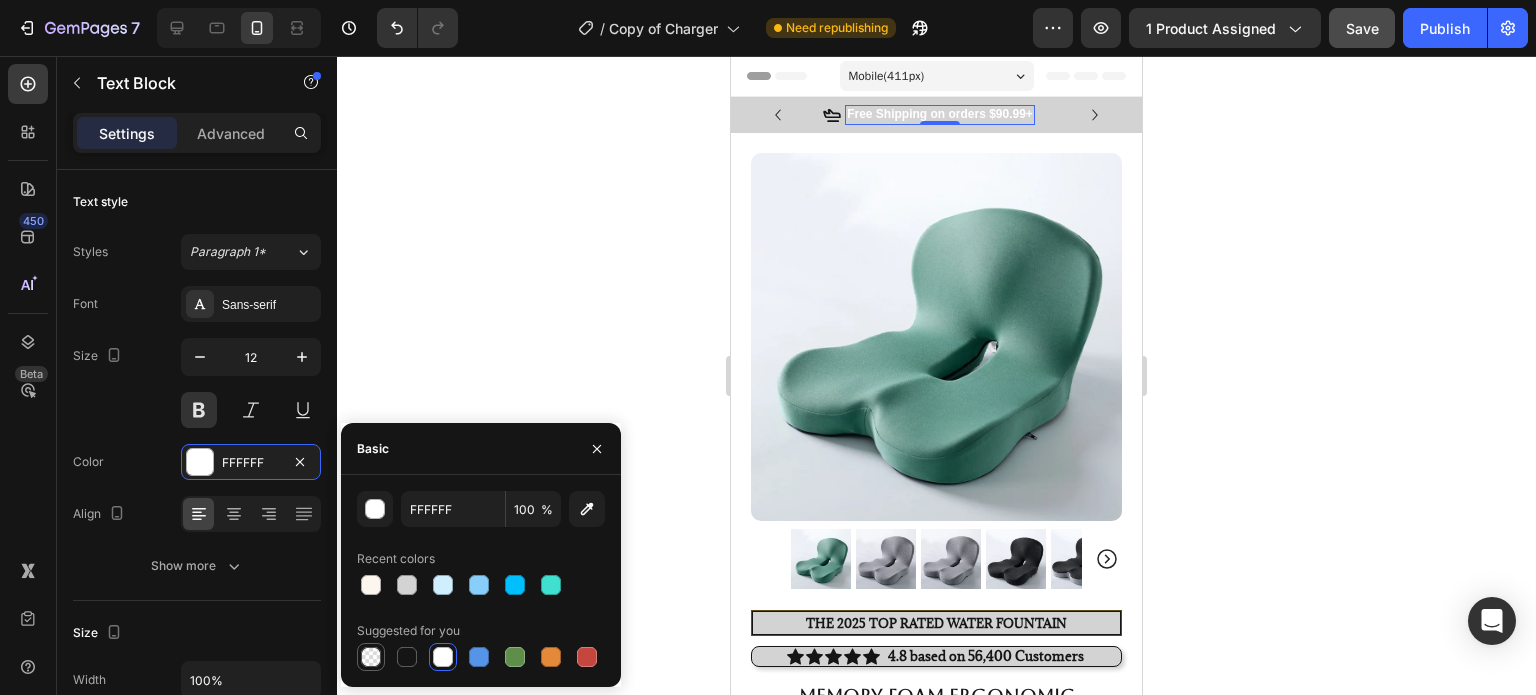 click at bounding box center [371, 657] 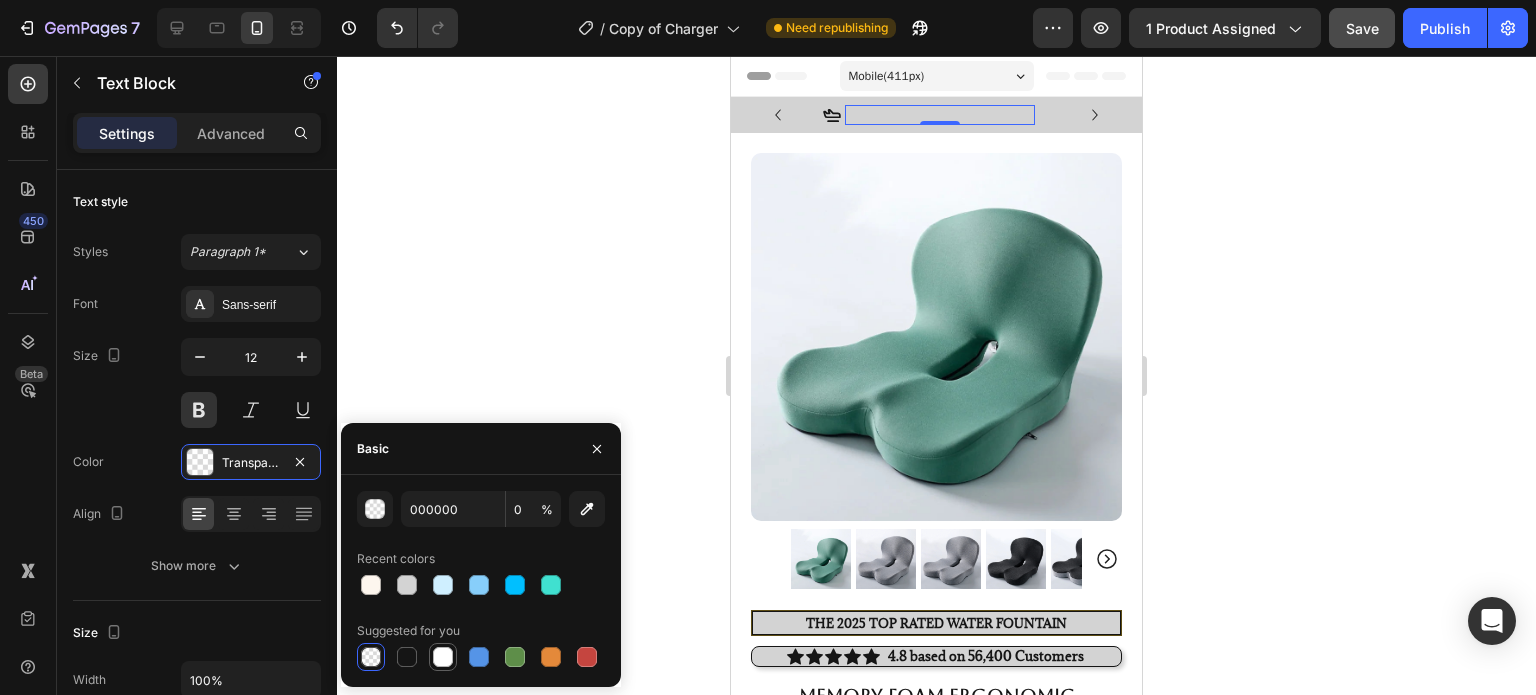 click at bounding box center (443, 657) 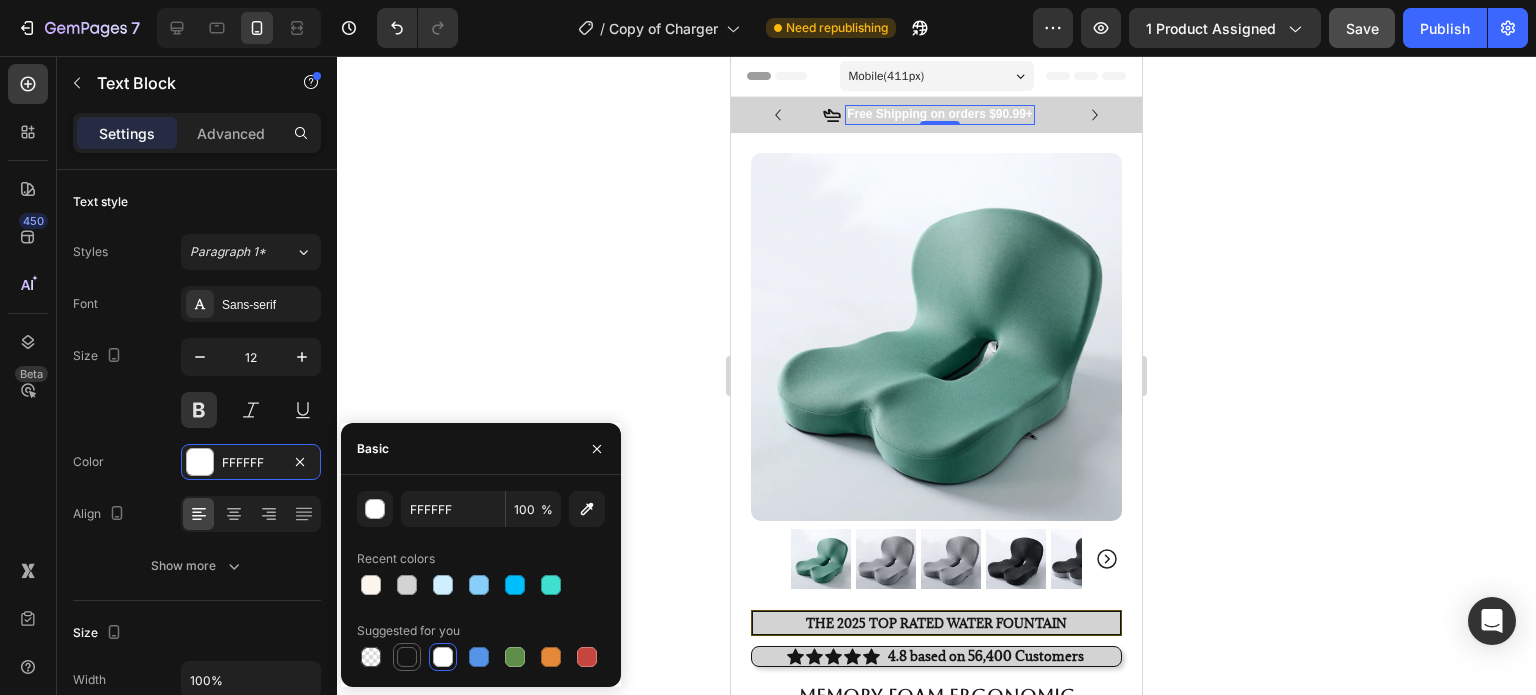 click at bounding box center (407, 657) 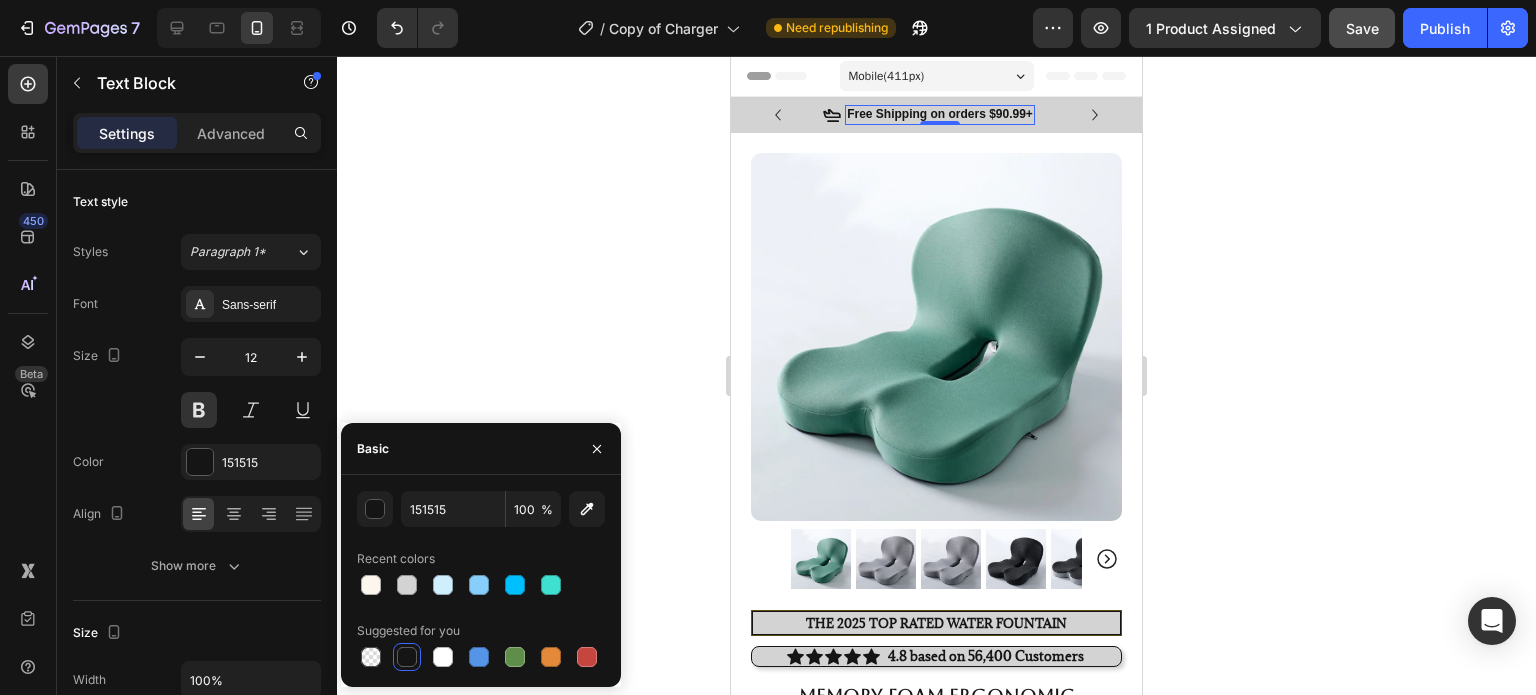 click 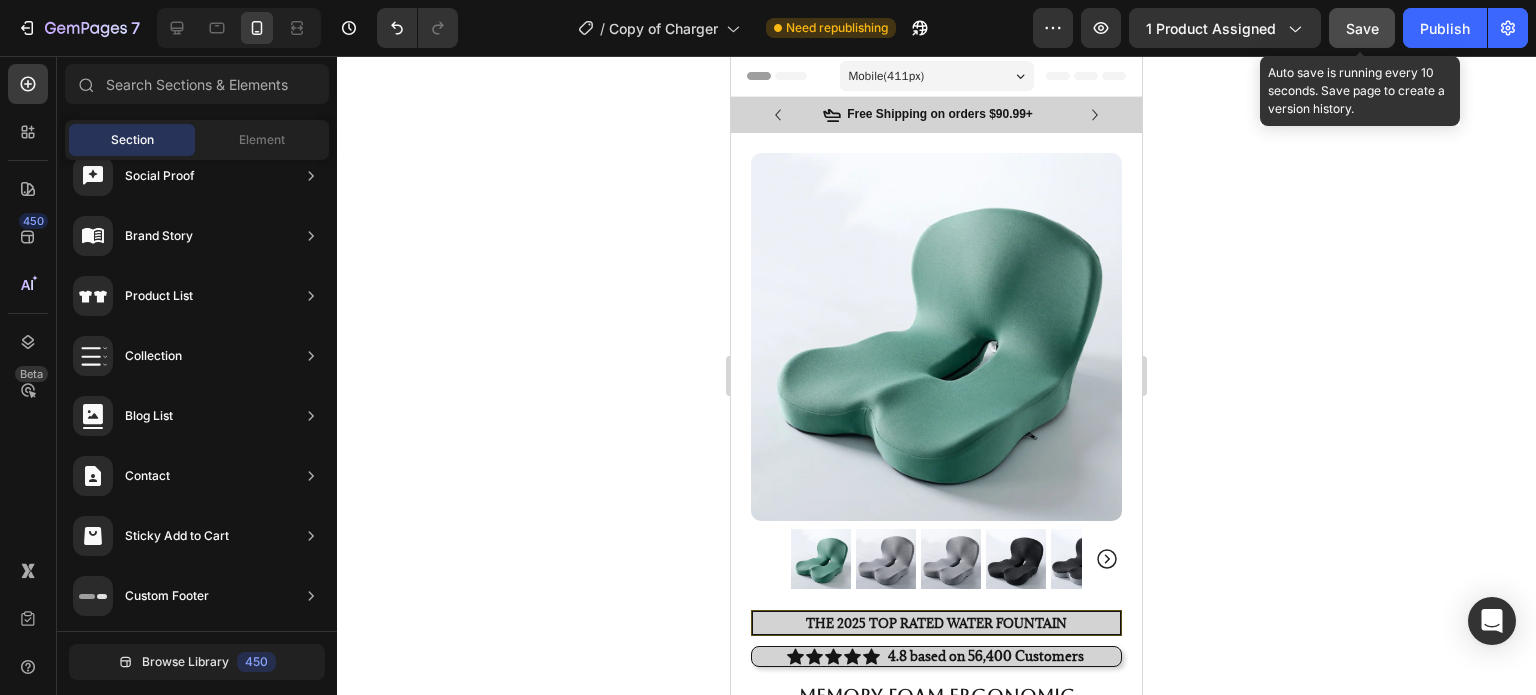 click on "Save" 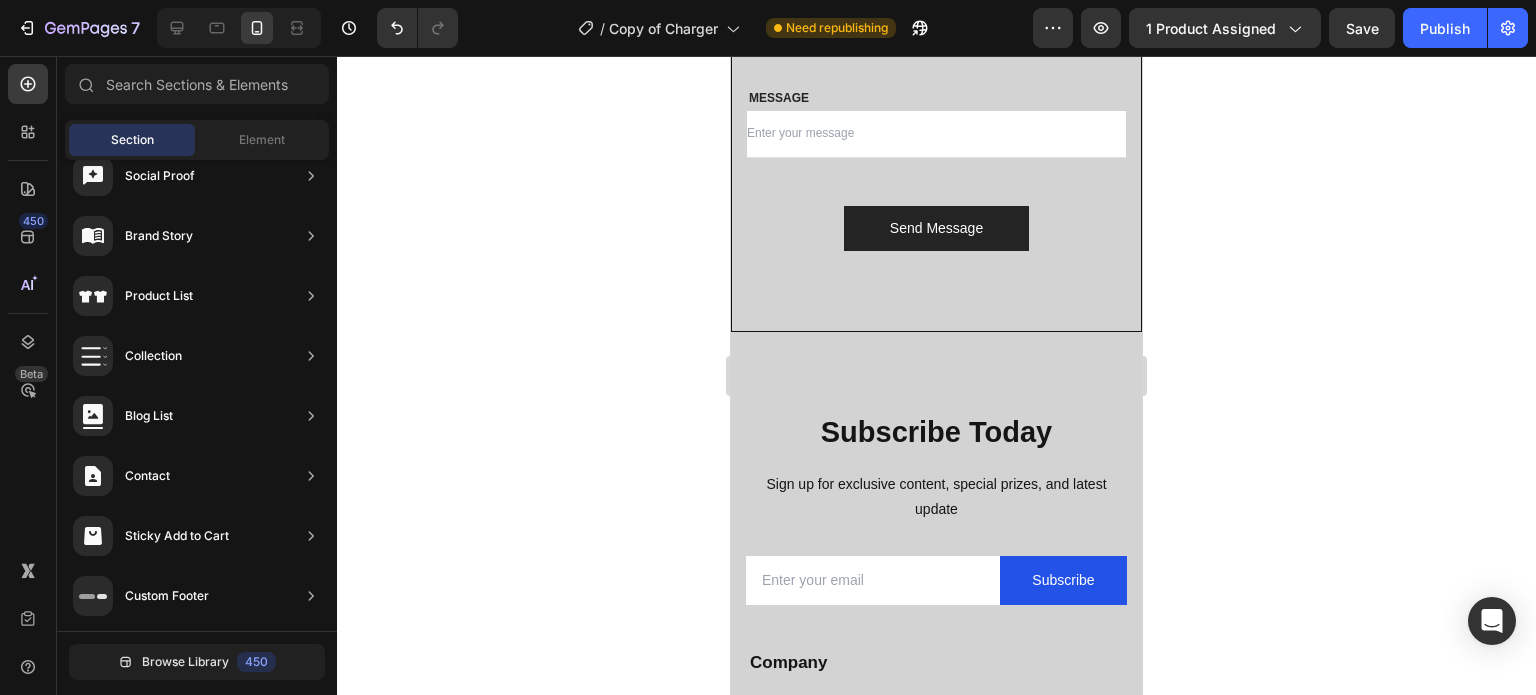 scroll, scrollTop: 4014, scrollLeft: 0, axis: vertical 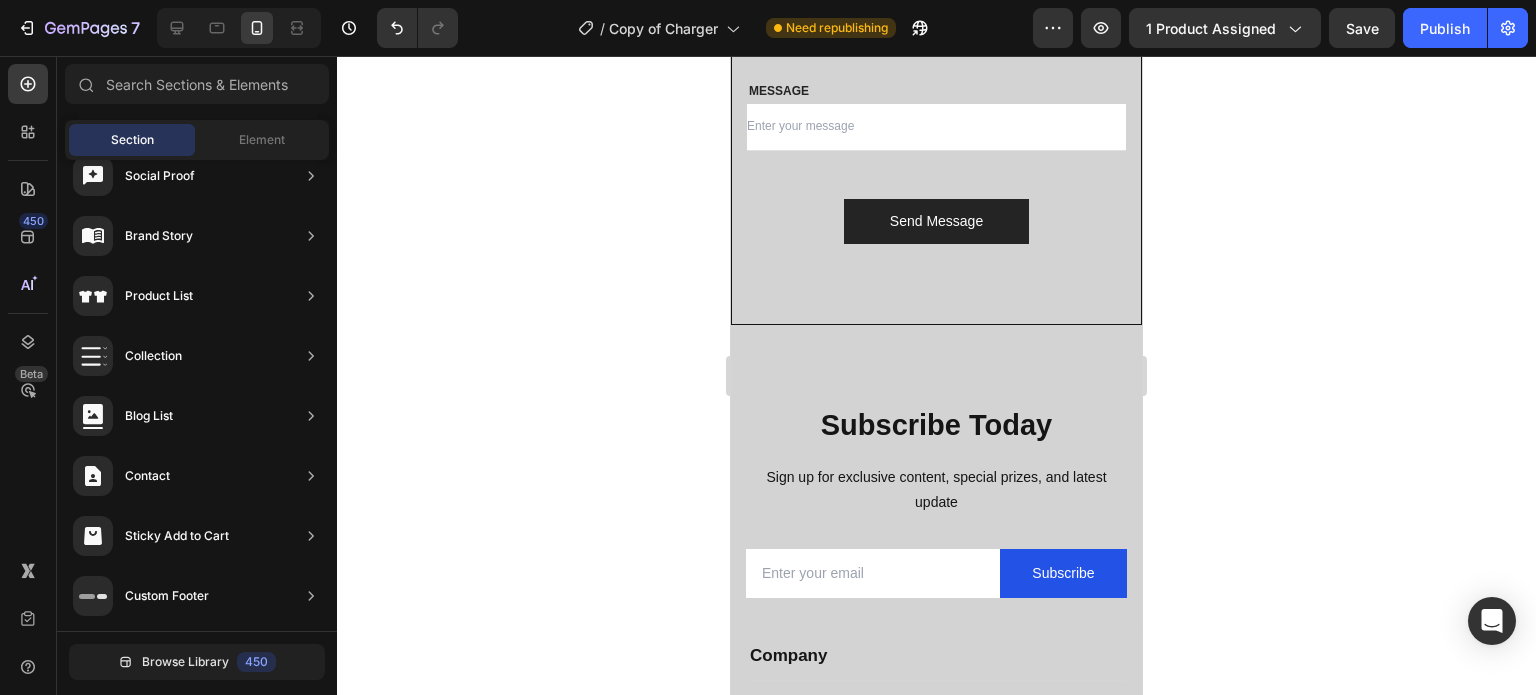 drag, startPoint x: 1137, startPoint y: 131, endPoint x: 1873, endPoint y: 631, distance: 889.773 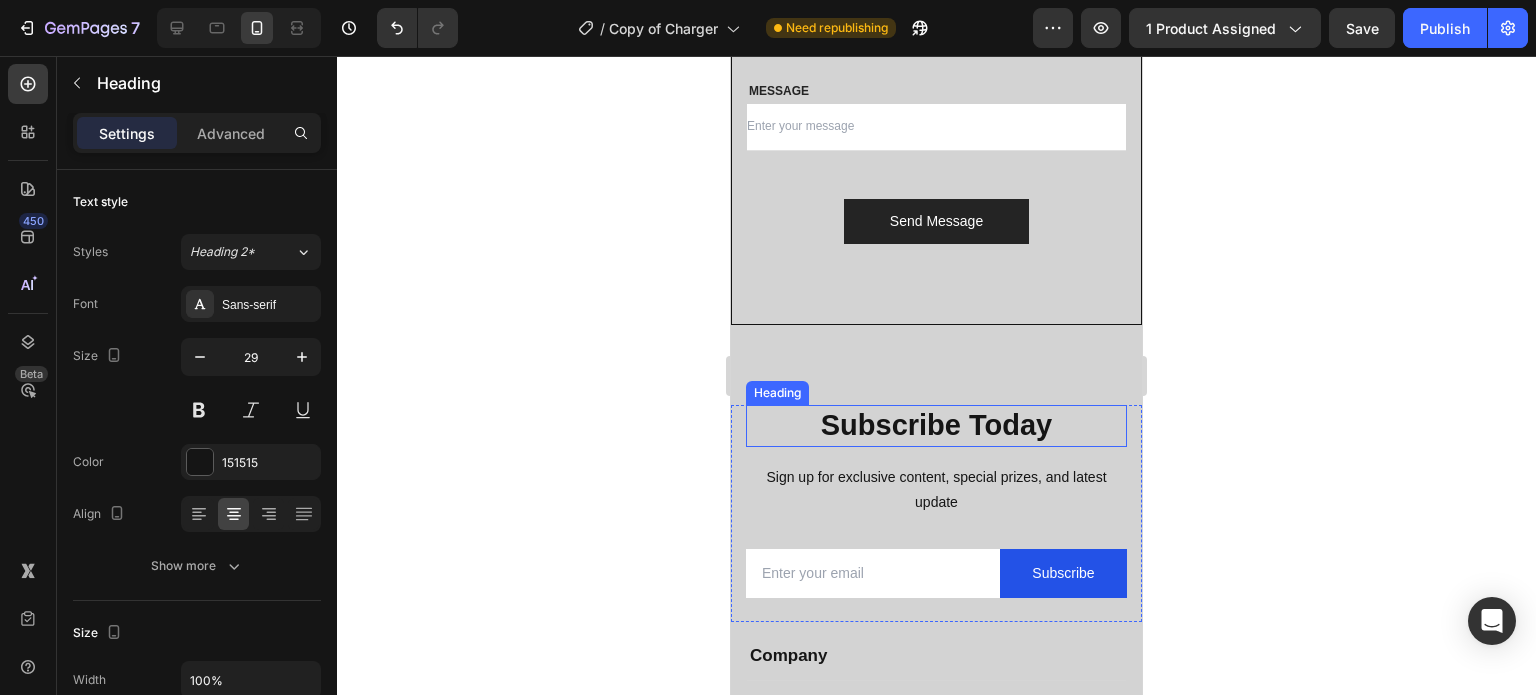 click on "Subscribe Today" at bounding box center (936, 426) 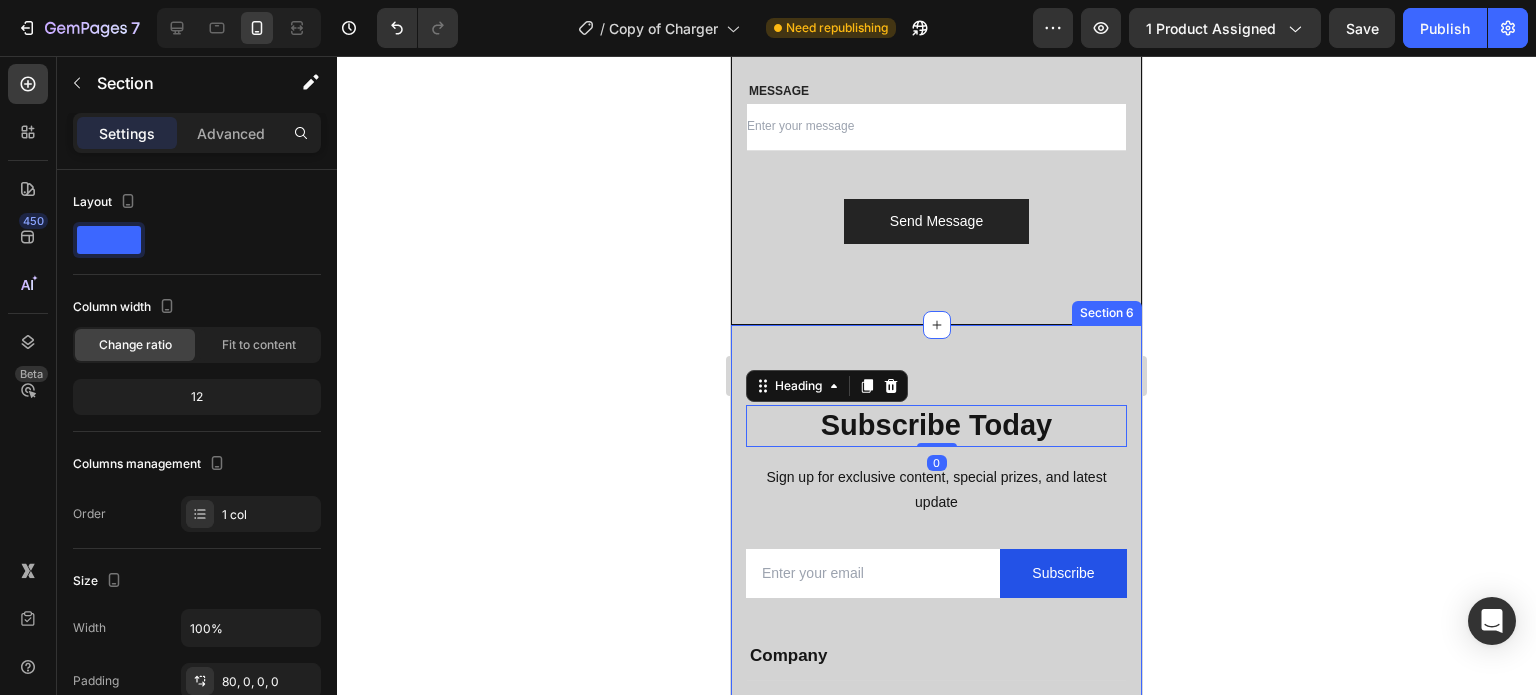 click on "Subscribe Today Heading   0 Sign up for exclusive content, special prizes, and latest update Text block Email Field Subscribe Submit Button Row Newsletter Row Company Text block About Button Events Button Rentals Button Features Button Shop Text block Men Button Women Button Footweat Button Brands Button Help Text block Customer Service Button Returns & Exchanges Button FAQs Button Contact Us Button Visit Text block 261 NW 26th Street Miami. FL 33127 Text block 999-999-999 Text block support@gmail.com Text block Image Image Image Image Row Row Company Help Visit Accordion Row                Title Line Copyright © 2025 Brevoral. All Rights Reserved. Text block Image Image Image Image Image Row Row Section 6" at bounding box center (936, 658) 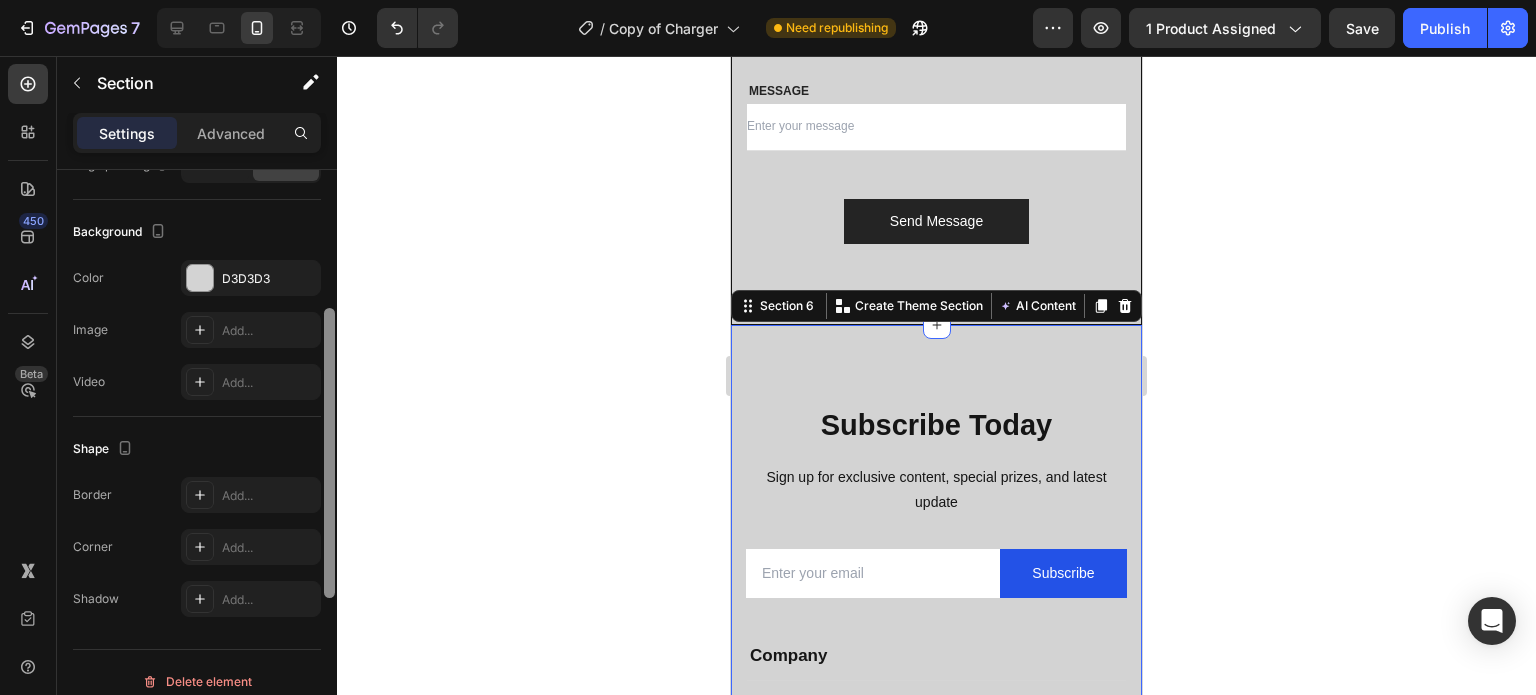 scroll, scrollTop: 584, scrollLeft: 0, axis: vertical 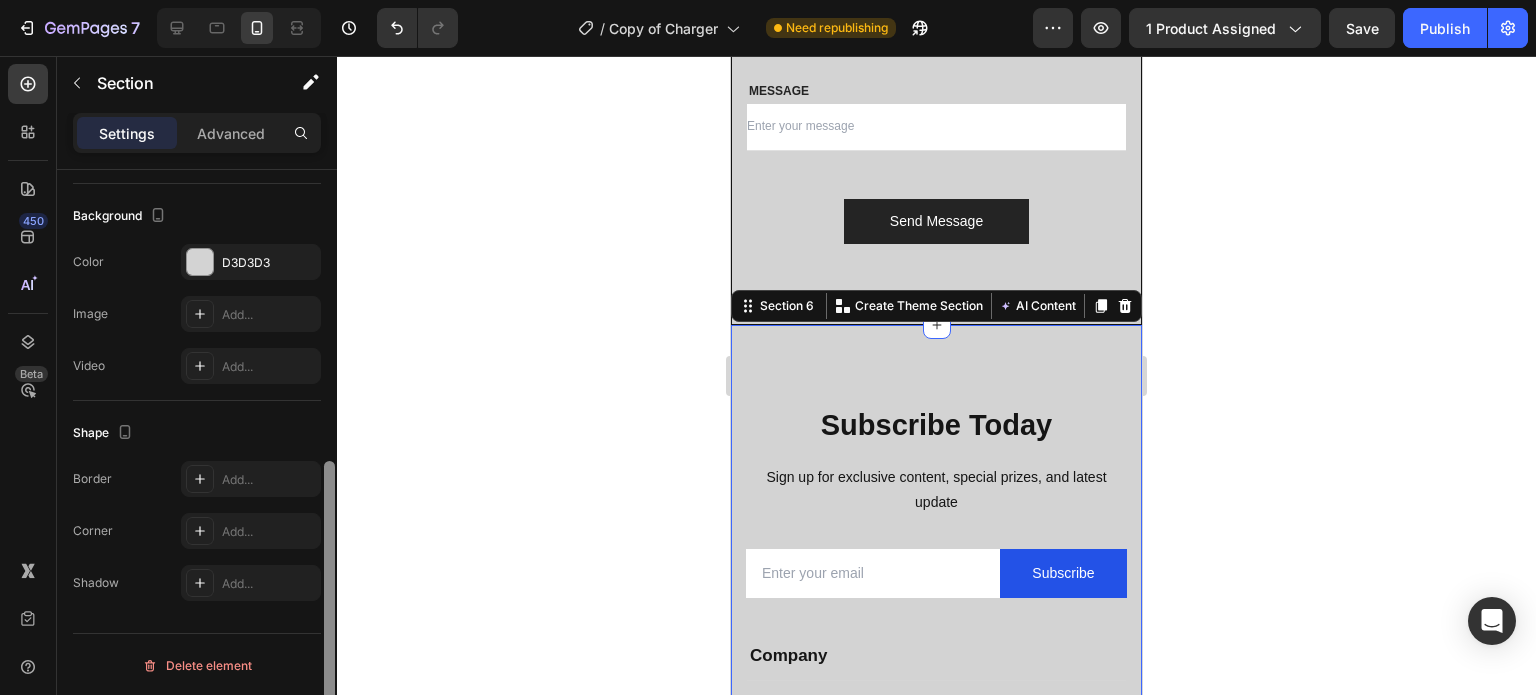 drag, startPoint x: 328, startPoint y: 340, endPoint x: 348, endPoint y: 683, distance: 343.58258 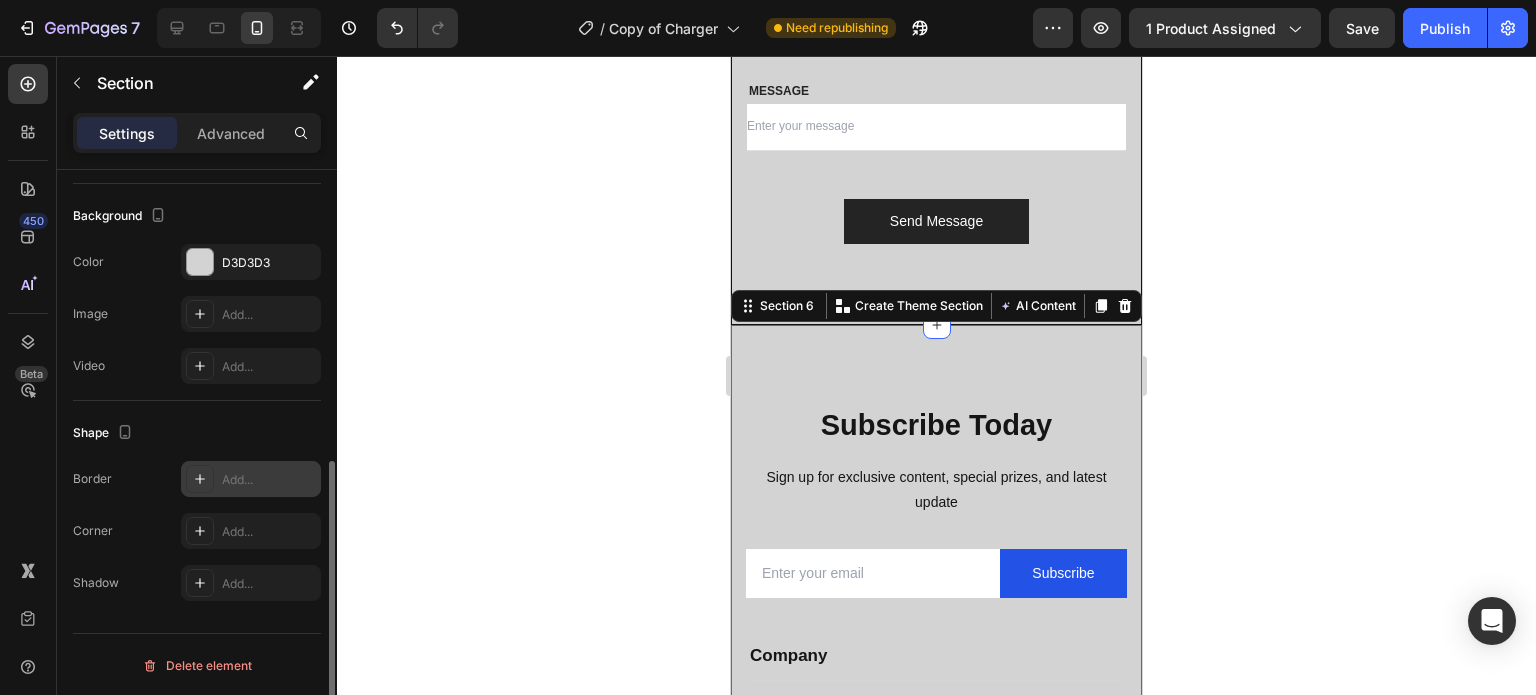 click at bounding box center (200, 479) 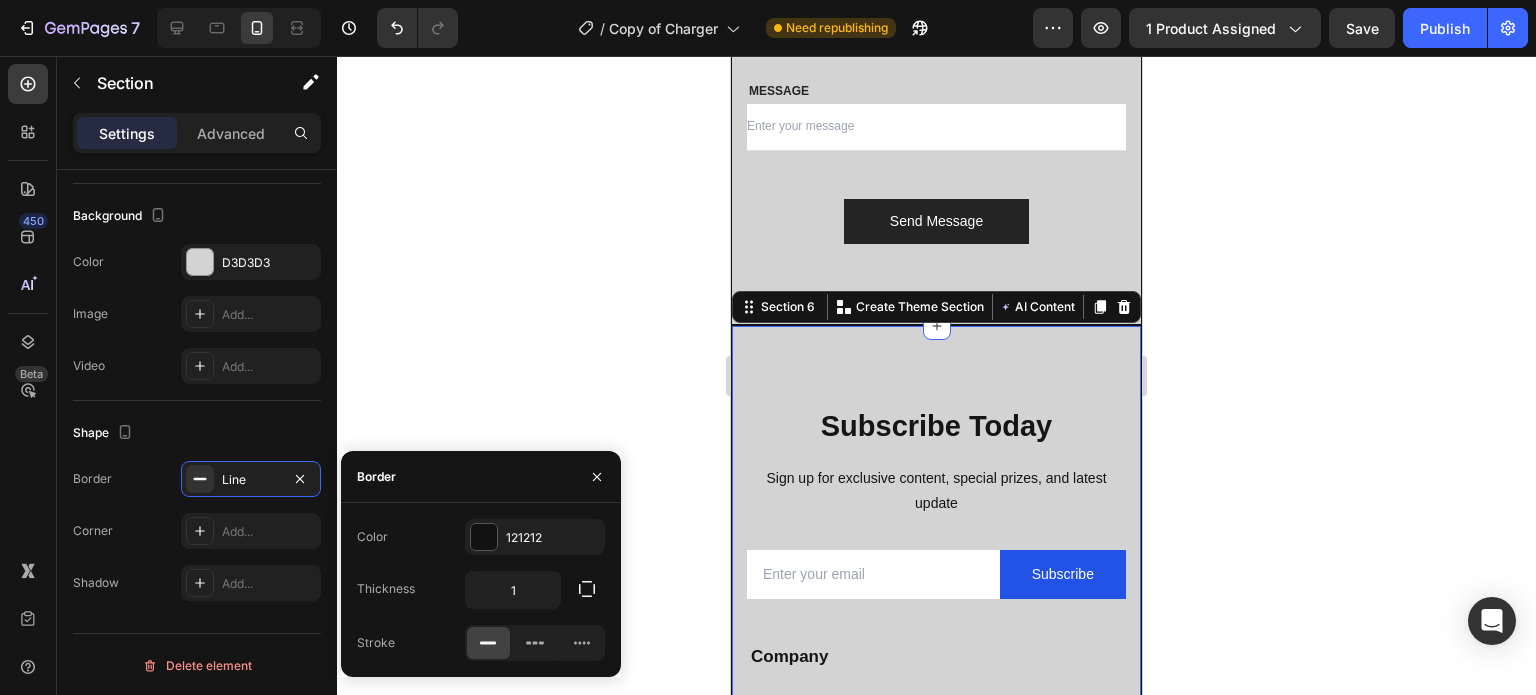 click 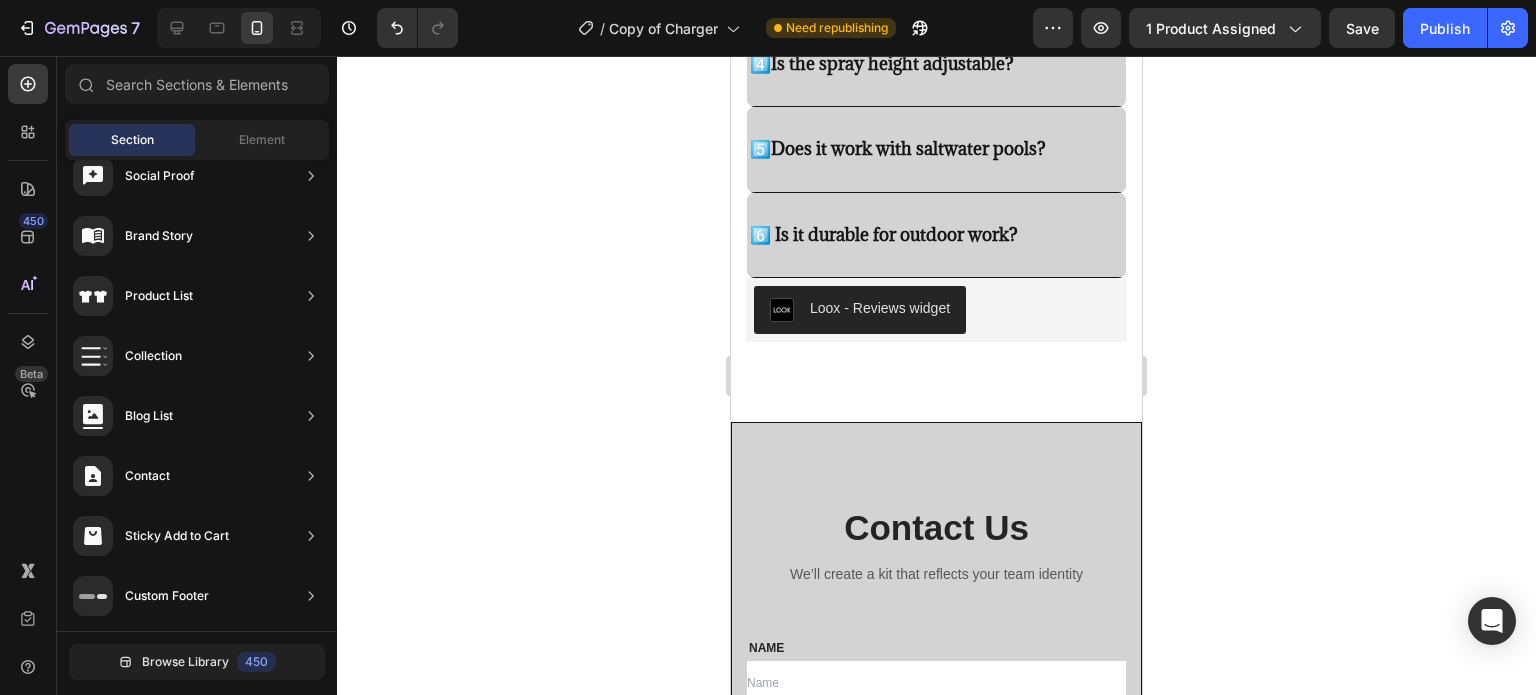 scroll, scrollTop: 3105, scrollLeft: 0, axis: vertical 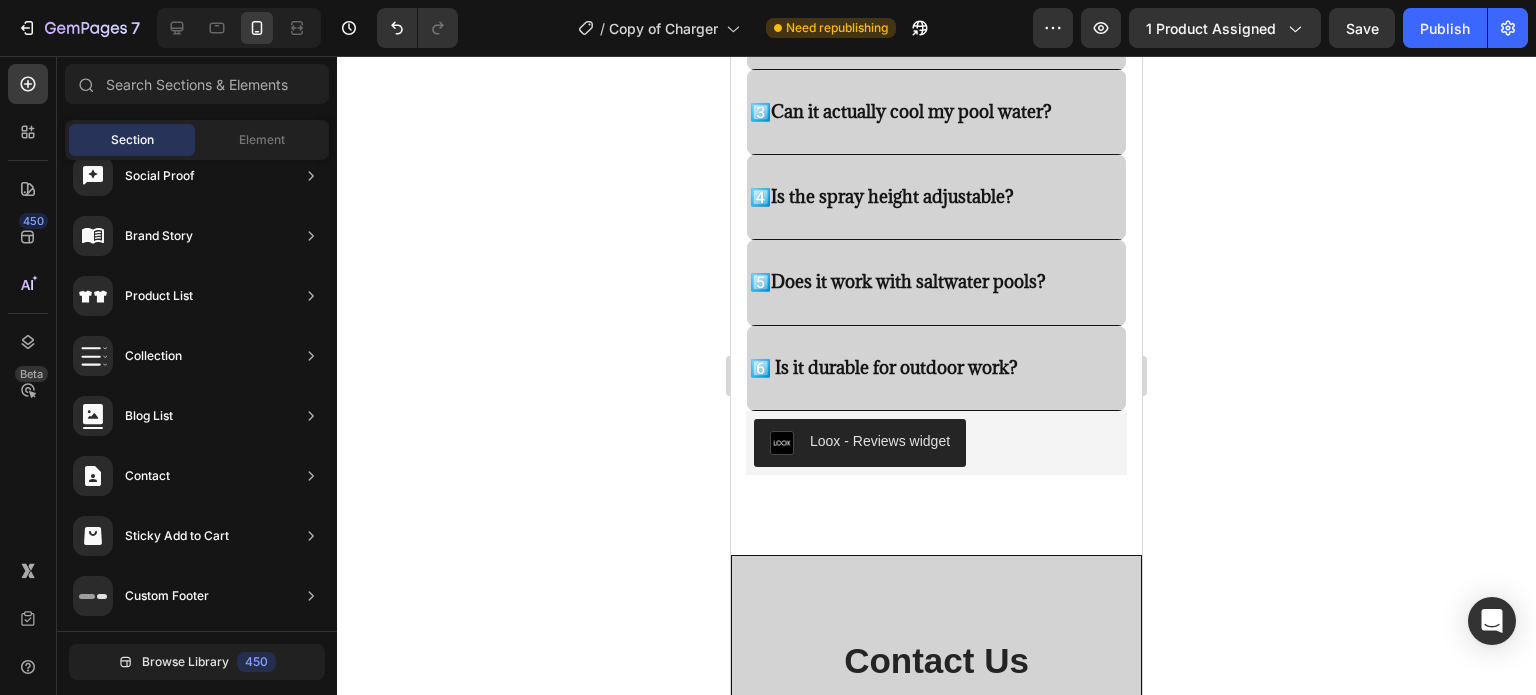drag, startPoint x: 1132, startPoint y: 583, endPoint x: 1877, endPoint y: 535, distance: 746.5447 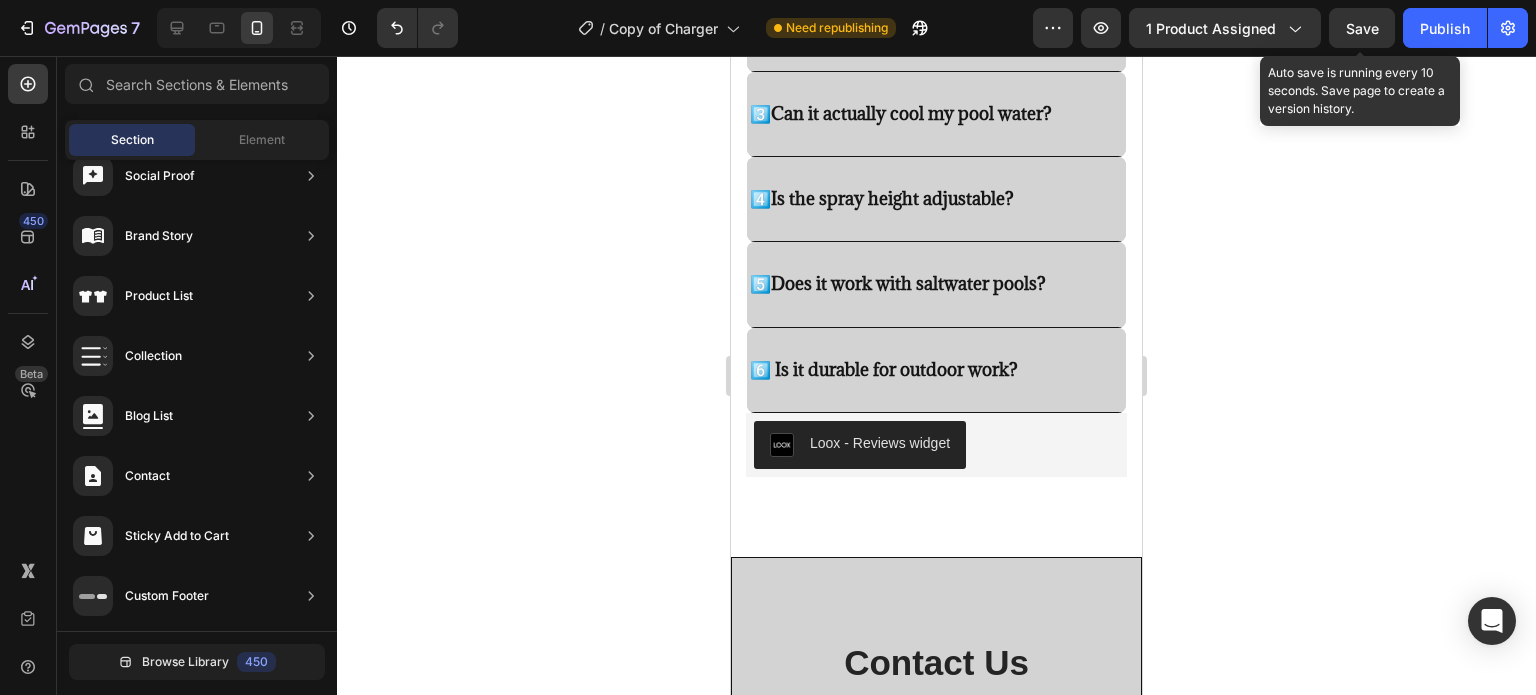 click on "Save" 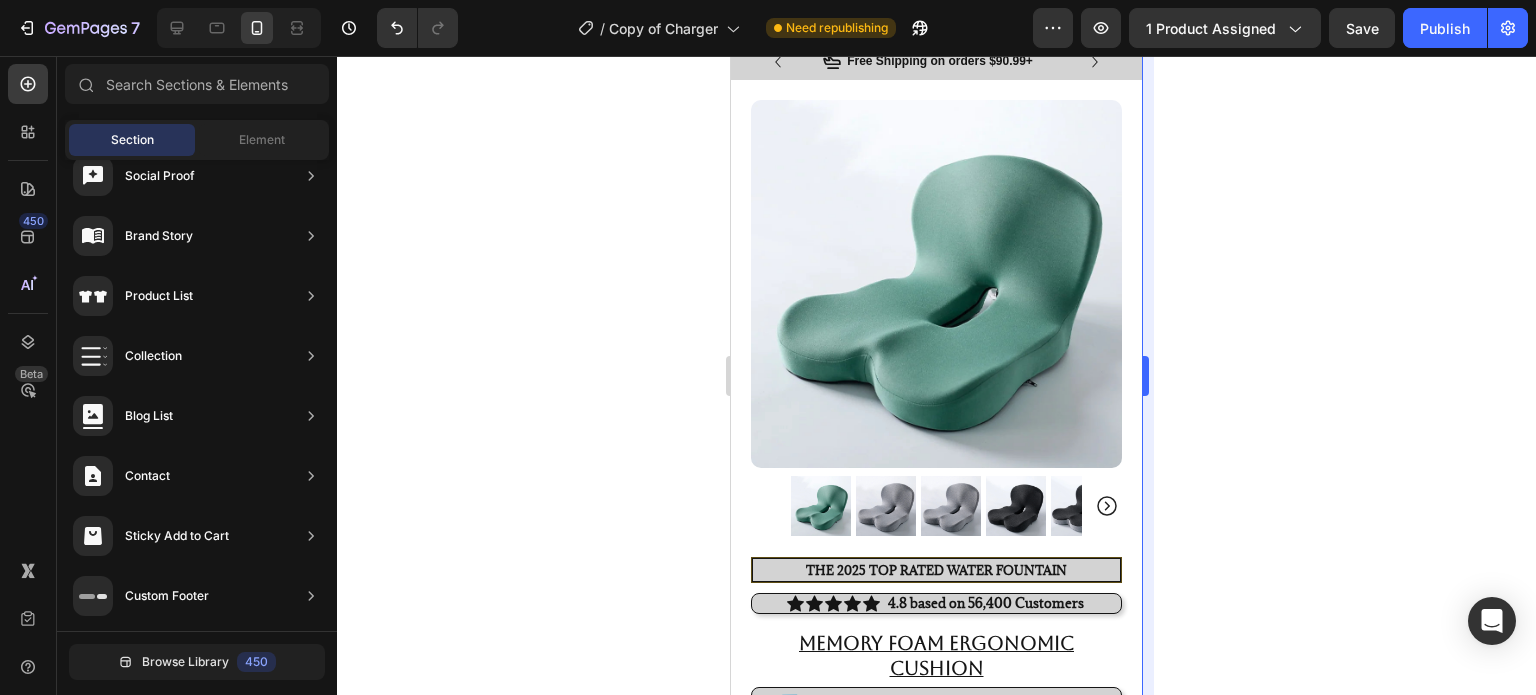 scroll, scrollTop: 32, scrollLeft: 0, axis: vertical 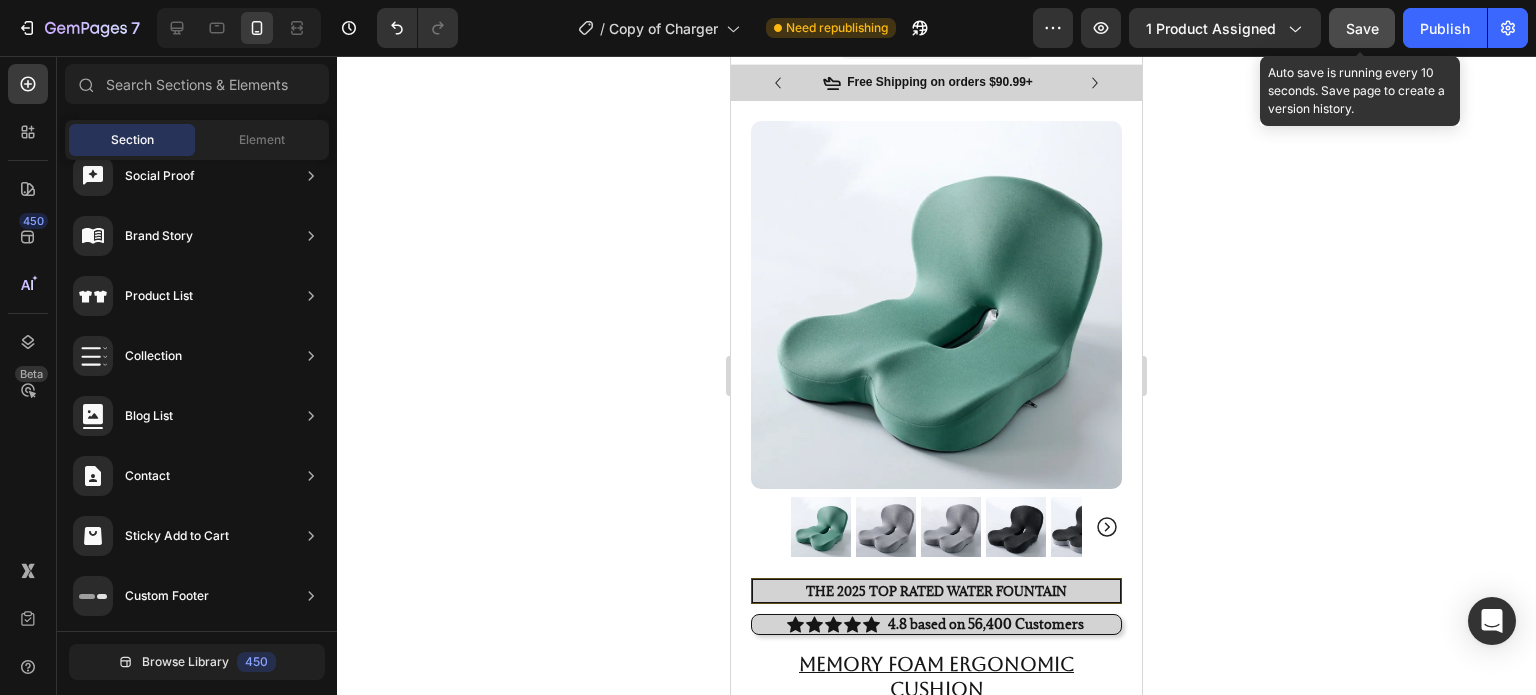 click on "Save" 